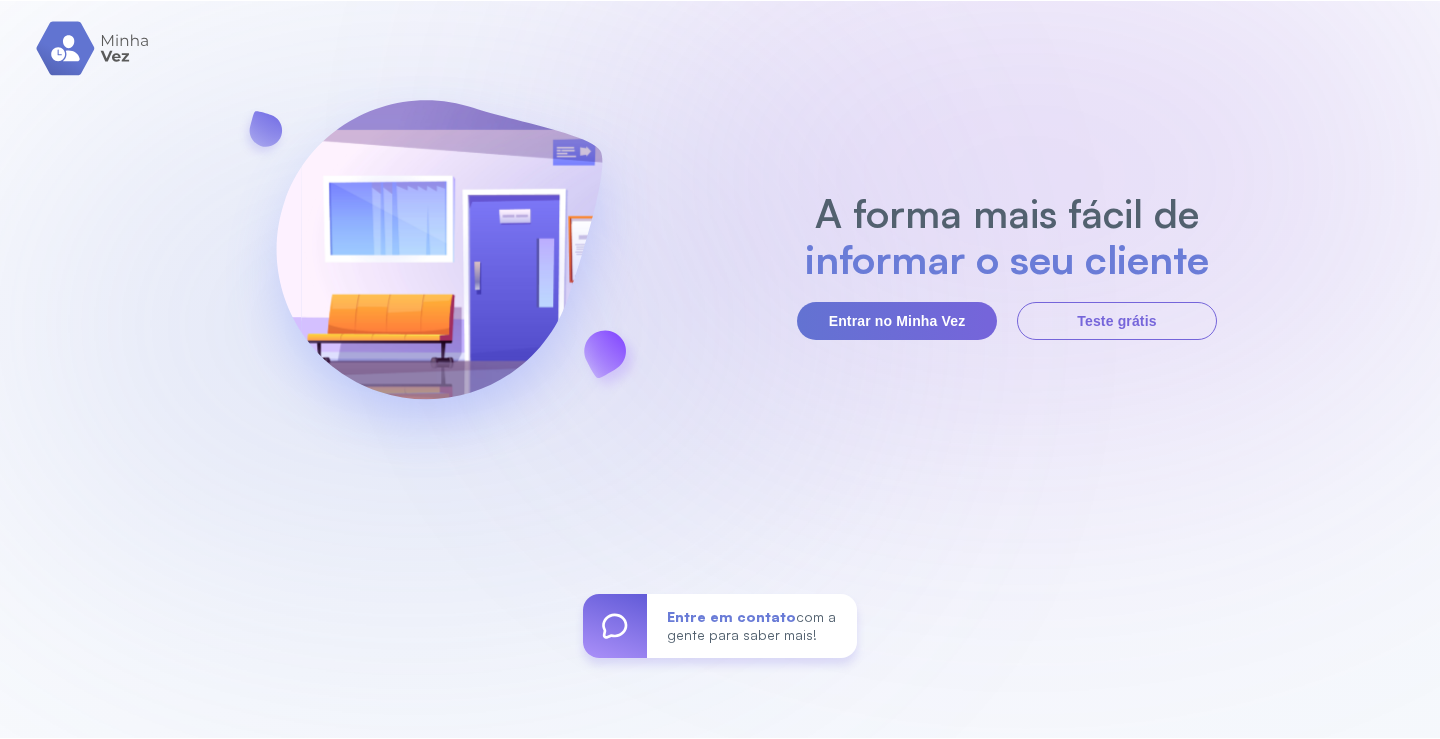 scroll, scrollTop: 0, scrollLeft: 0, axis: both 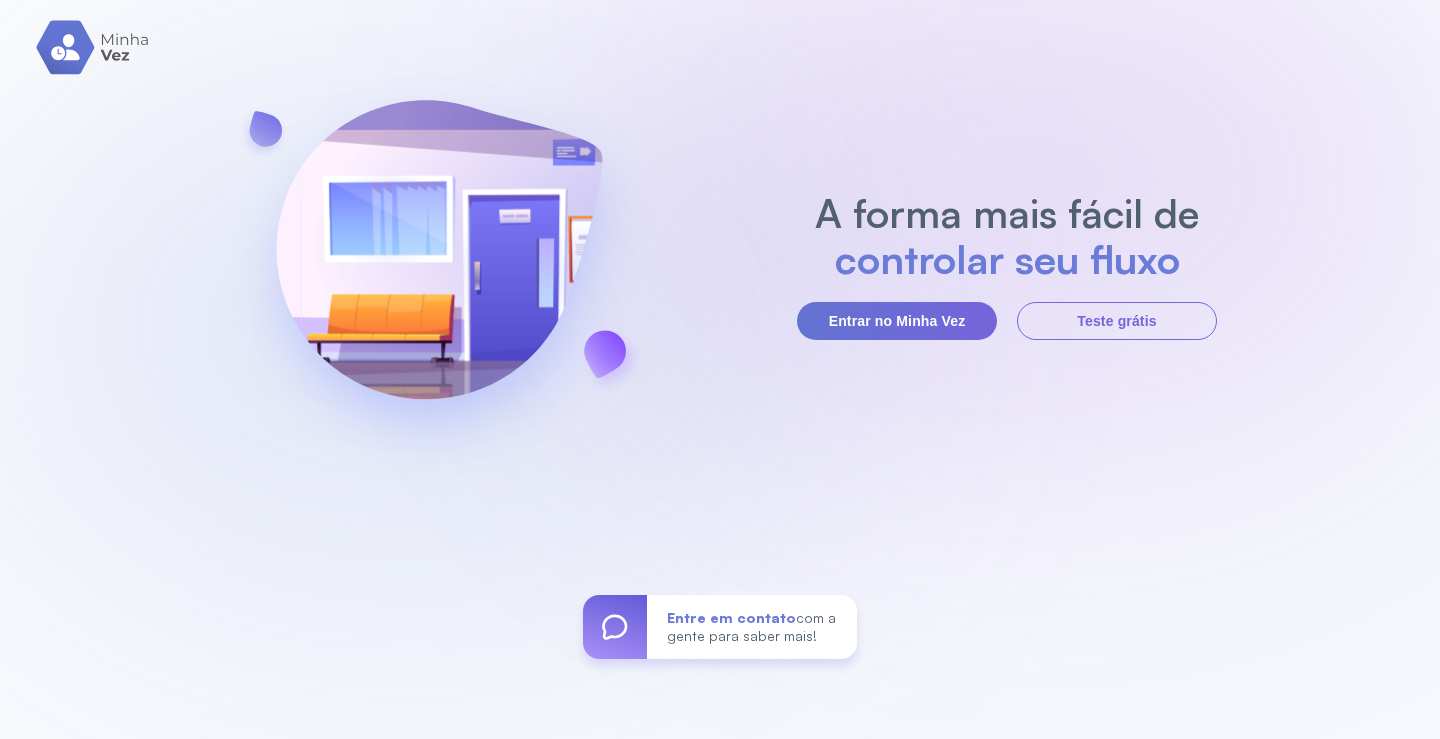 click on "A forma mais fácil de controlar seu fluxo Entrar no Minha Vez Teste grátis Entre em contato com a gente para saber mais!" at bounding box center [720, 369] 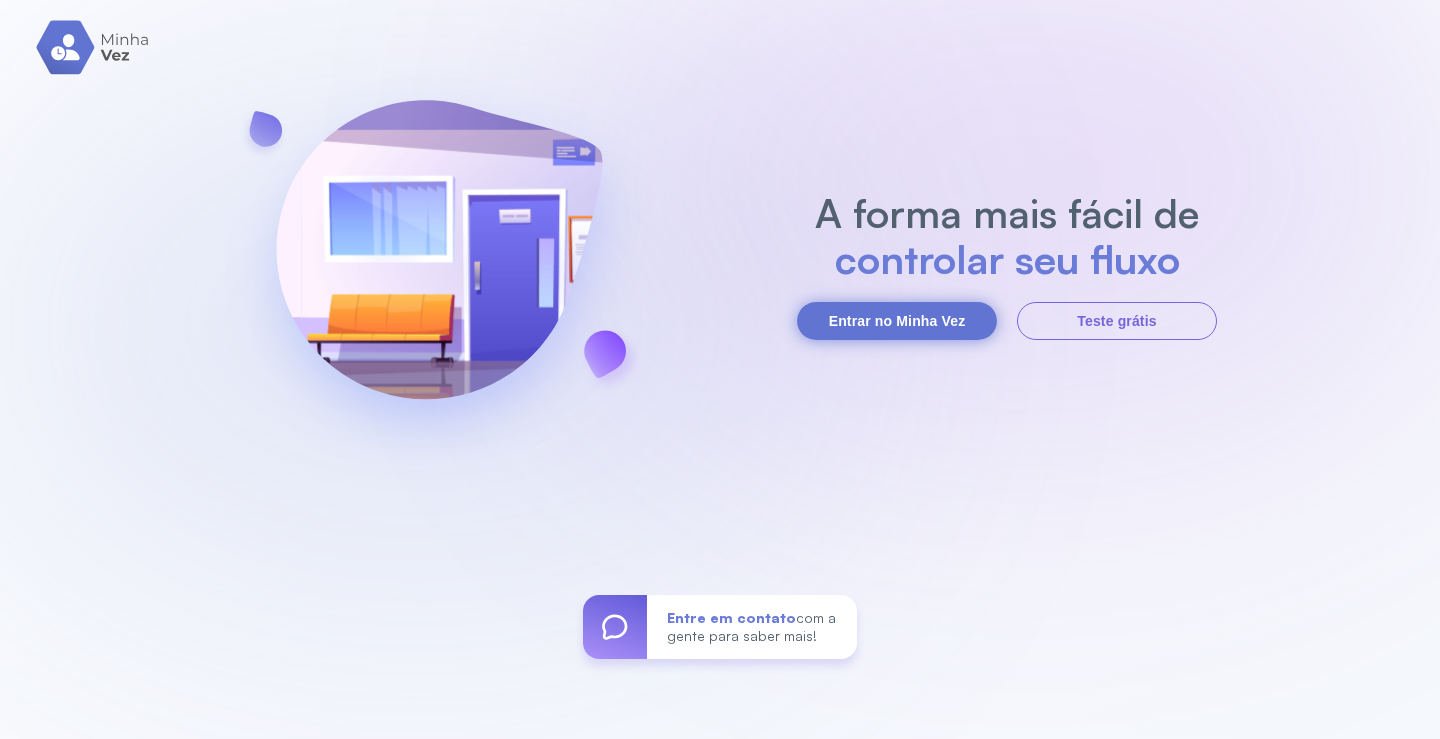 click on "Entrar no Minha Vez" at bounding box center [897, 321] 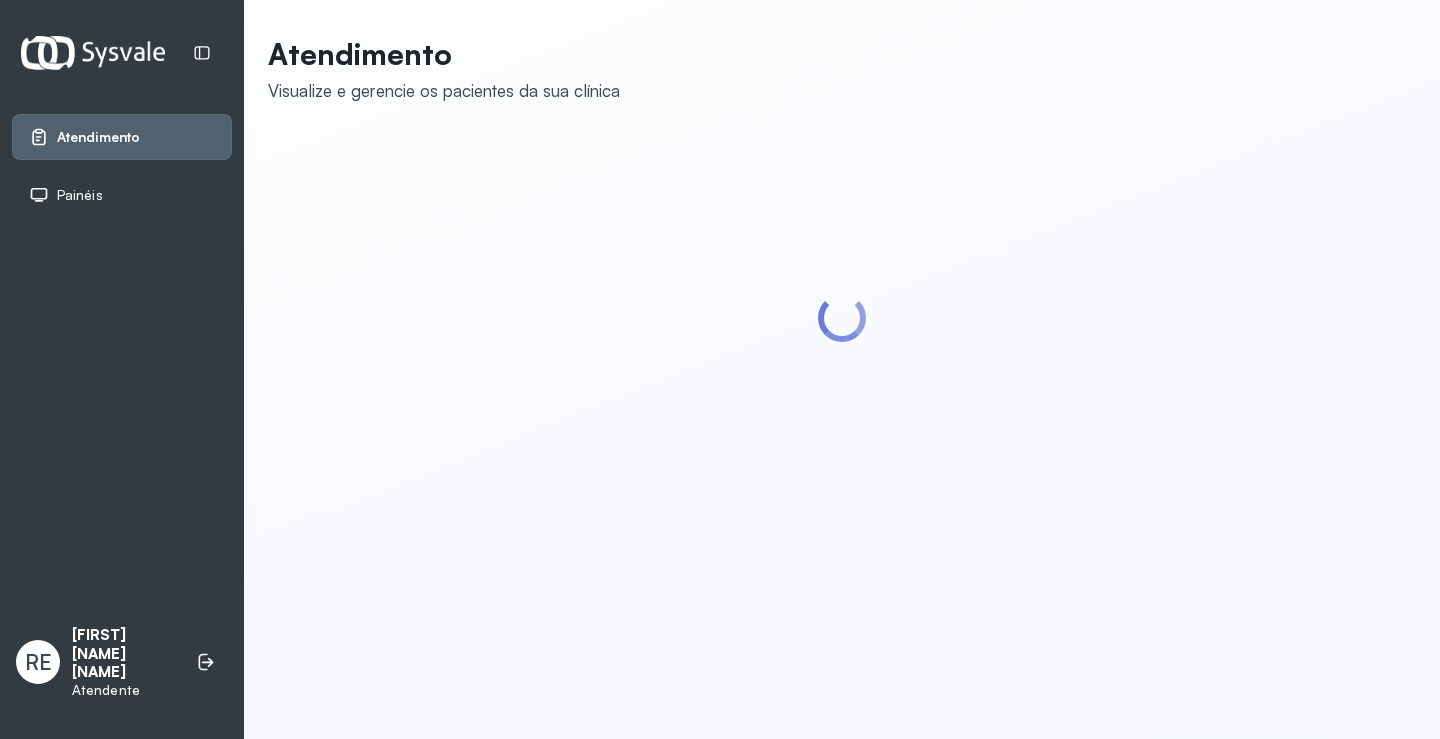 scroll, scrollTop: 0, scrollLeft: 0, axis: both 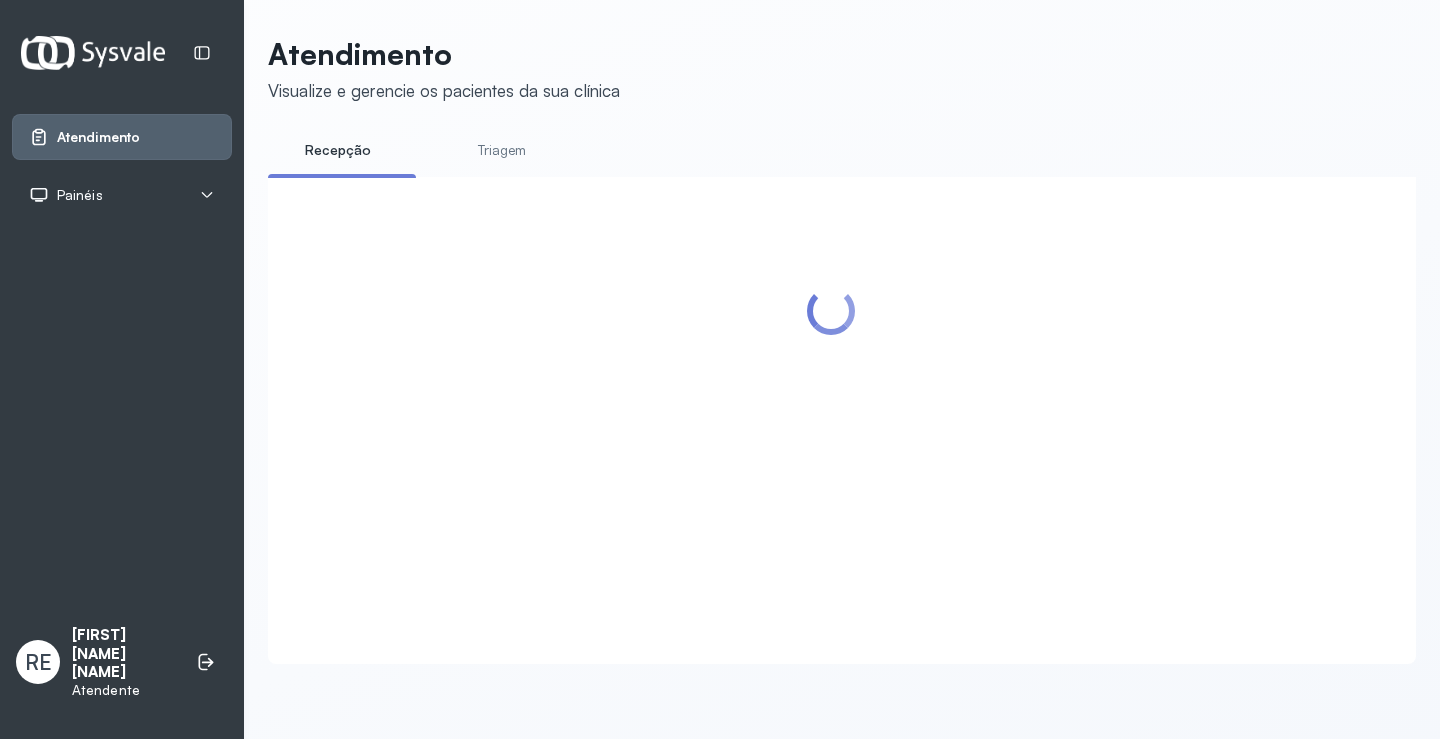 click on "Painéis" at bounding box center (122, 195) 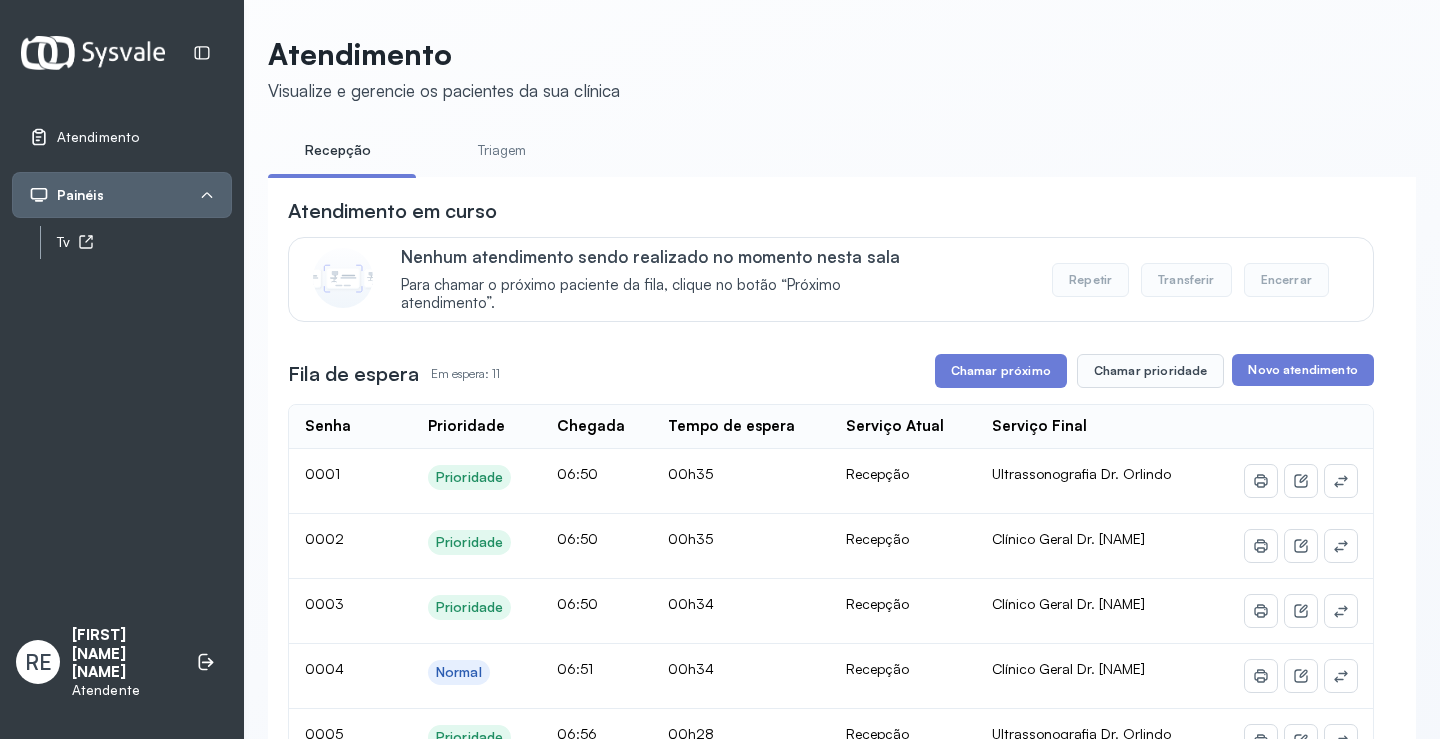 click 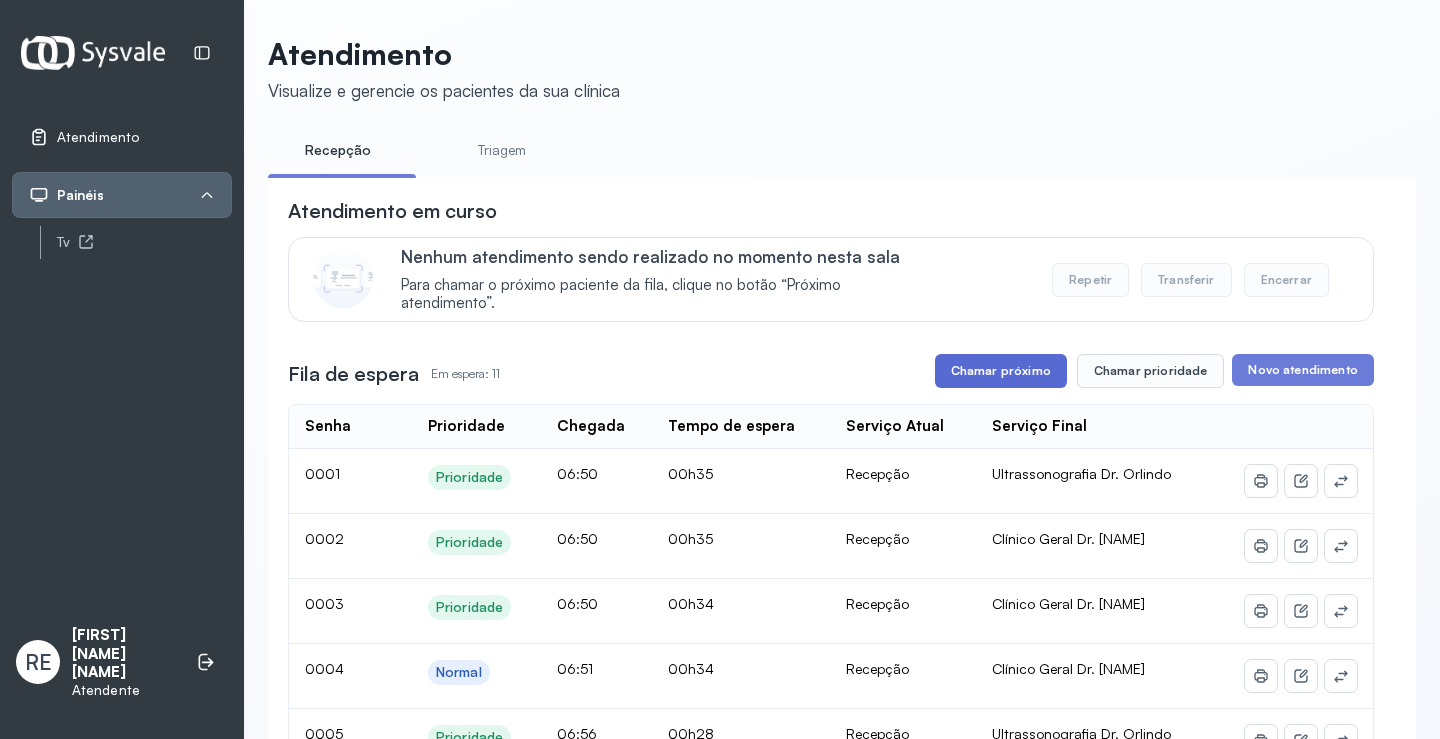 click on "Chamar próximo" at bounding box center [1001, 371] 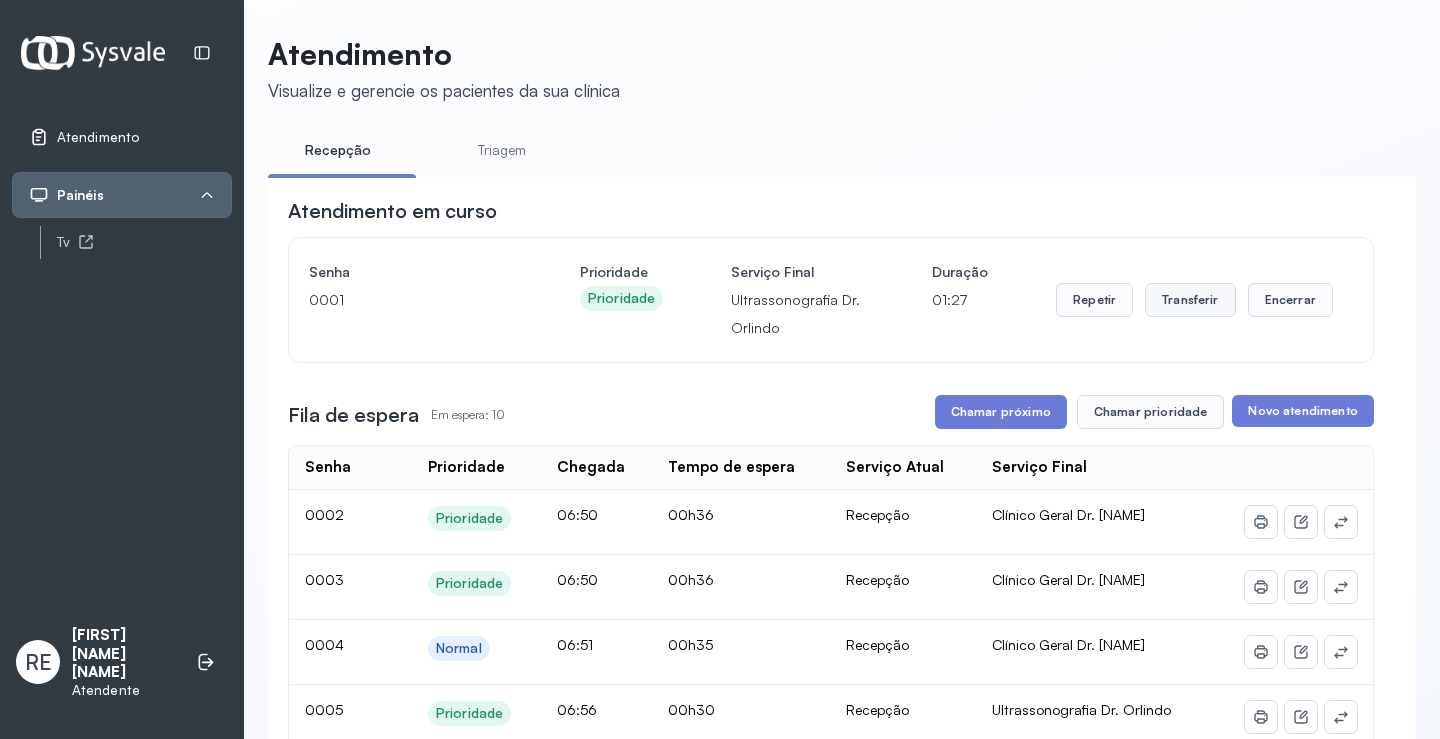 click on "Transferir" at bounding box center [1190, 300] 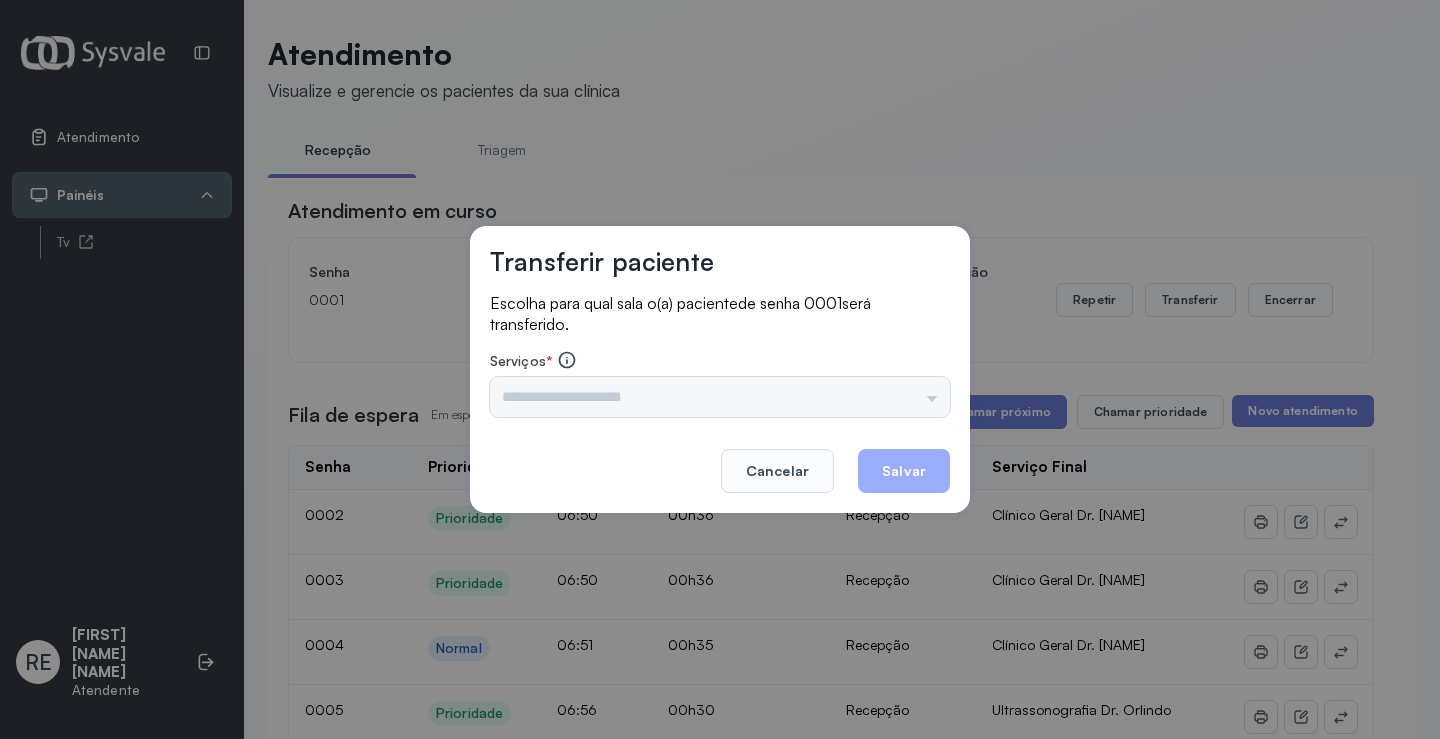 click on "Nenhuma opção encontrada" at bounding box center (720, 397) 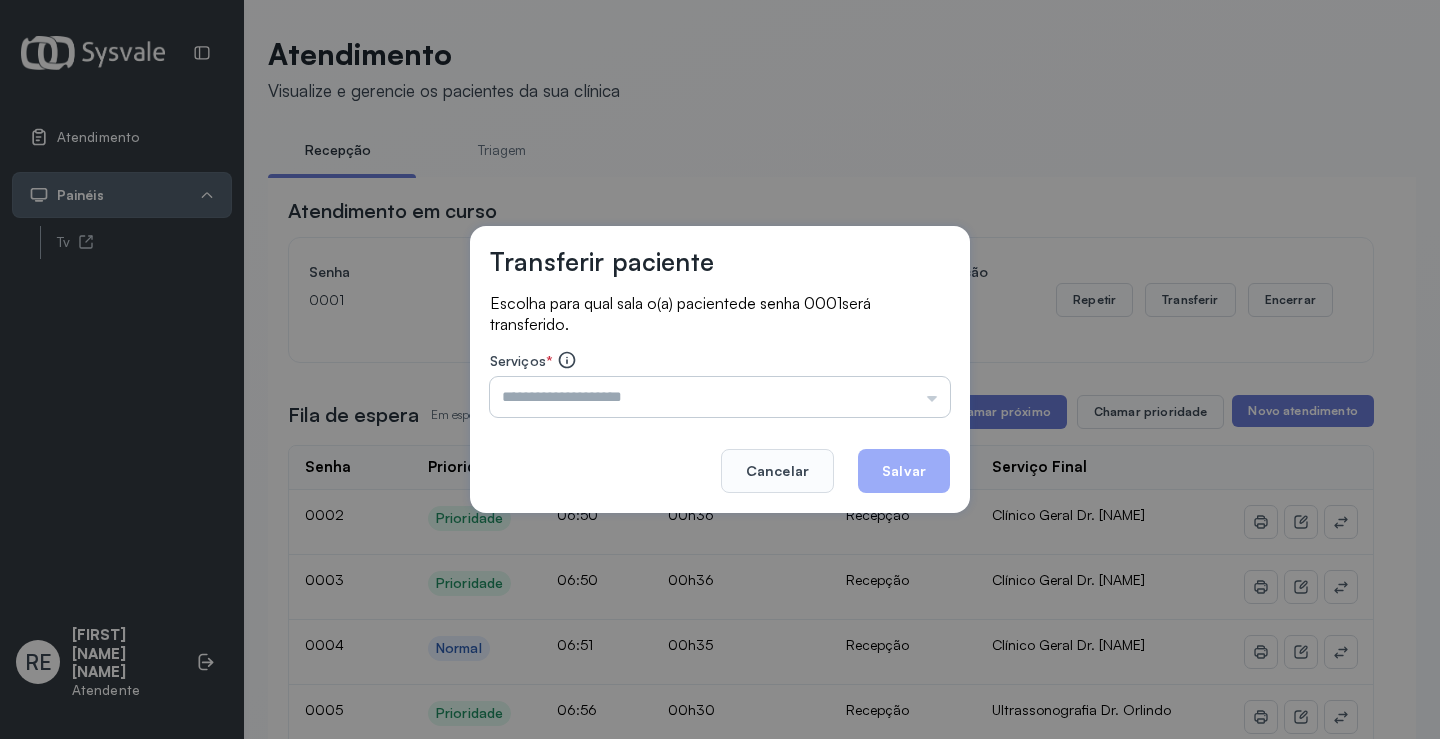 click at bounding box center (720, 397) 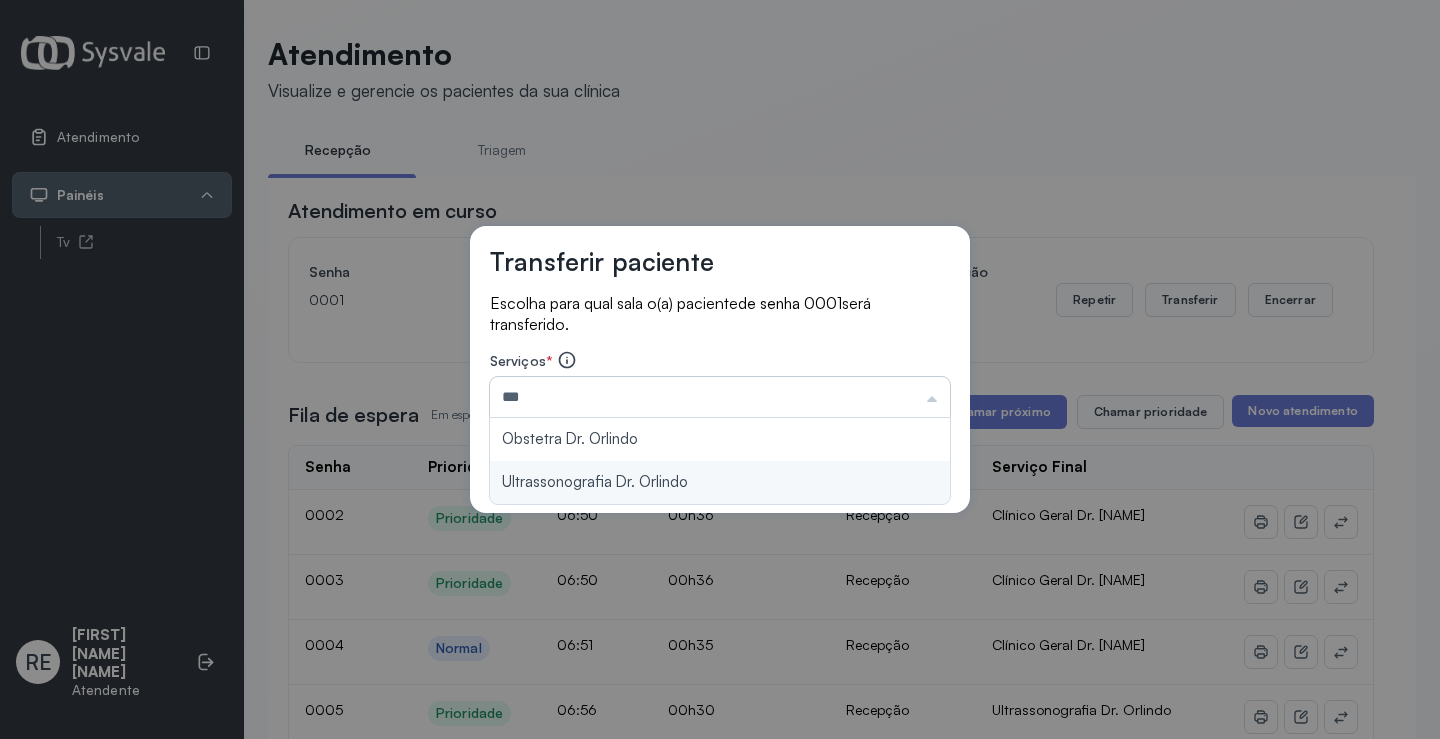 type on "**********" 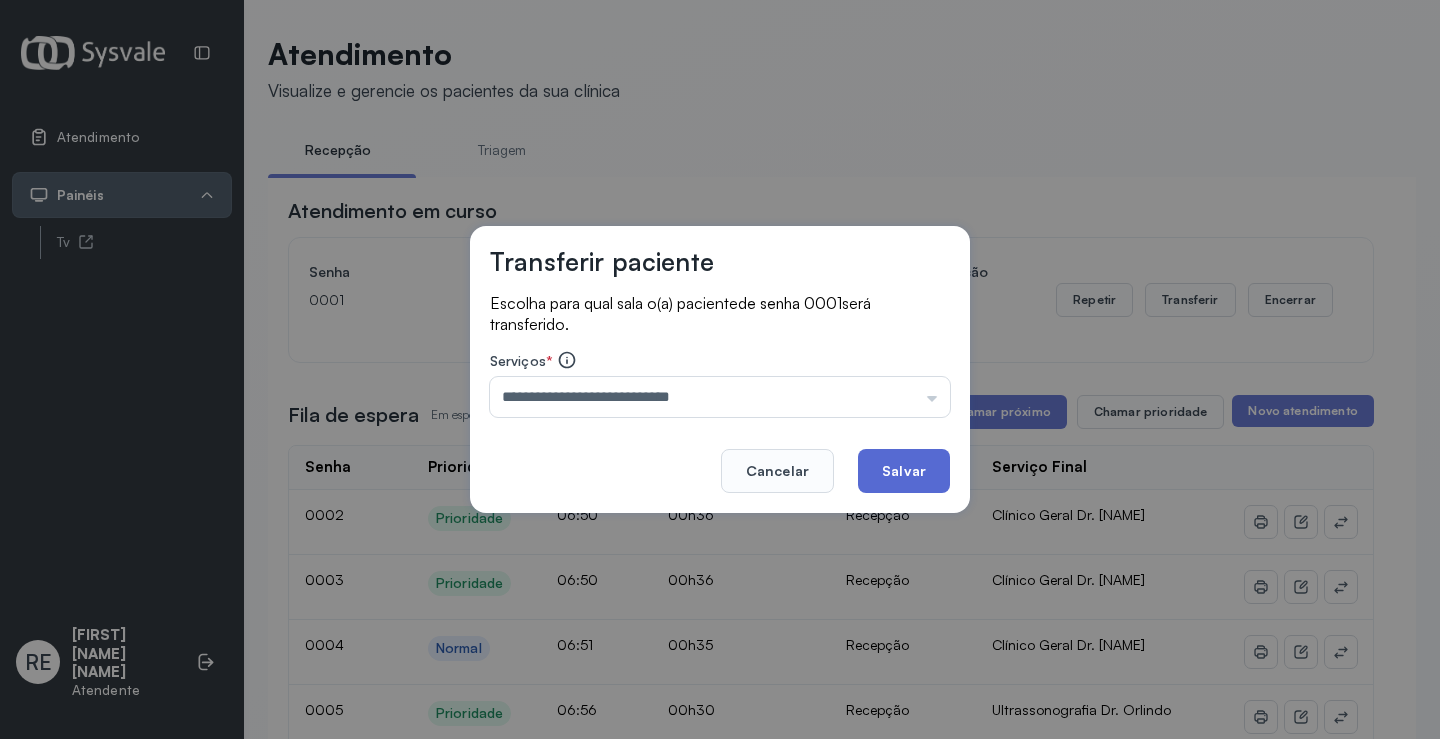 click on "Salvar" 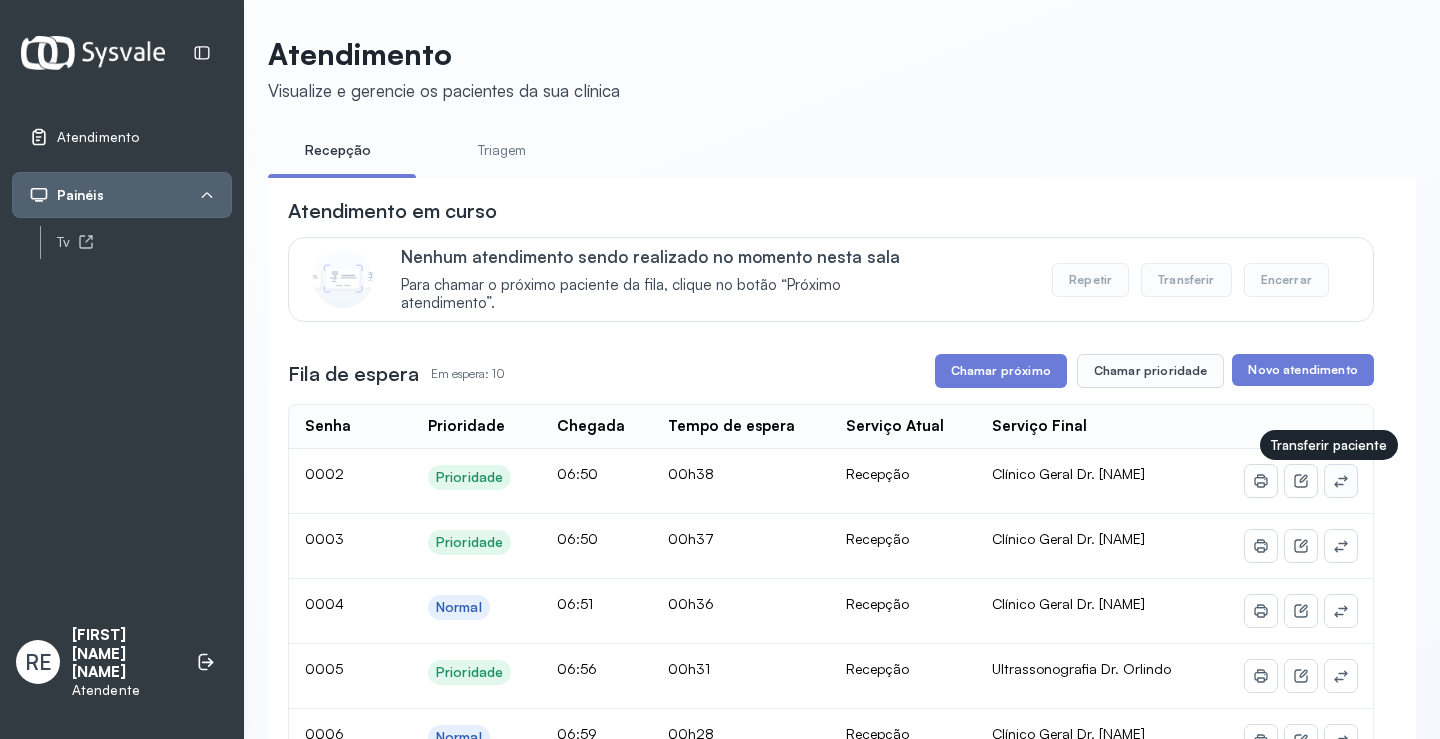 click 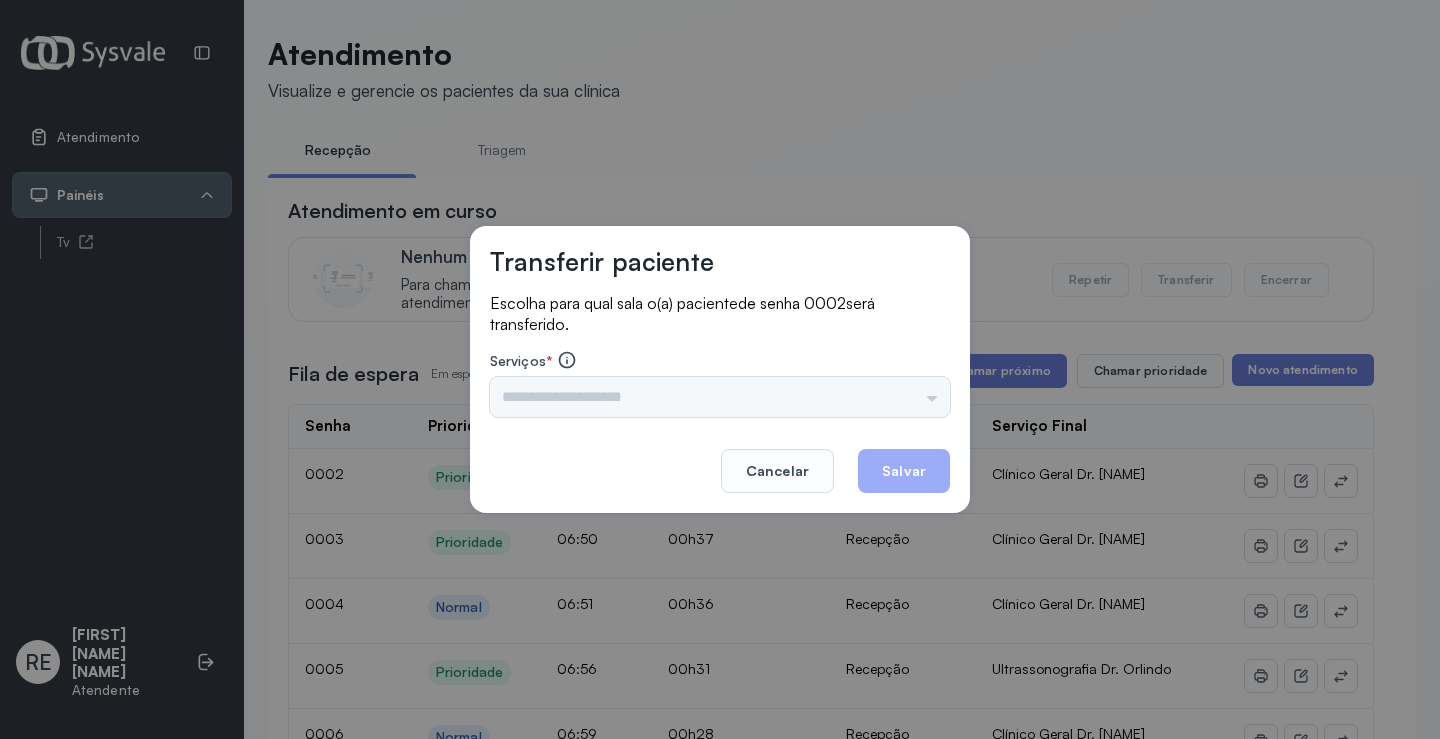 click on "Triagem Ortopedista Dr. Mauricio Ortopedista Dr. Ramon Ginecologista Dr. Amilton Ginecologista Dra. Luana Obstetra Dr. Orlindo Obstetra Dra. Vera Ultrassonografia Dr. Orlindo Ultrassonografia Dr. Amilton Consulta com Neurologista Dr. Ezir Reumatologista Dr. Juvenilson Endocrinologista Washington Dermatologista Dra. Renata Nefrologista Dr. Edvaldo Geriatra Dra. Vanessa Infectologista Dra. Vanessa Oftalmologista Dra. Consulta Proctologista/Cirurgia Geral Dra. Geislane Otorrinolaringologista Dr. Pedro Pequena Cirurgia Dr. Geislane Pequena Cirurgia Dr. AMILTON ECG Espirometria com Broncodilatador Espirometria sem Broncodilatador Ecocardiograma - Dra. Vanessa Viana Exame de PPD Enf. Jane Raquel RETIRADA DE CERUME DR. PEDRO VACINAÇÃO Preventivo Enf. Luciana Preventivo Enf. Tiago Araujo Consulta de Enfermagem Enf. Tiago Consulta de Enfermagem Enf. Luciana Consulta  Cardiologista Dr. Everson Consulta Enf. Jane Raquel Dispensação de Medicação Agendamento Consulta Enf. Tiago Agendamento consulta Enf. Luciana" at bounding box center (720, 397) 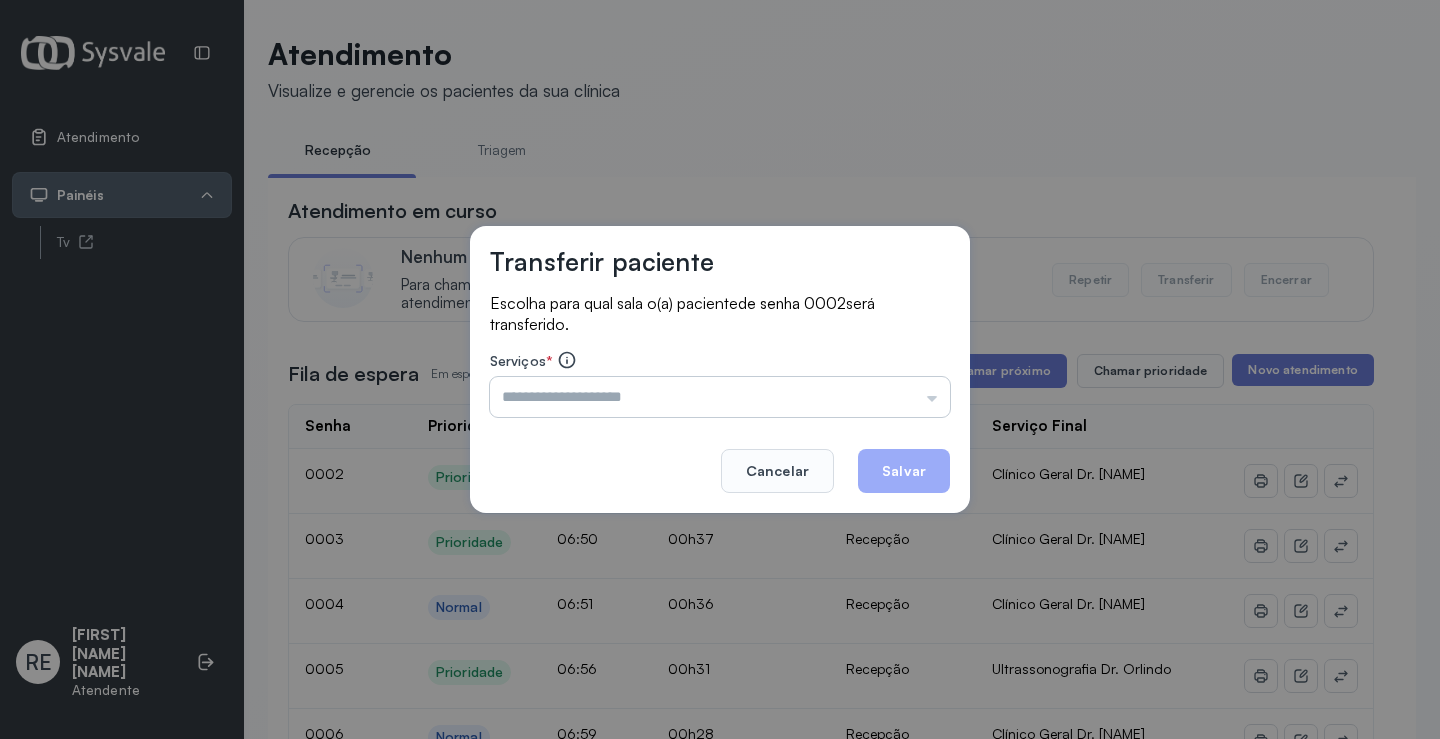 click at bounding box center (720, 397) 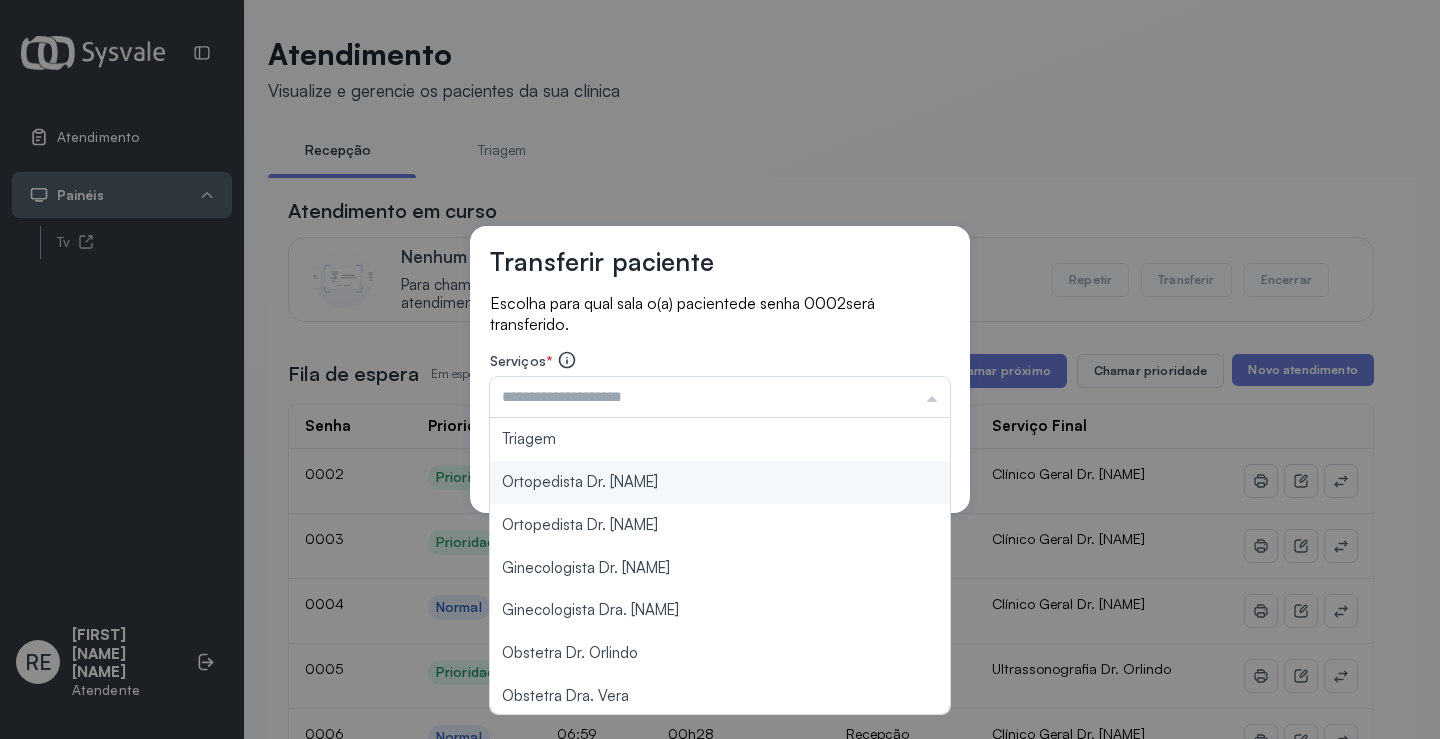 type on "**********" 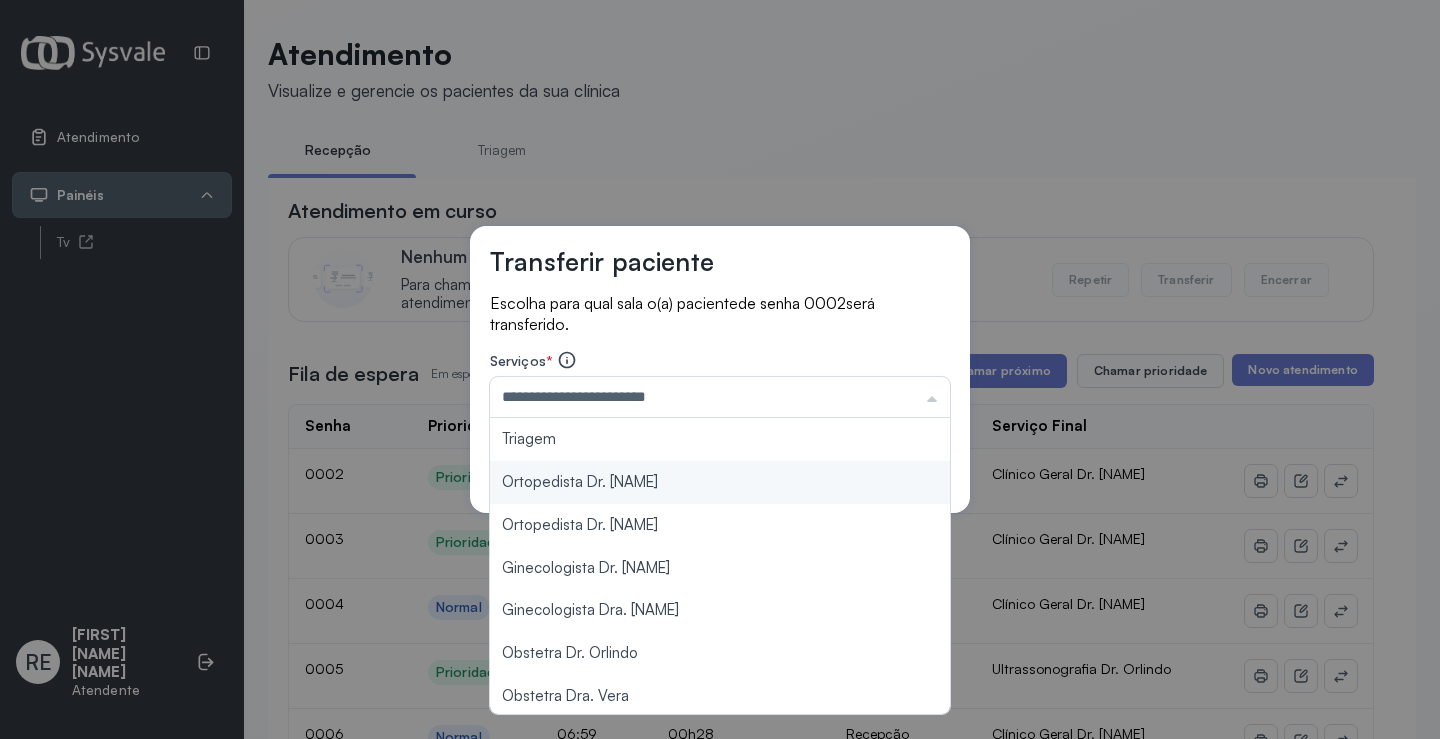 click on "**********" at bounding box center (720, 370) 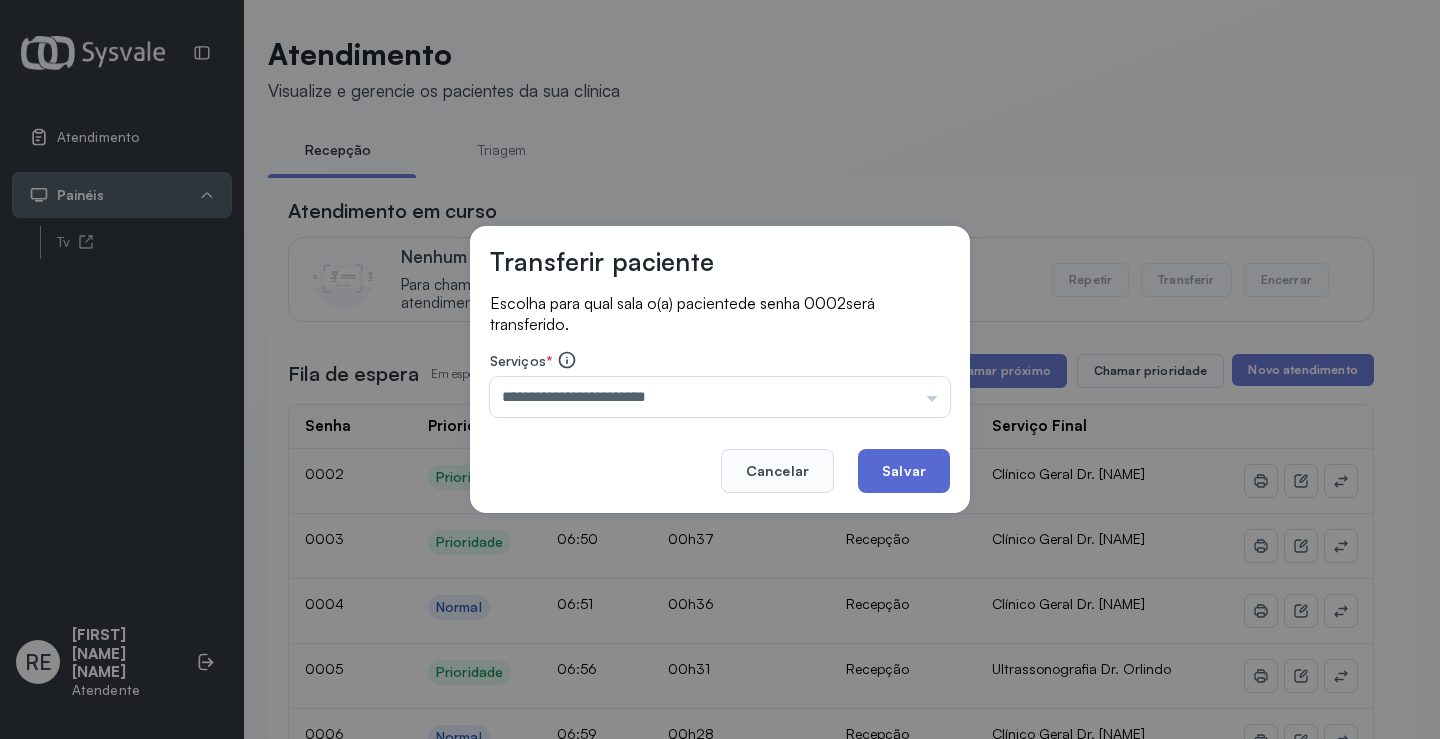 click on "Salvar" 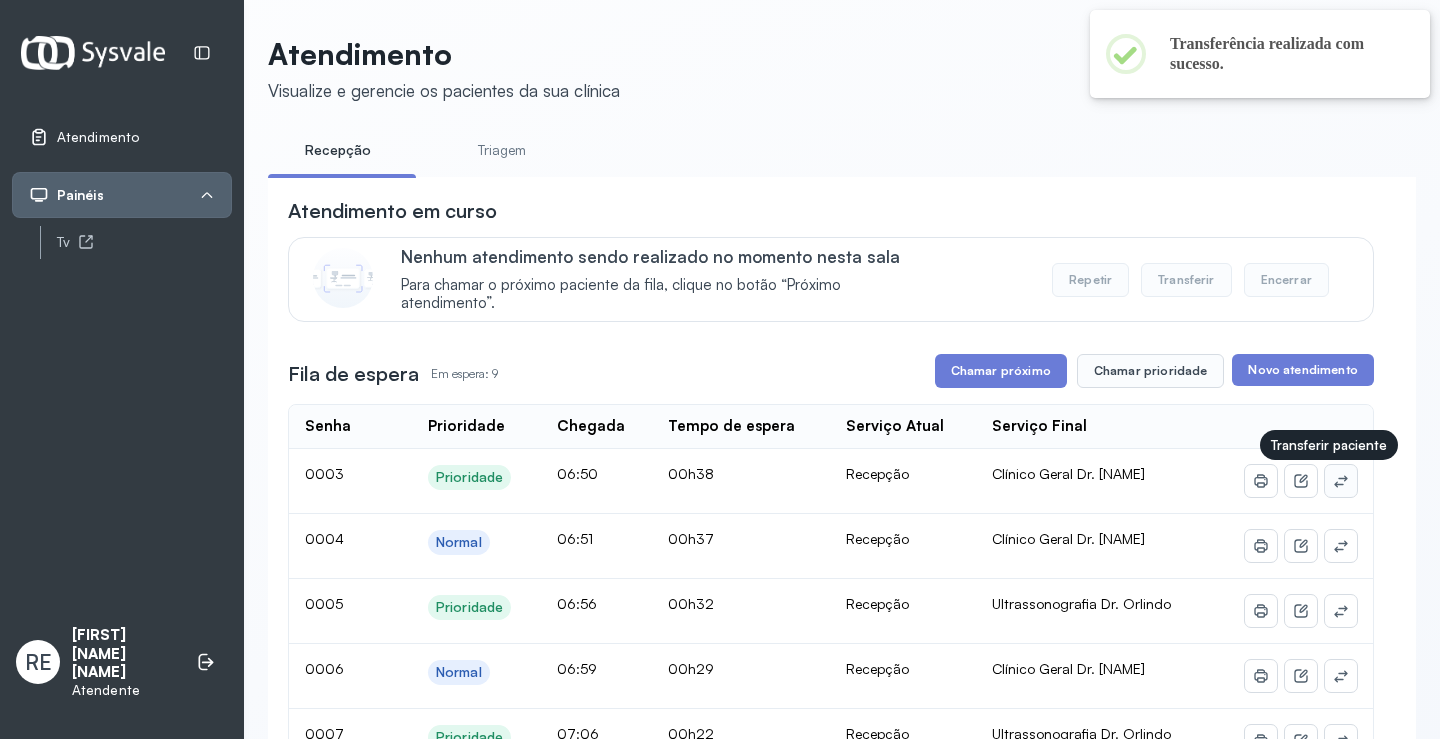click 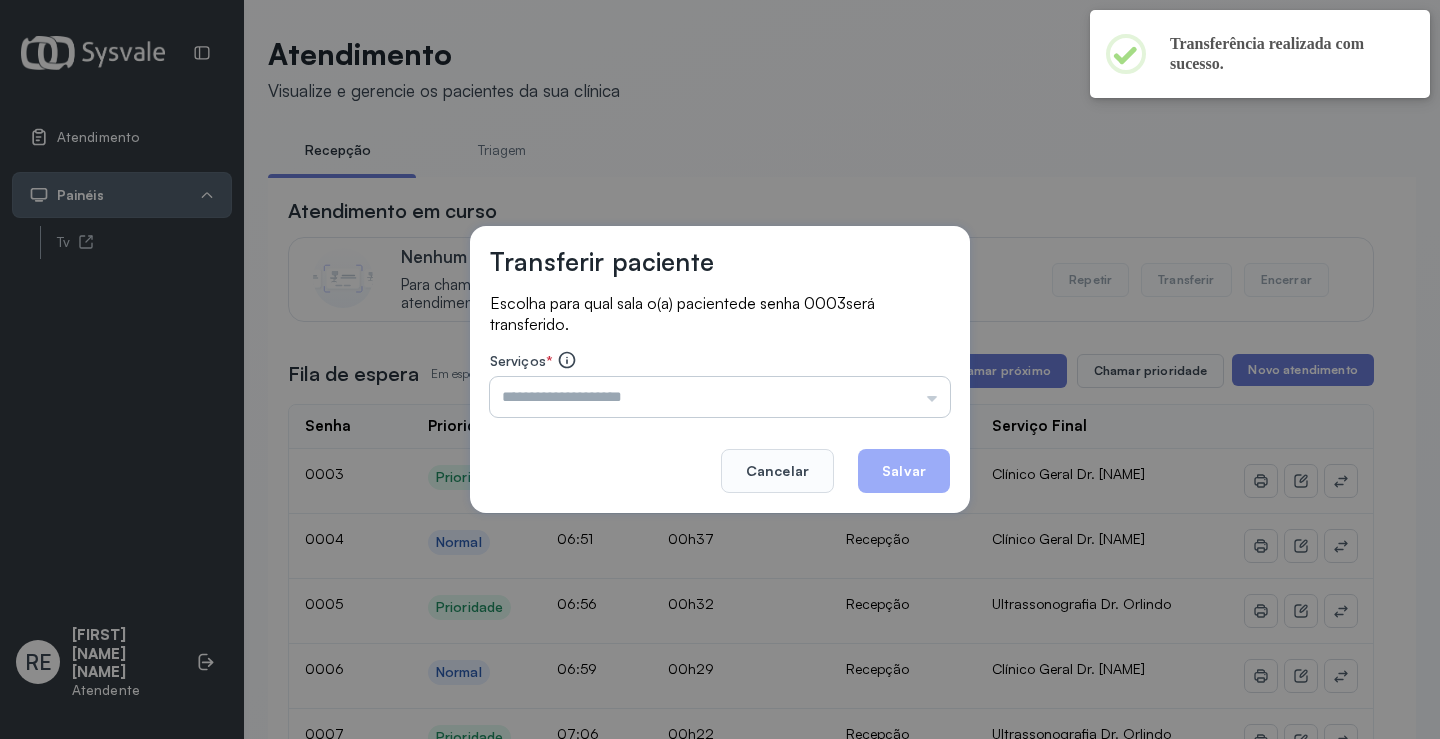 click at bounding box center [720, 397] 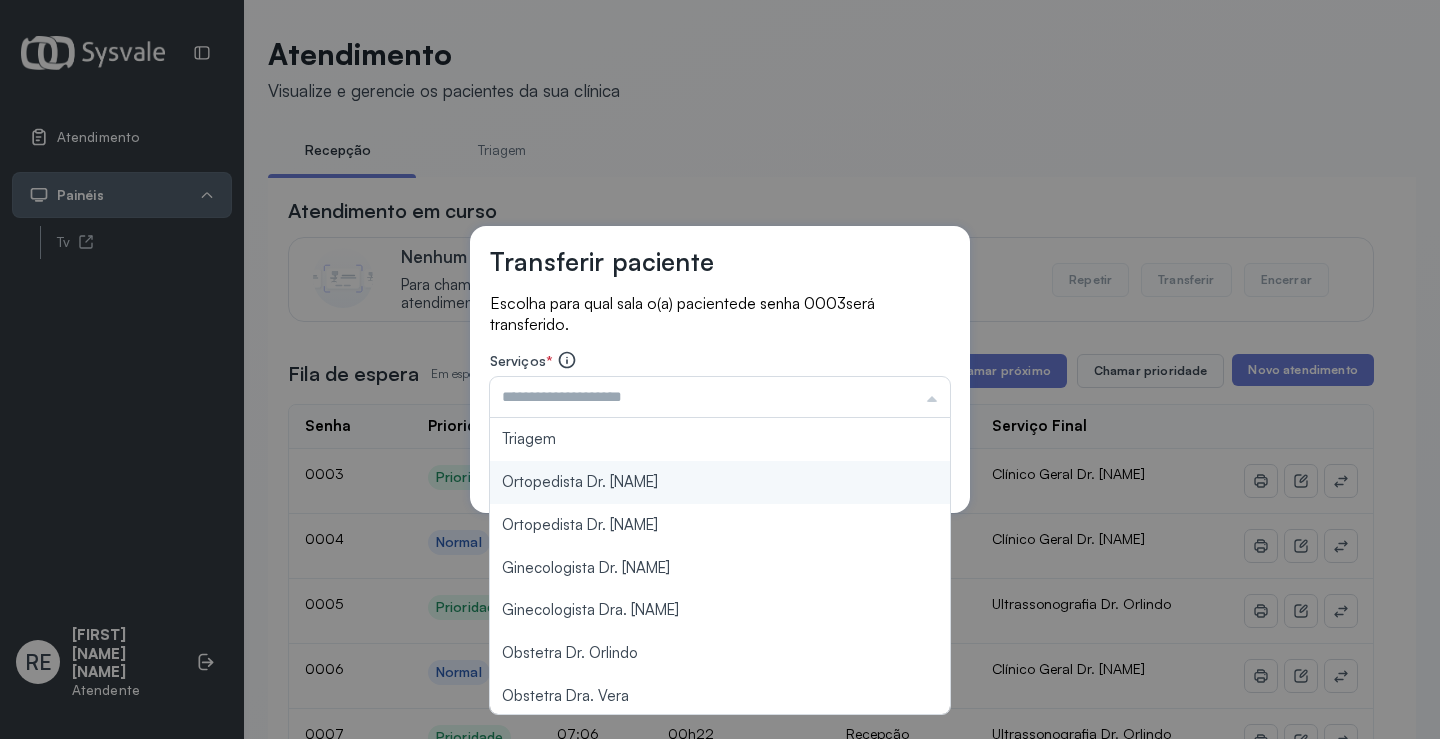 type on "**********" 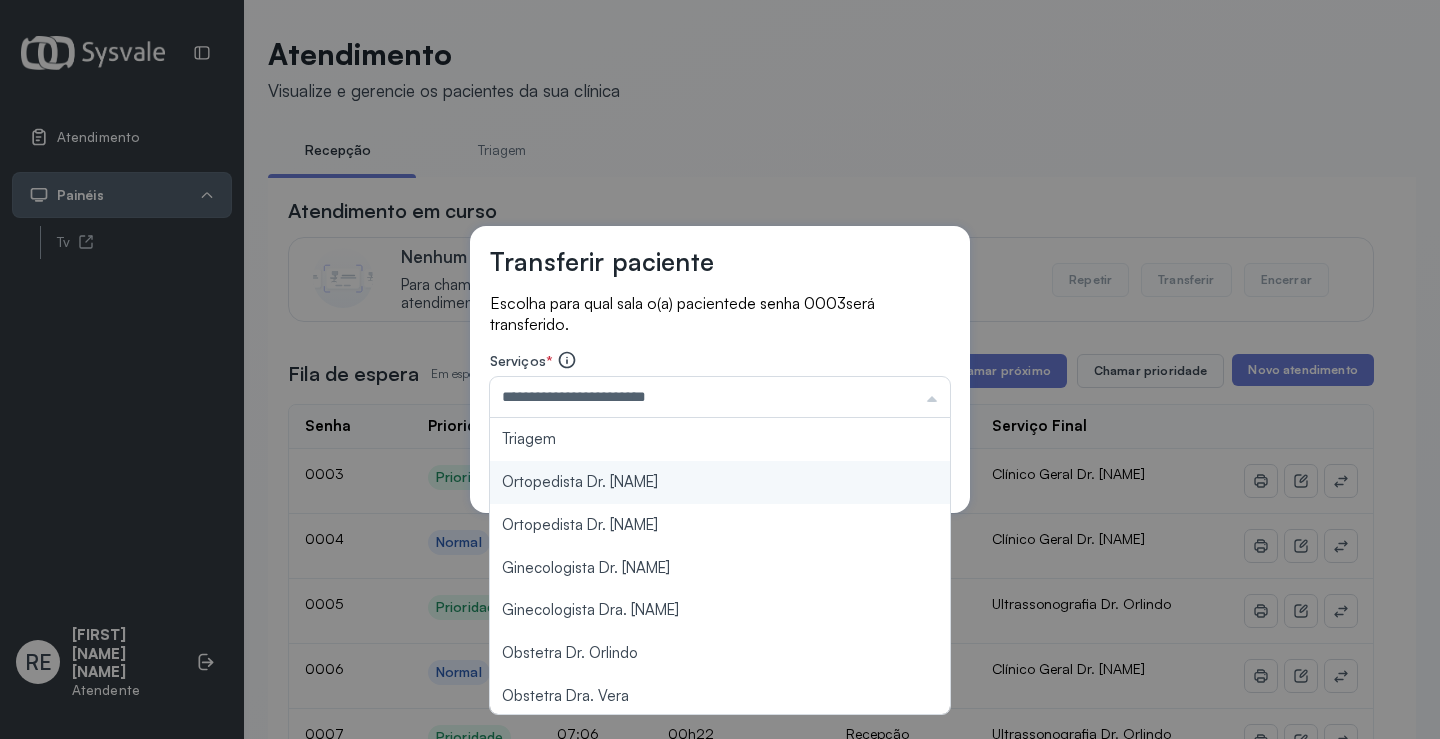 drag, startPoint x: 685, startPoint y: 484, endPoint x: 693, endPoint y: 473, distance: 13.601471 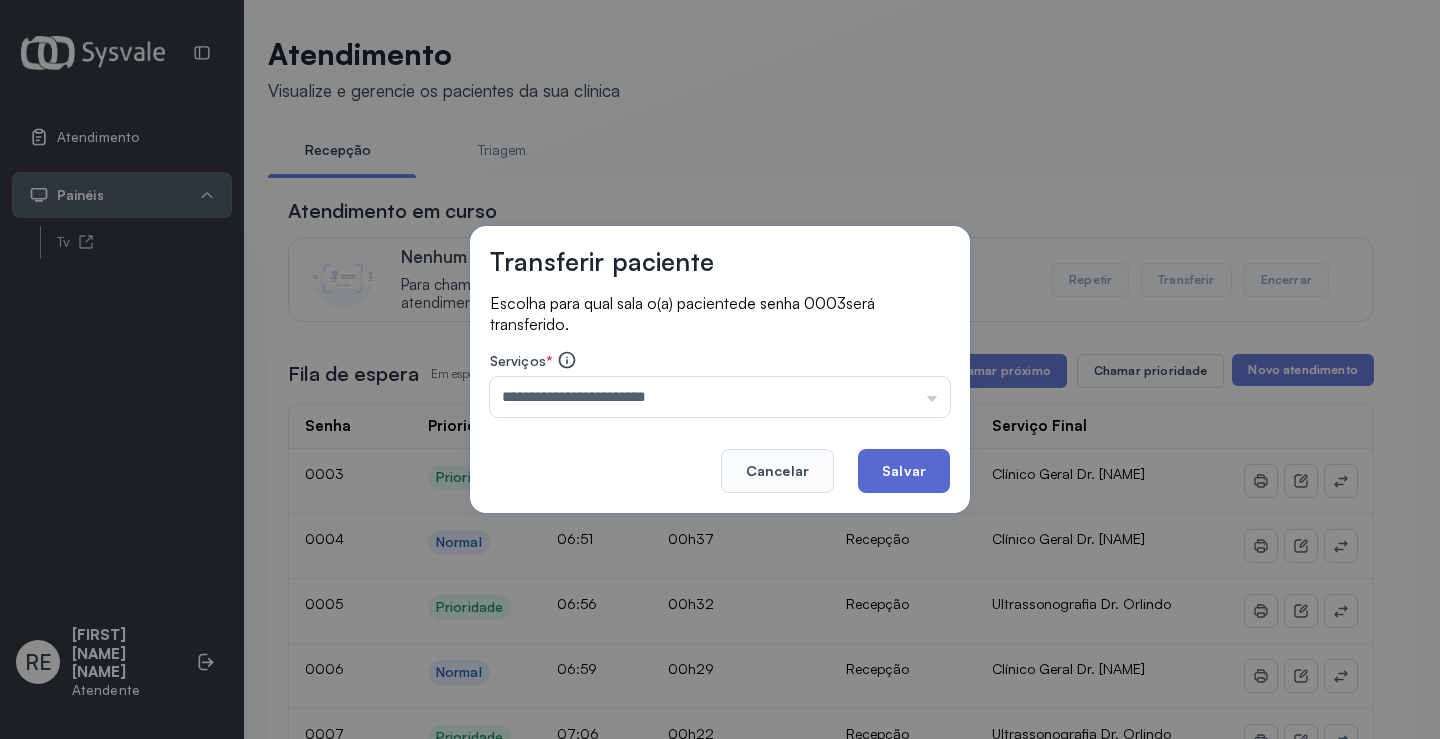 click on "Salvar" 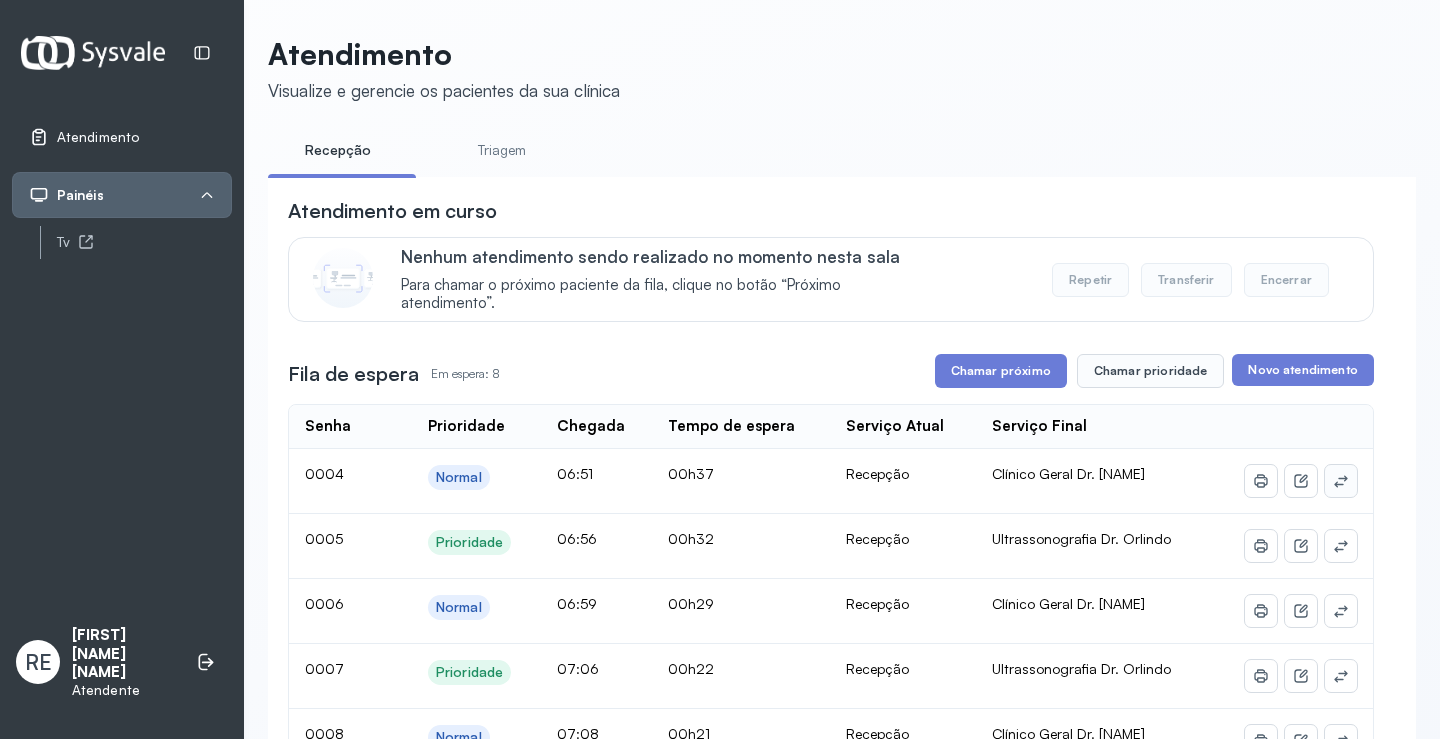 click 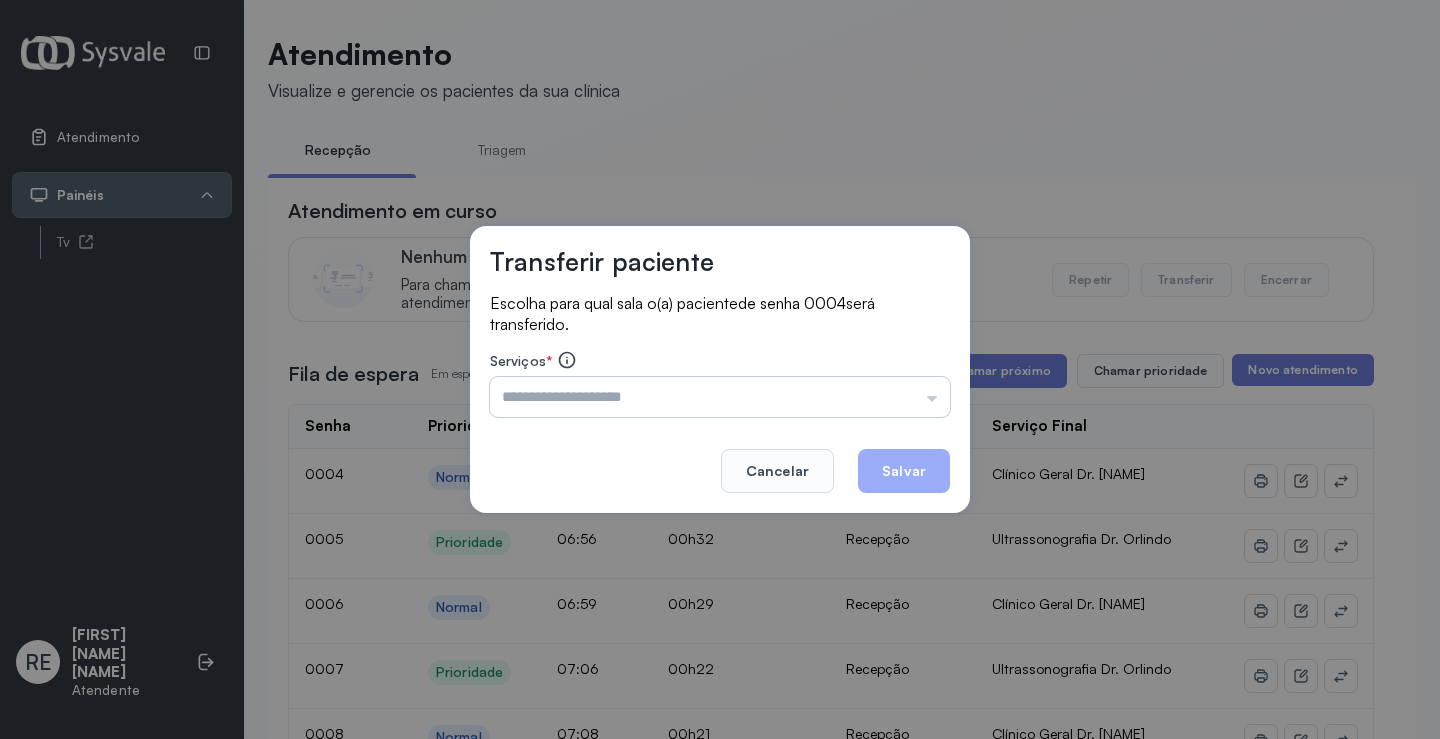 click at bounding box center [720, 397] 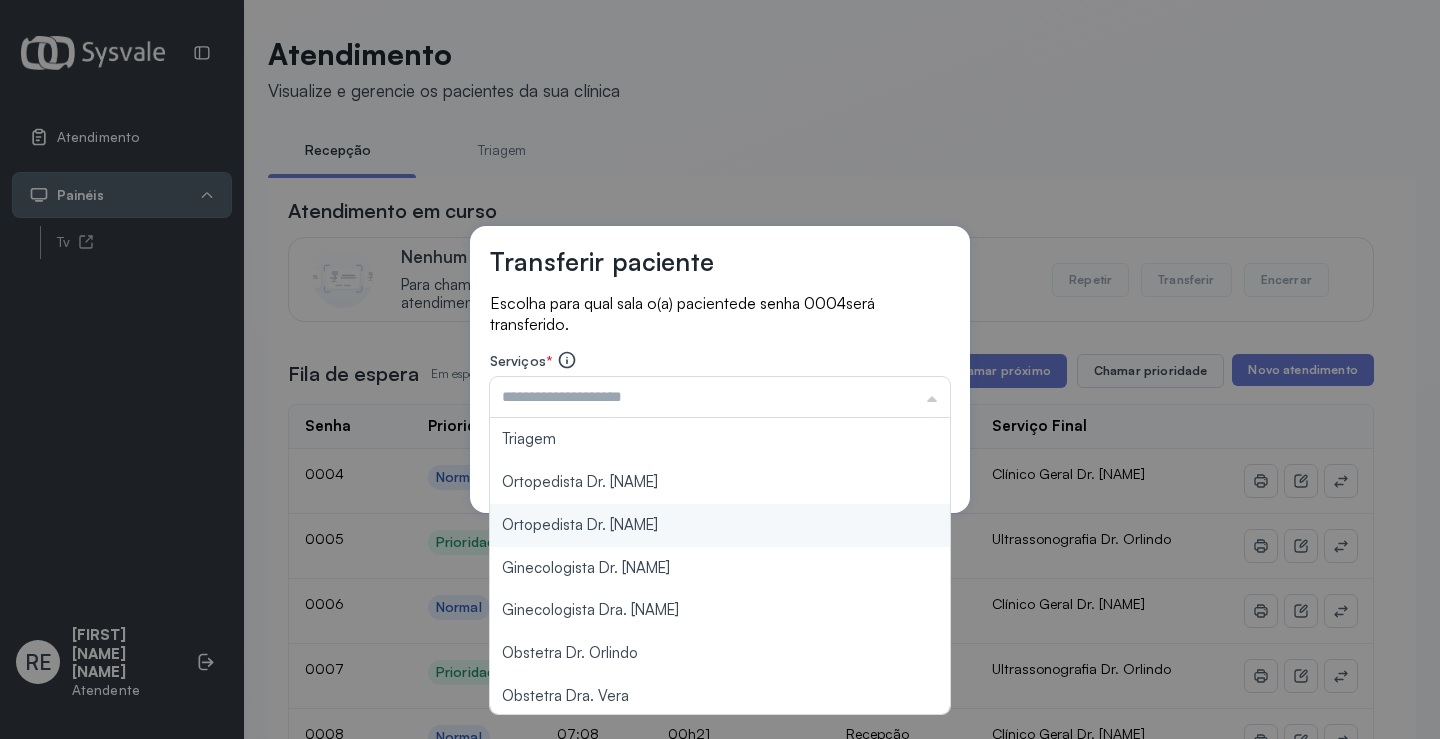 type on "**********" 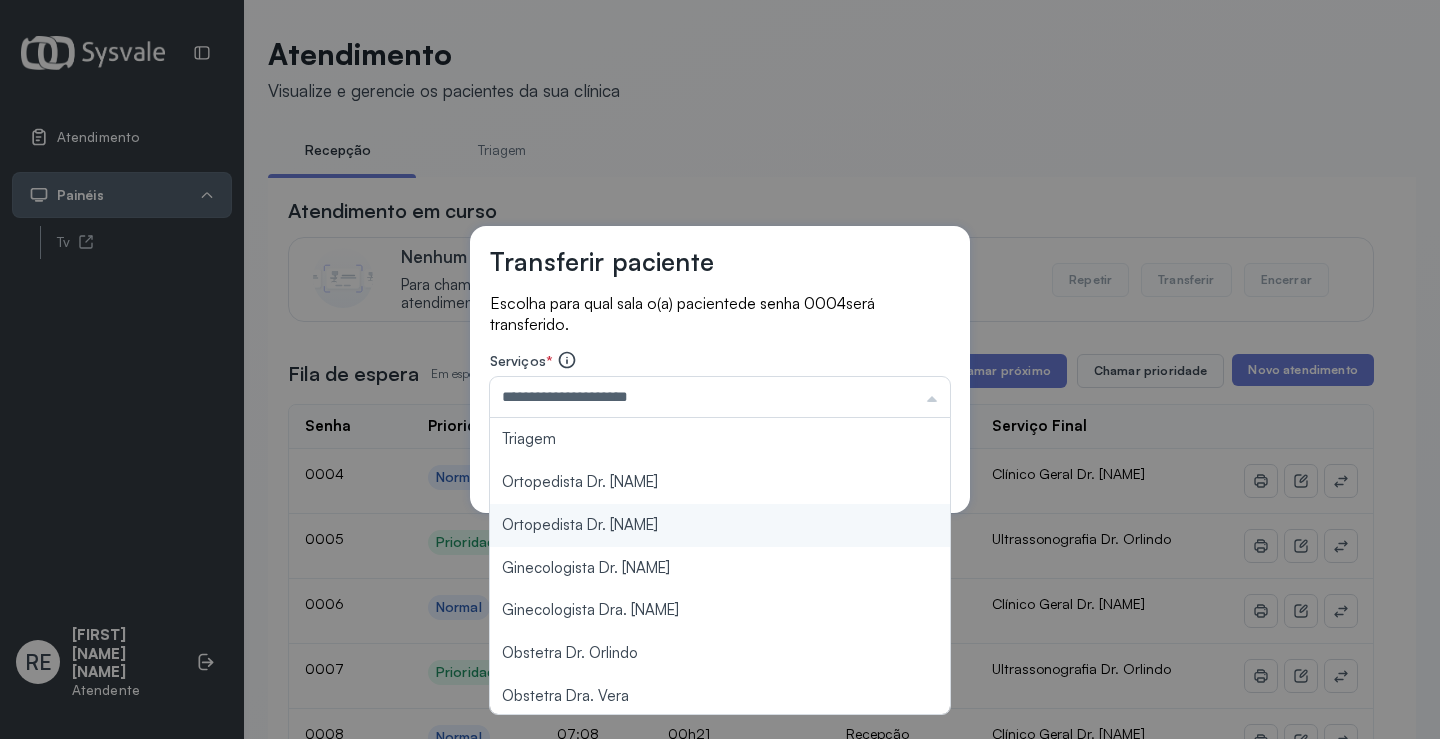 click on "**********" at bounding box center (720, 369) 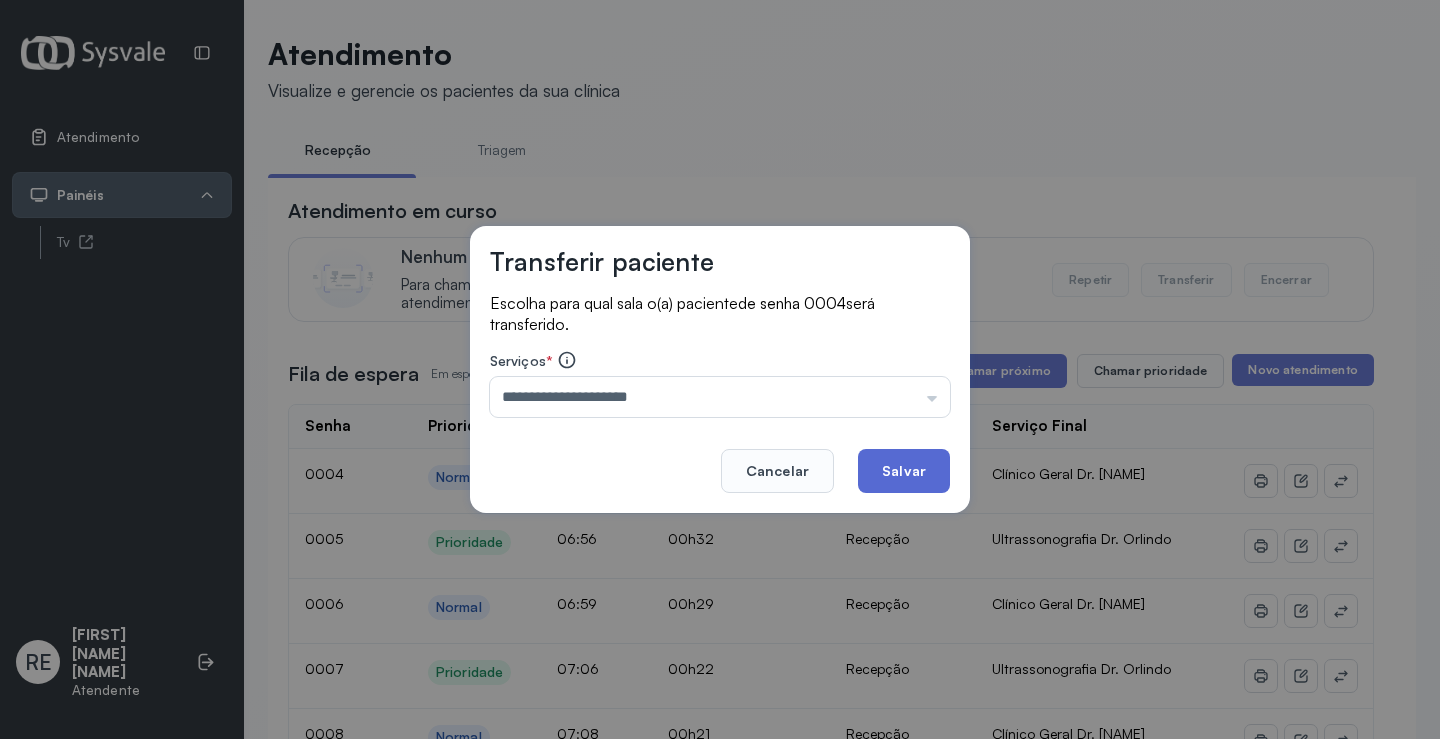 click on "Salvar" 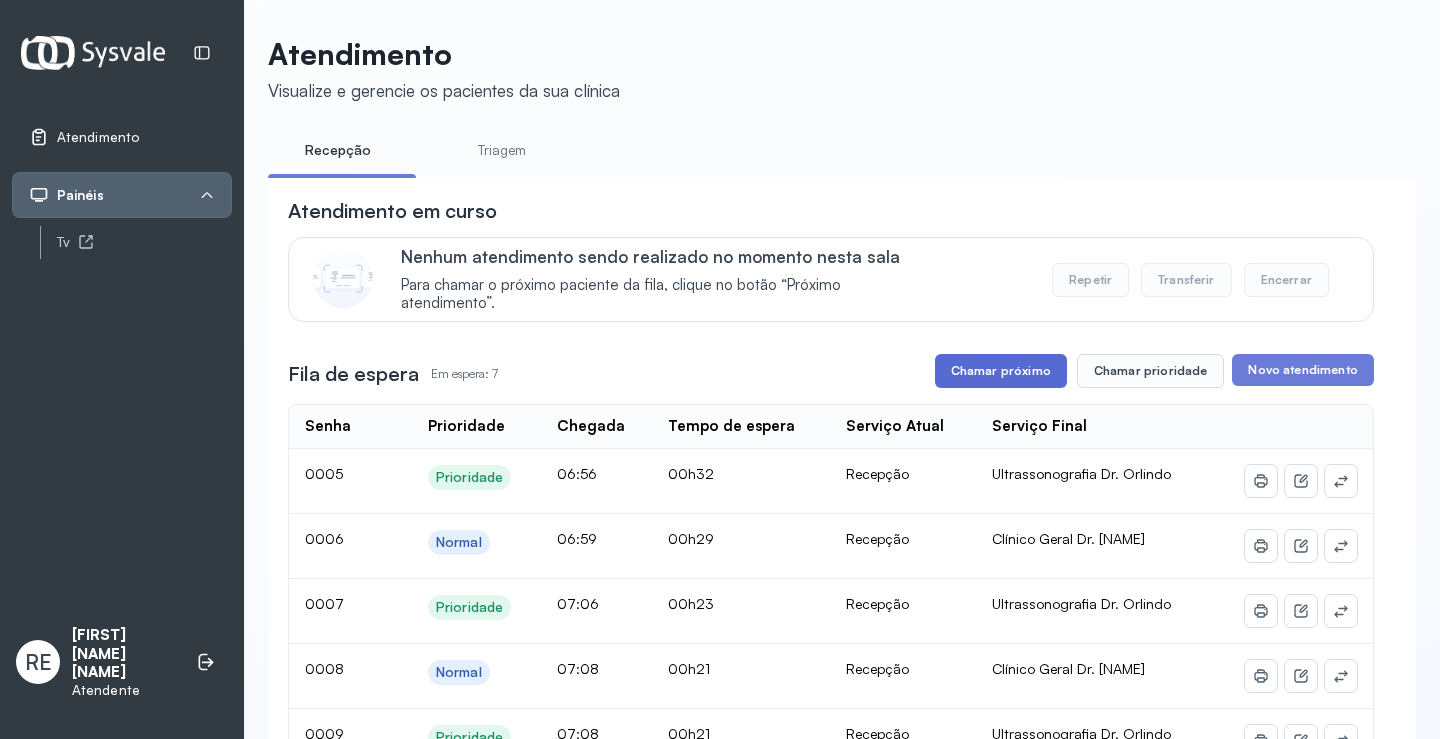 click on "Chamar próximo" at bounding box center (1001, 371) 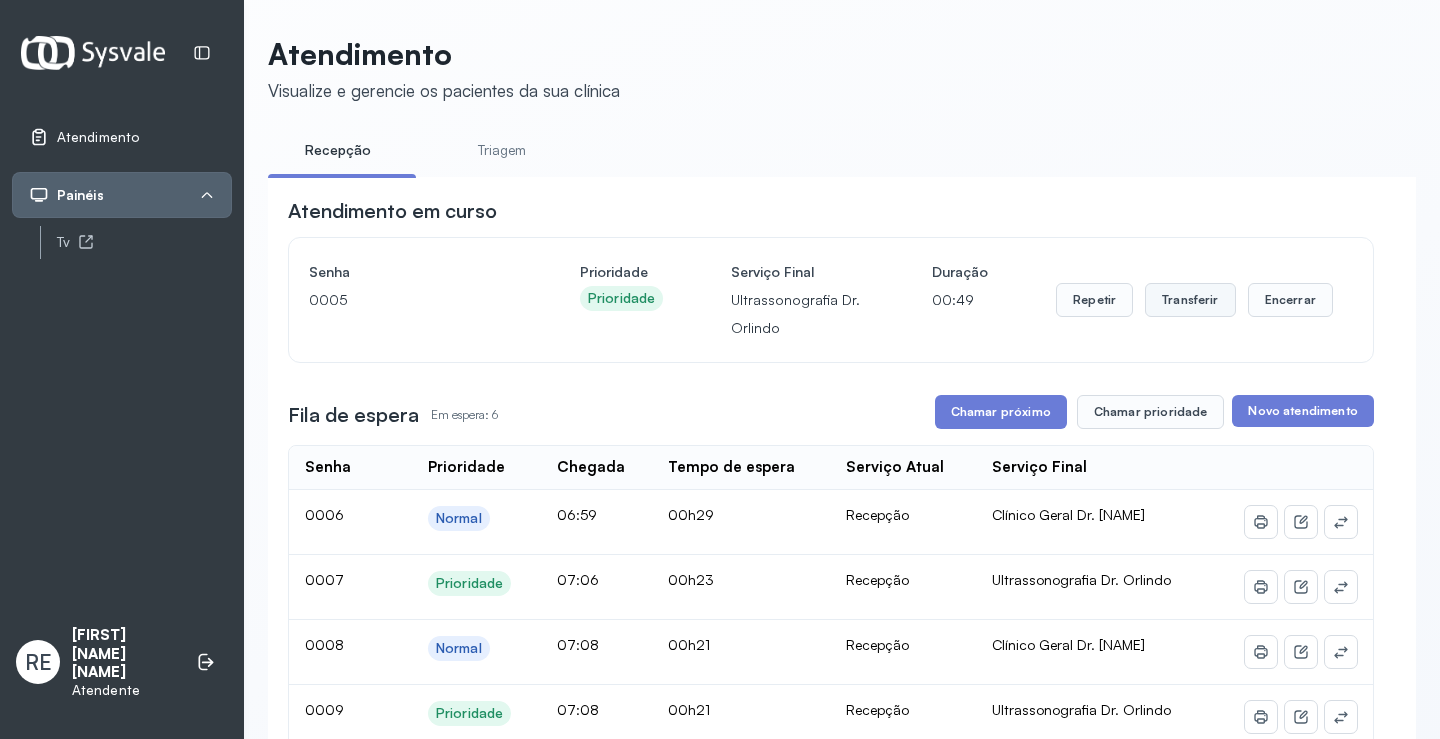 click on "Transferir" at bounding box center [1190, 300] 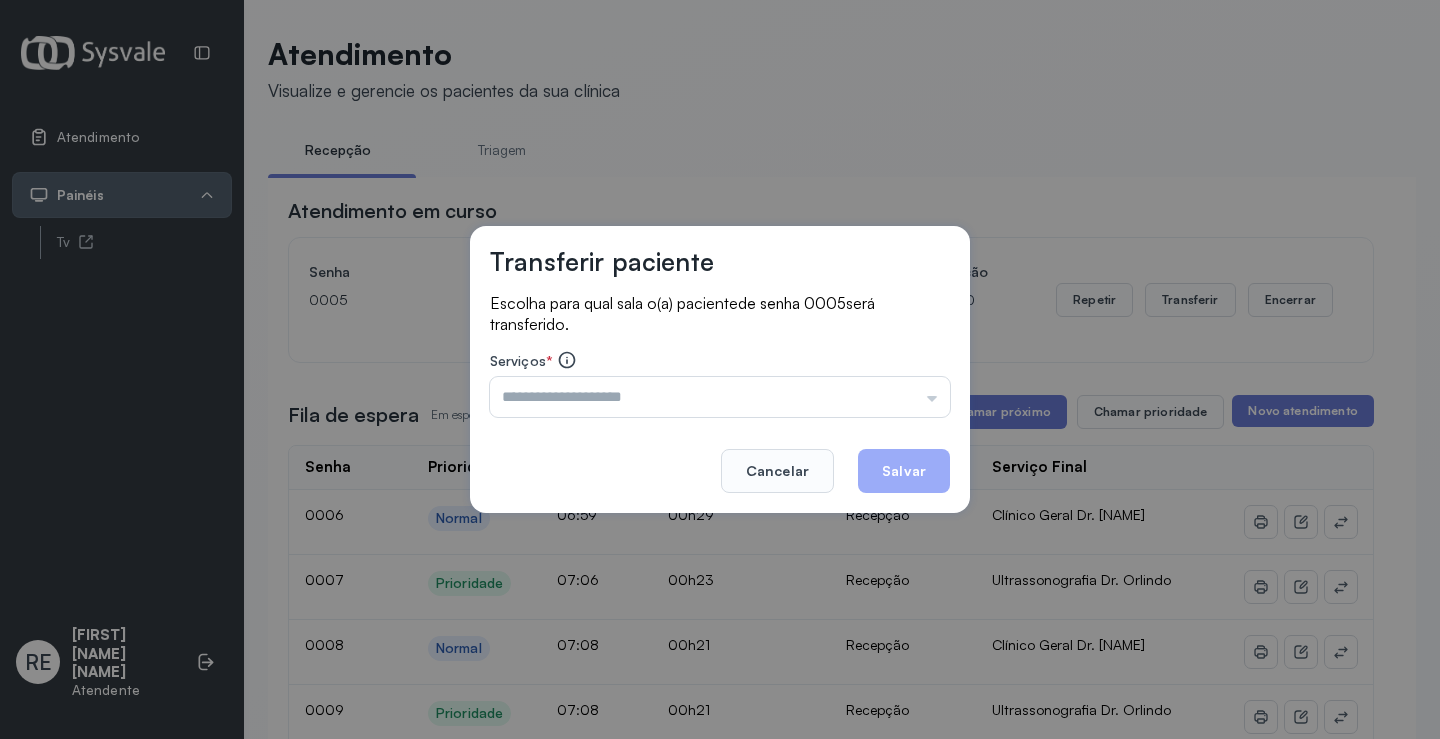 click at bounding box center [720, 397] 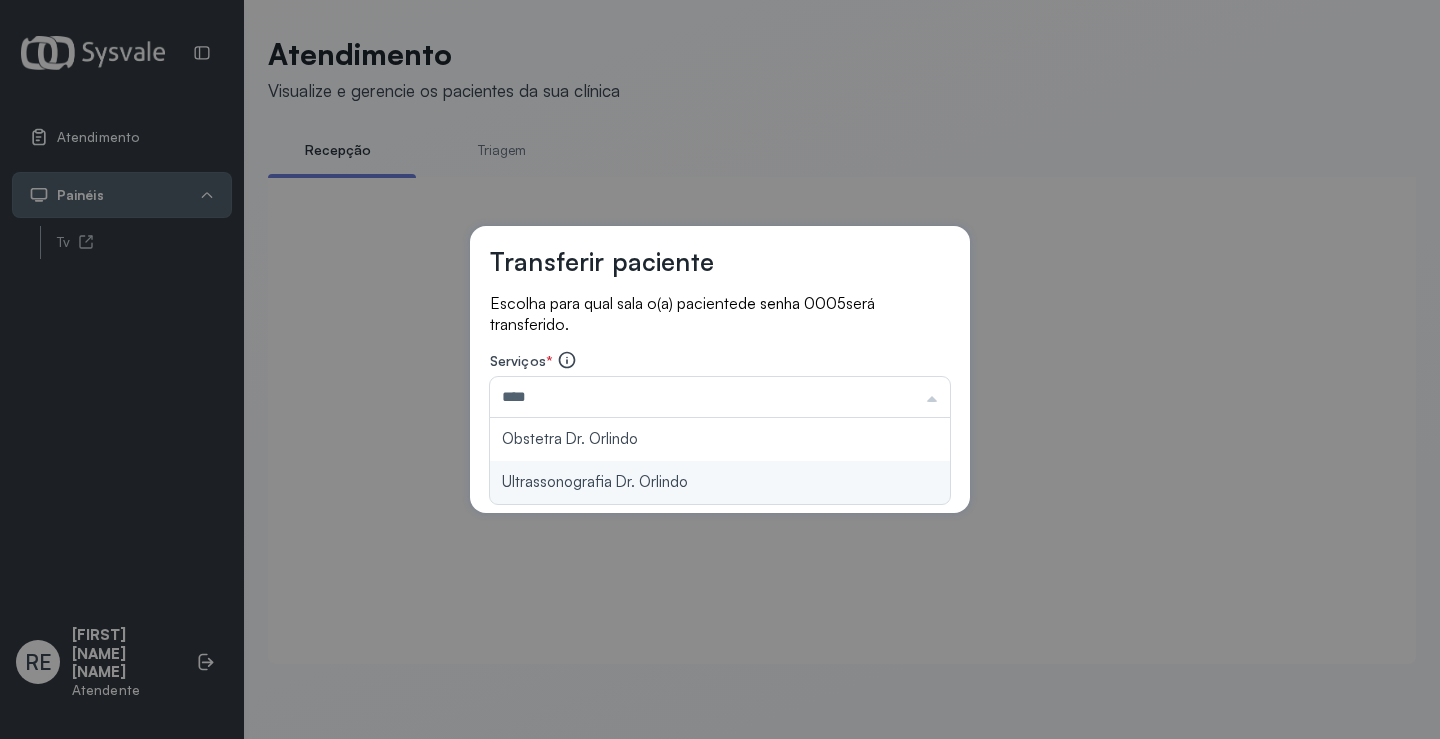 type on "**********" 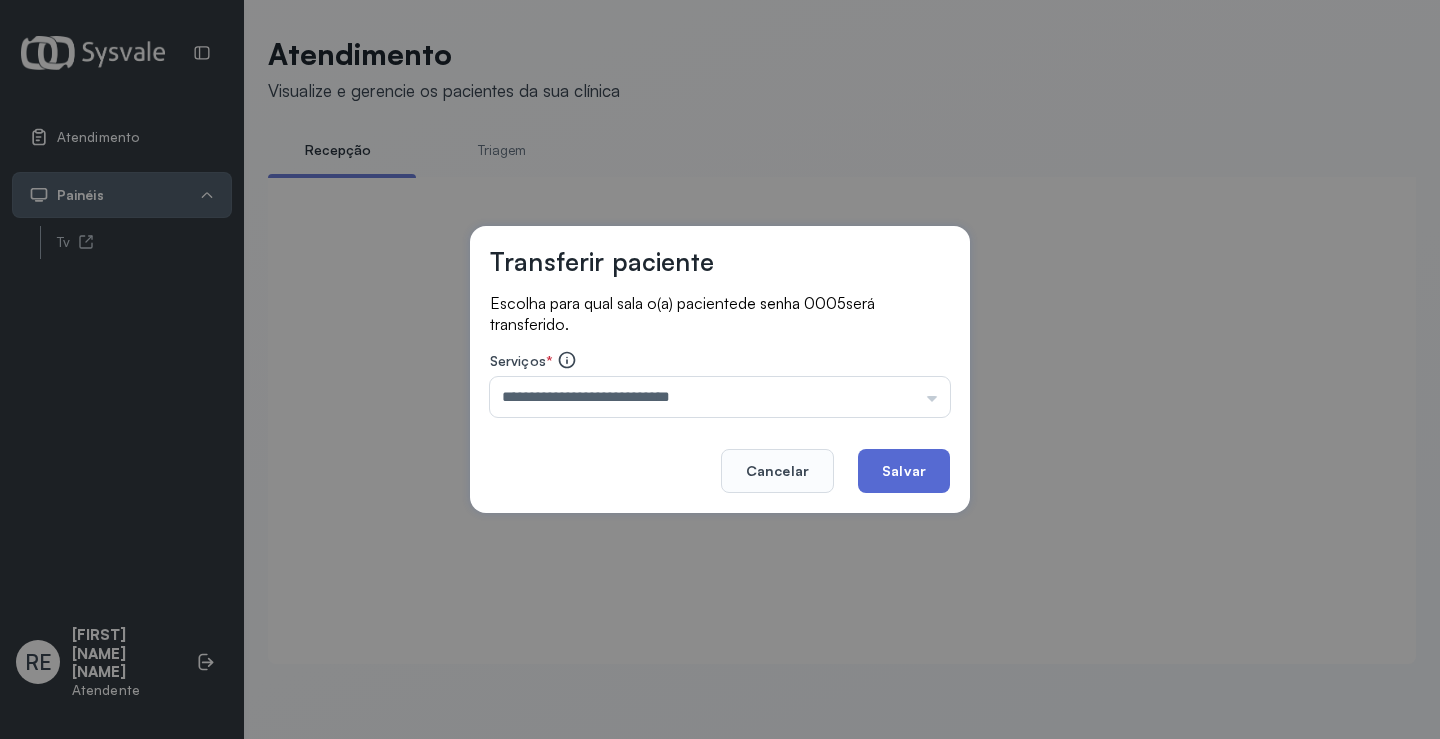 click on "Salvar" 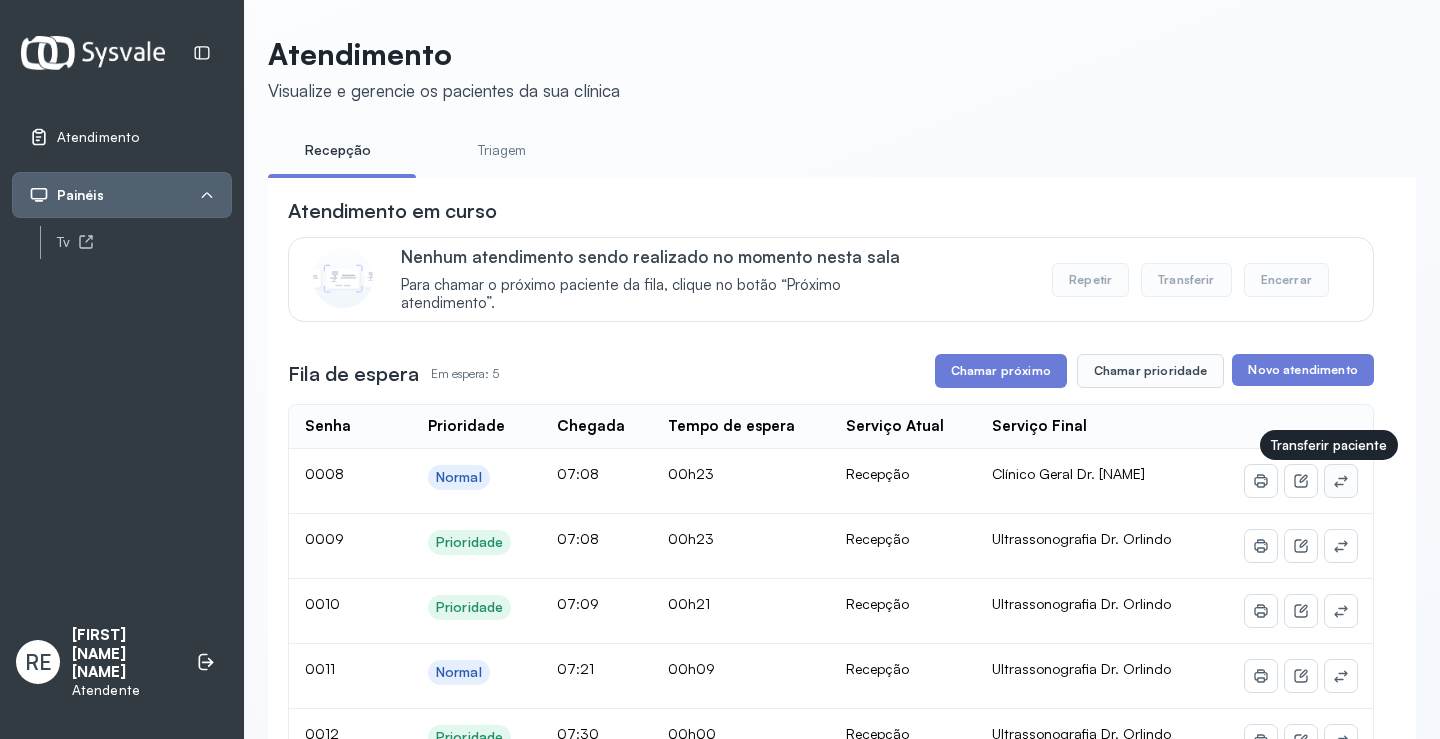 click 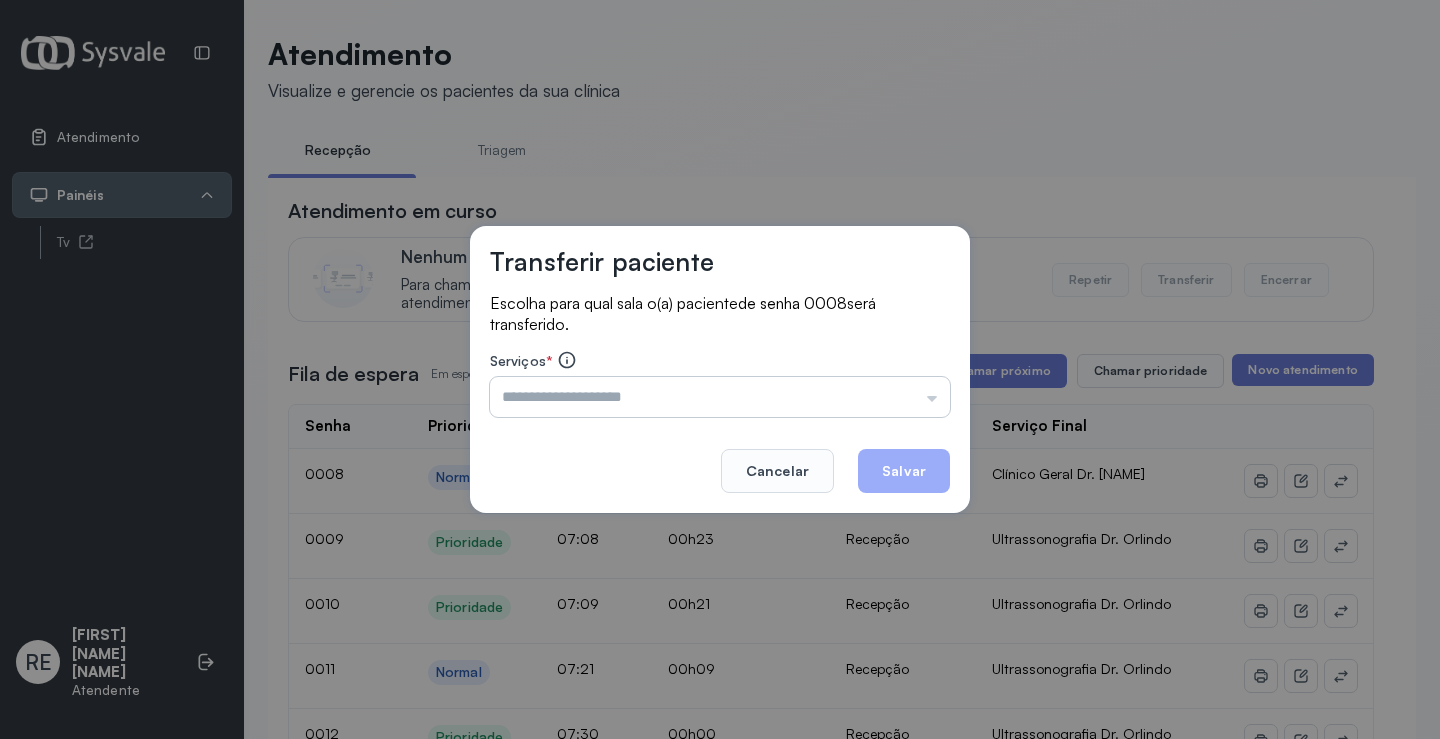 click at bounding box center (720, 397) 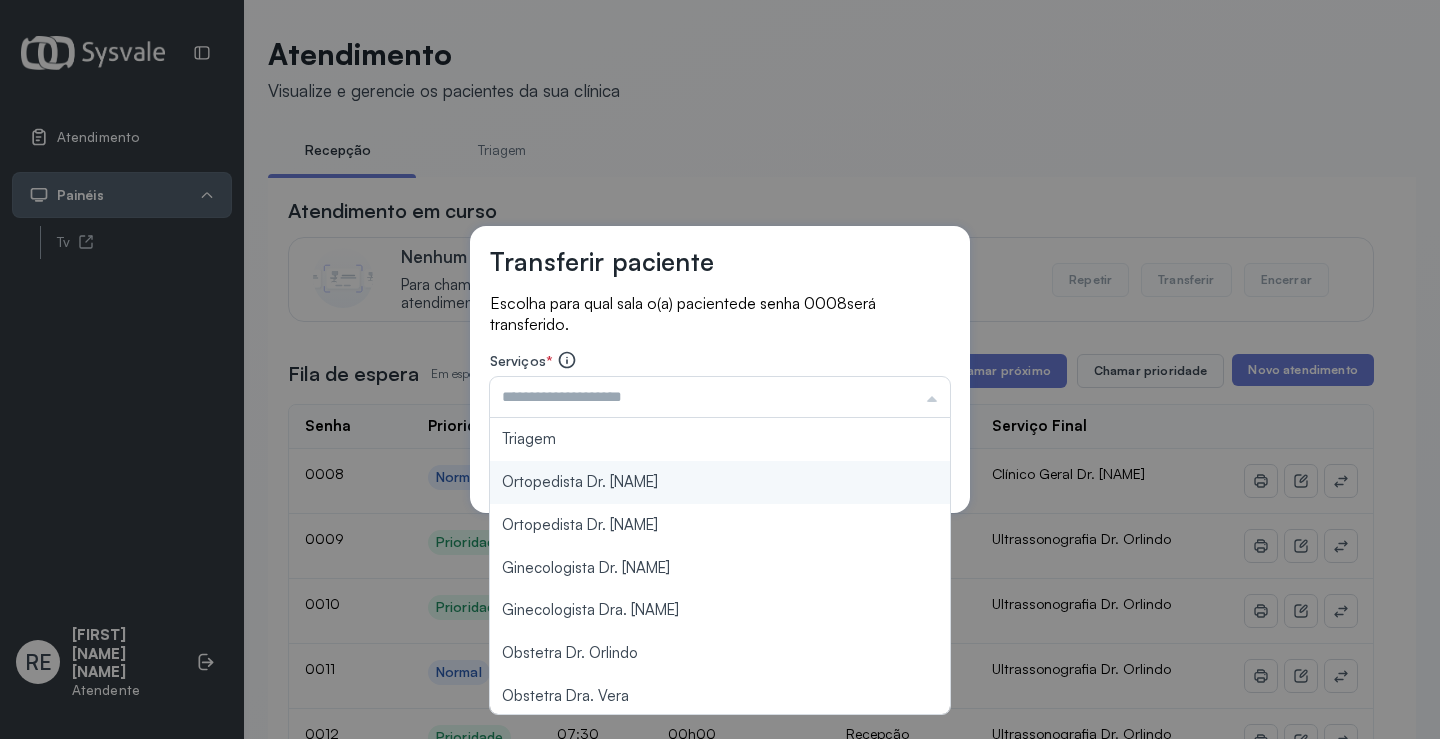type on "**********" 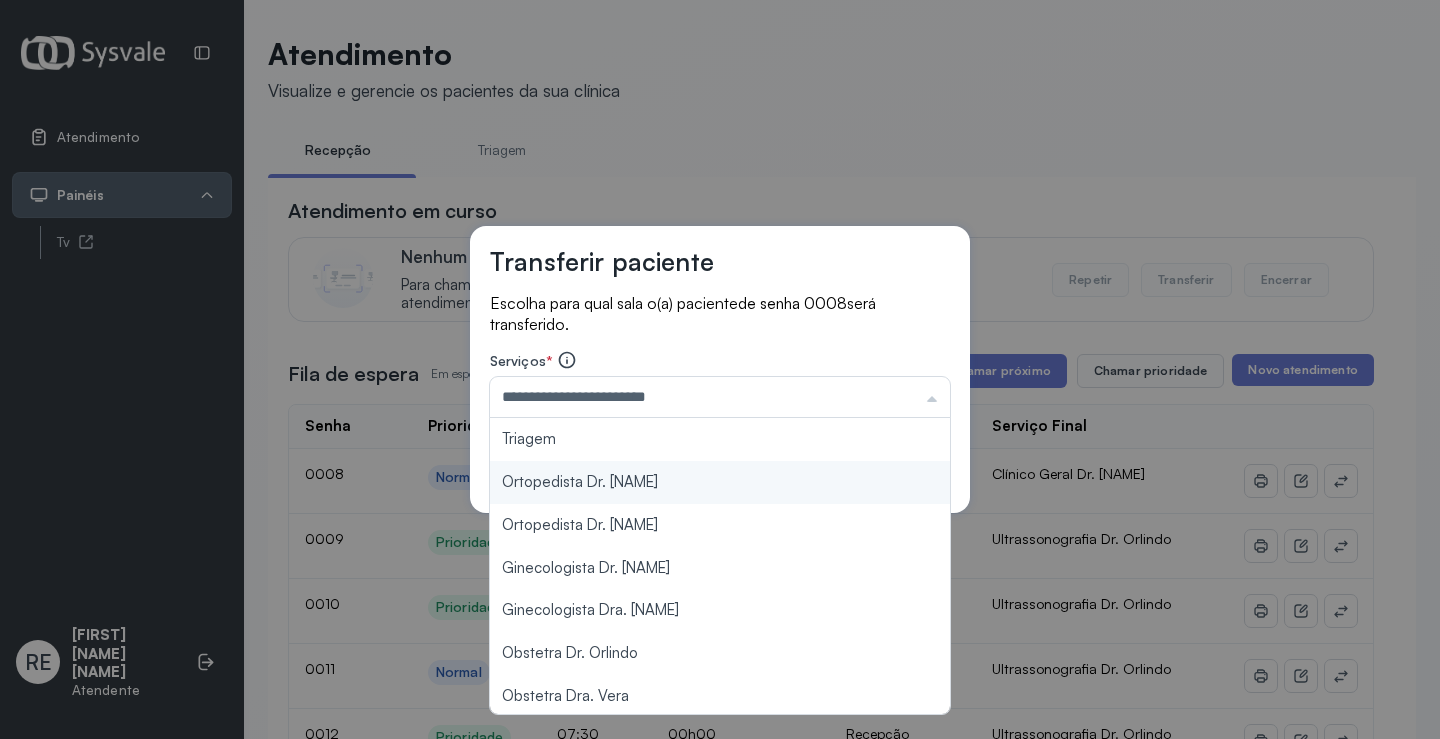 click on "**********" at bounding box center (720, 370) 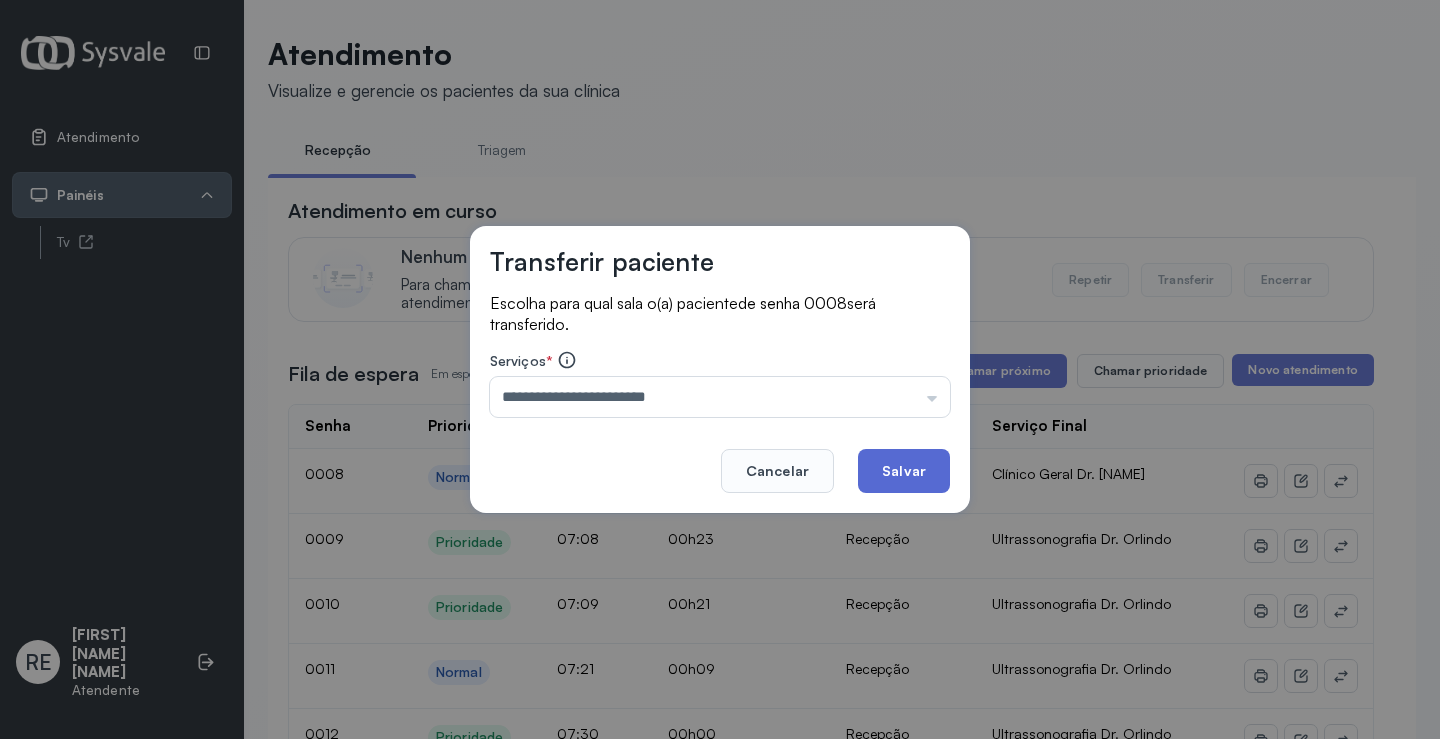 click on "Salvar" 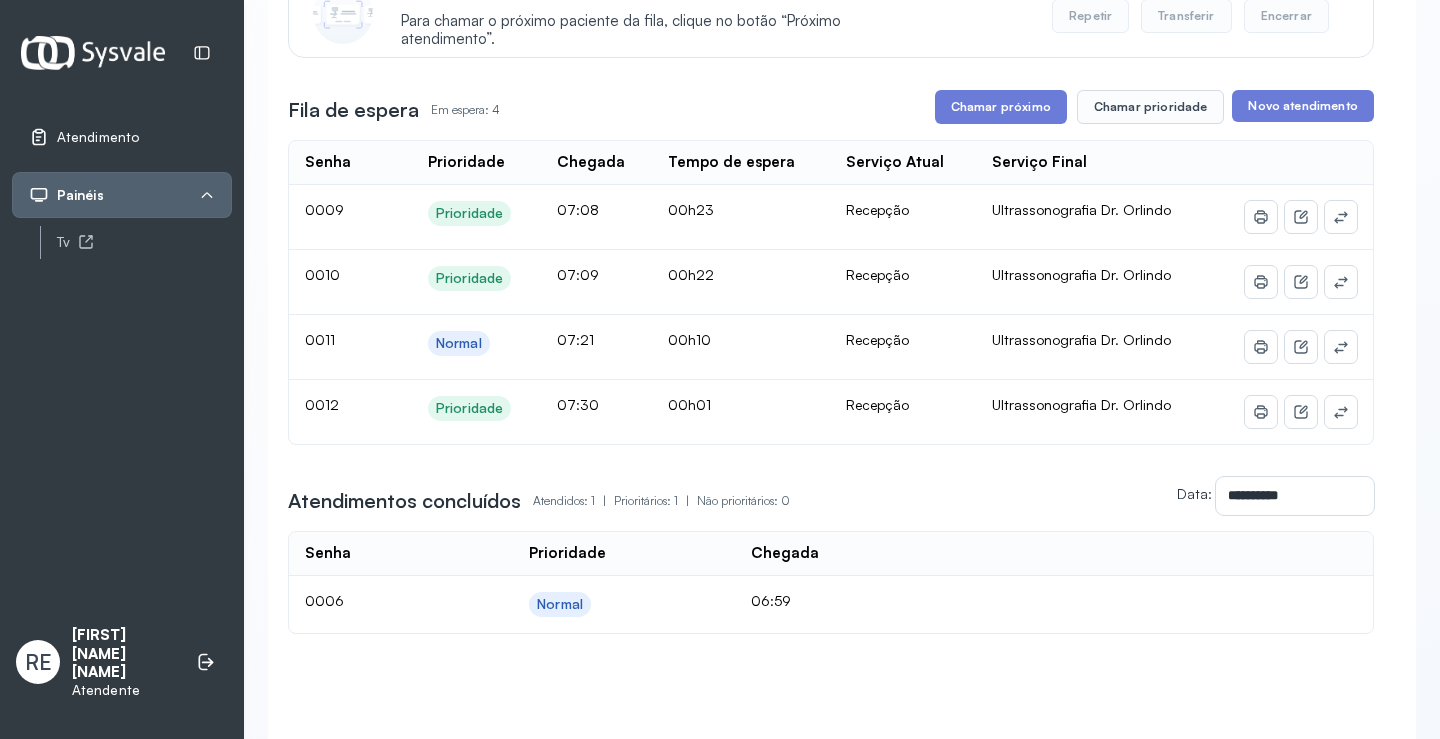scroll, scrollTop: 164, scrollLeft: 0, axis: vertical 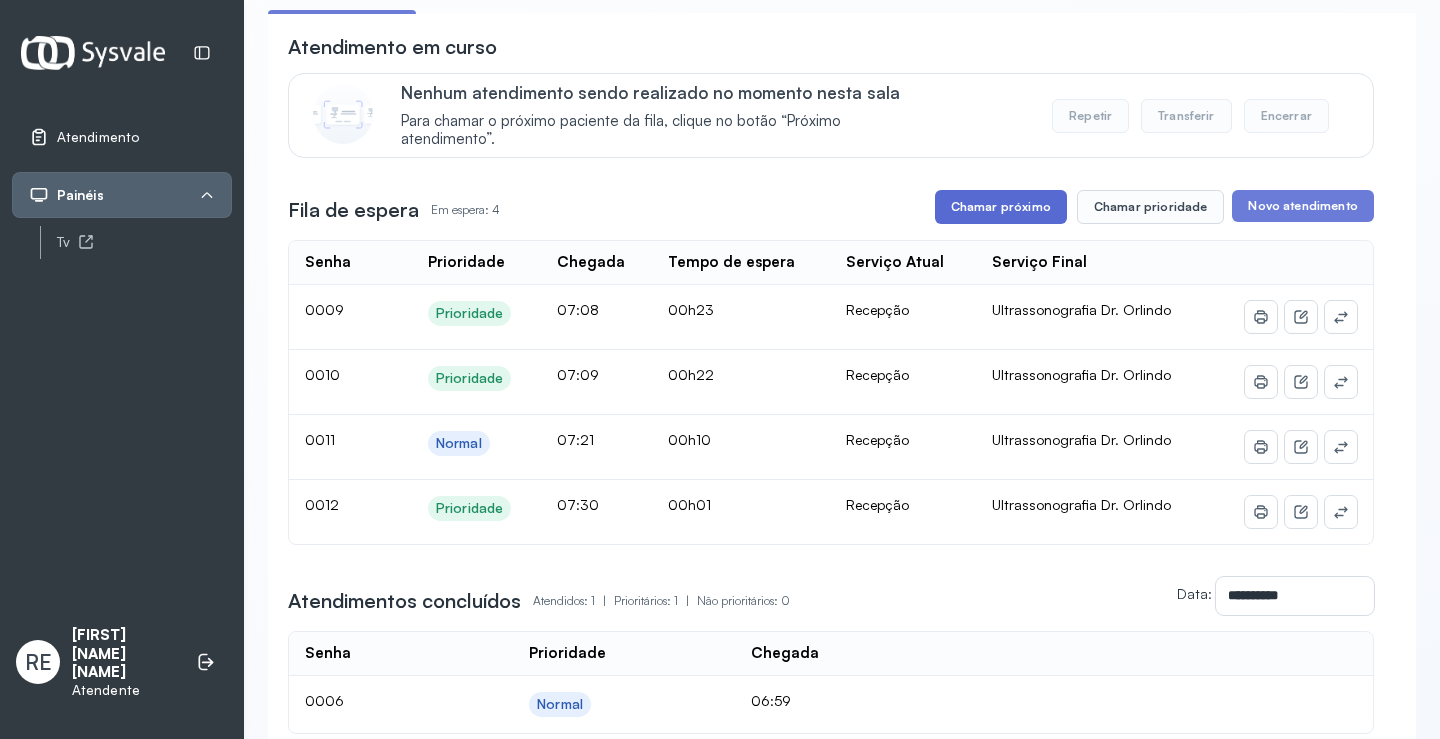 click on "Chamar próximo" at bounding box center (1001, 207) 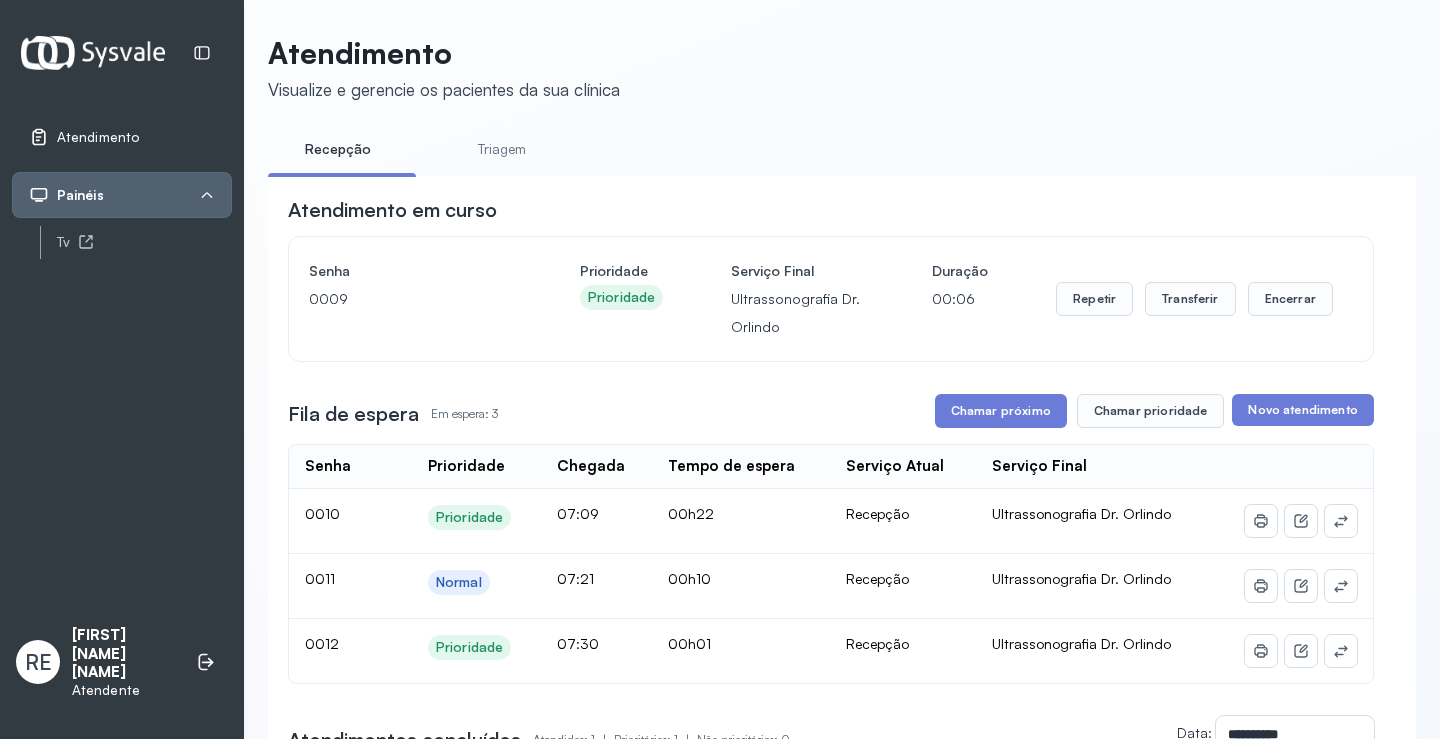 scroll, scrollTop: 164, scrollLeft: 0, axis: vertical 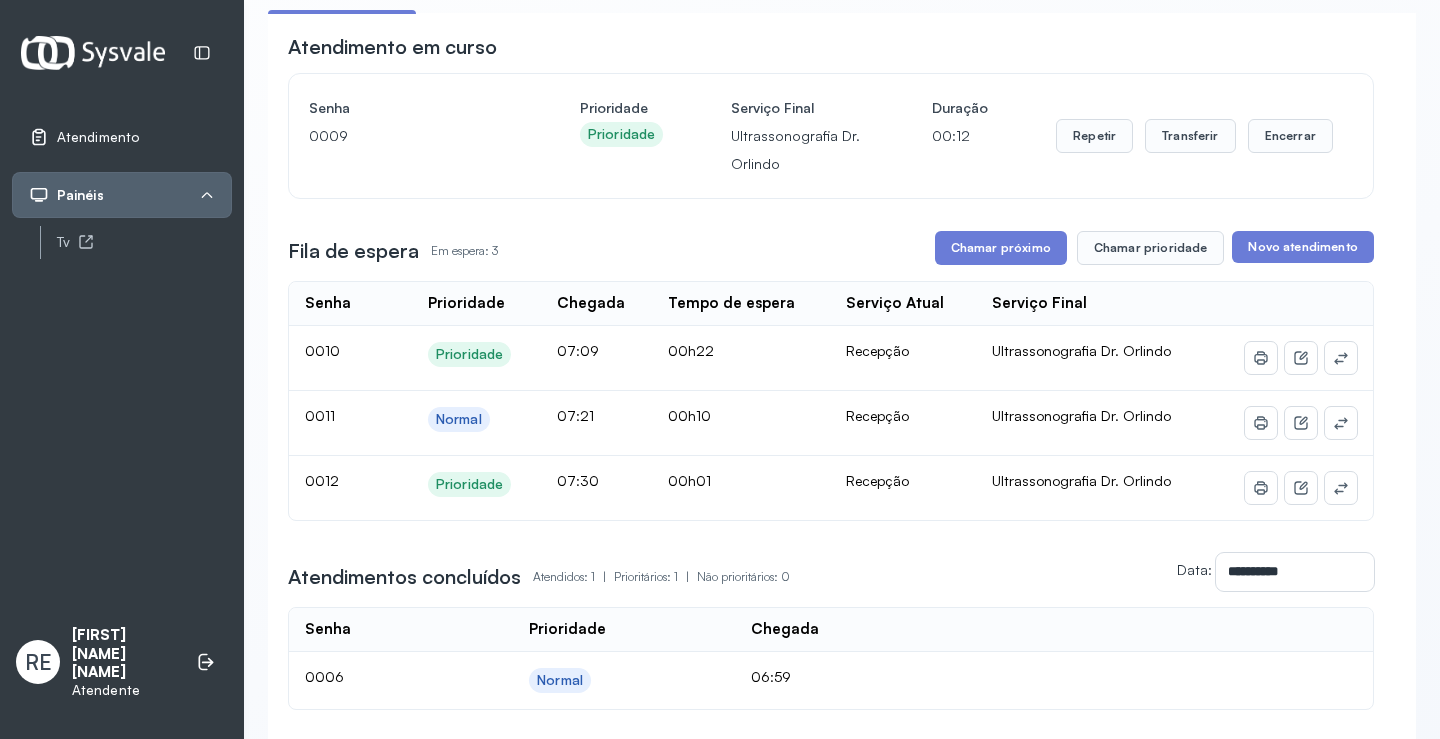 click on "**********" at bounding box center (842, 425) 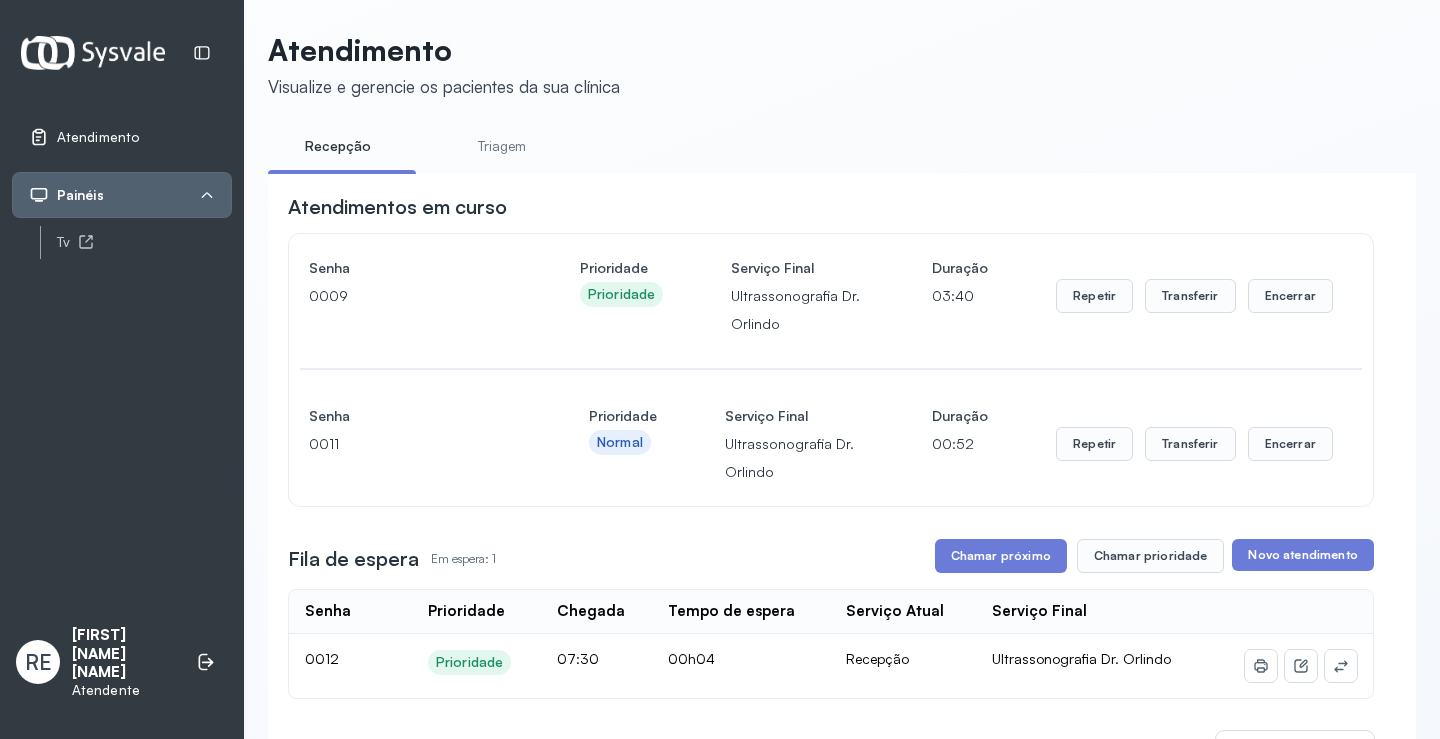 scroll, scrollTop: 0, scrollLeft: 0, axis: both 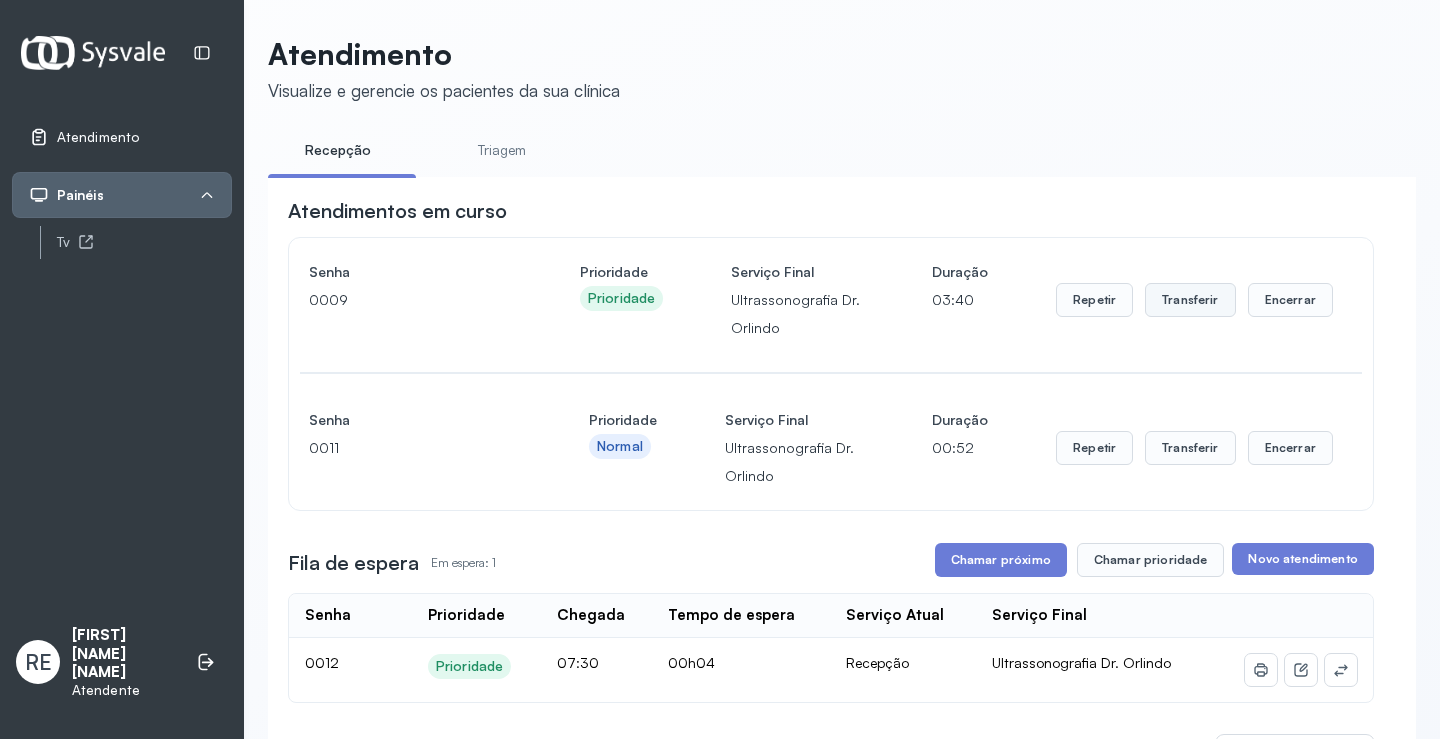 click on "Transferir" at bounding box center (1190, 300) 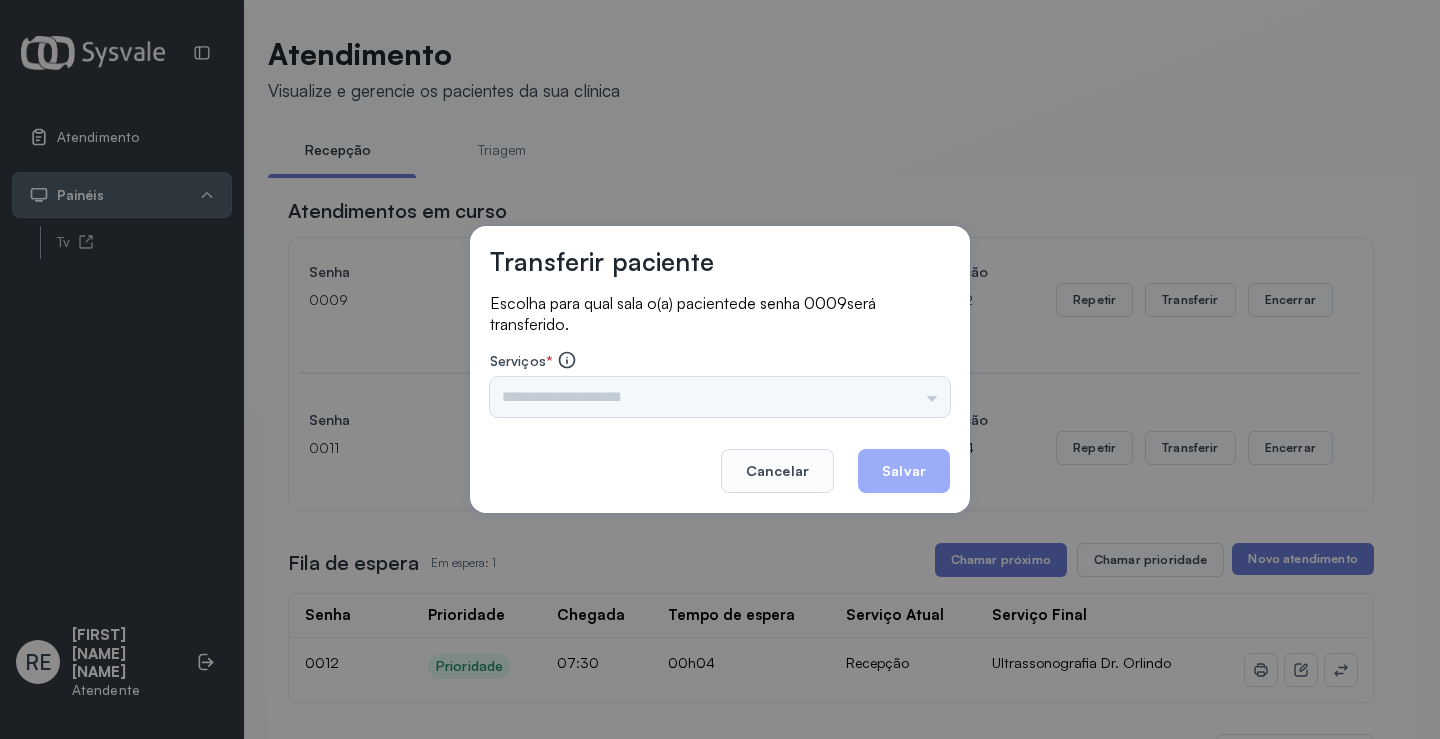 click at bounding box center (720, 397) 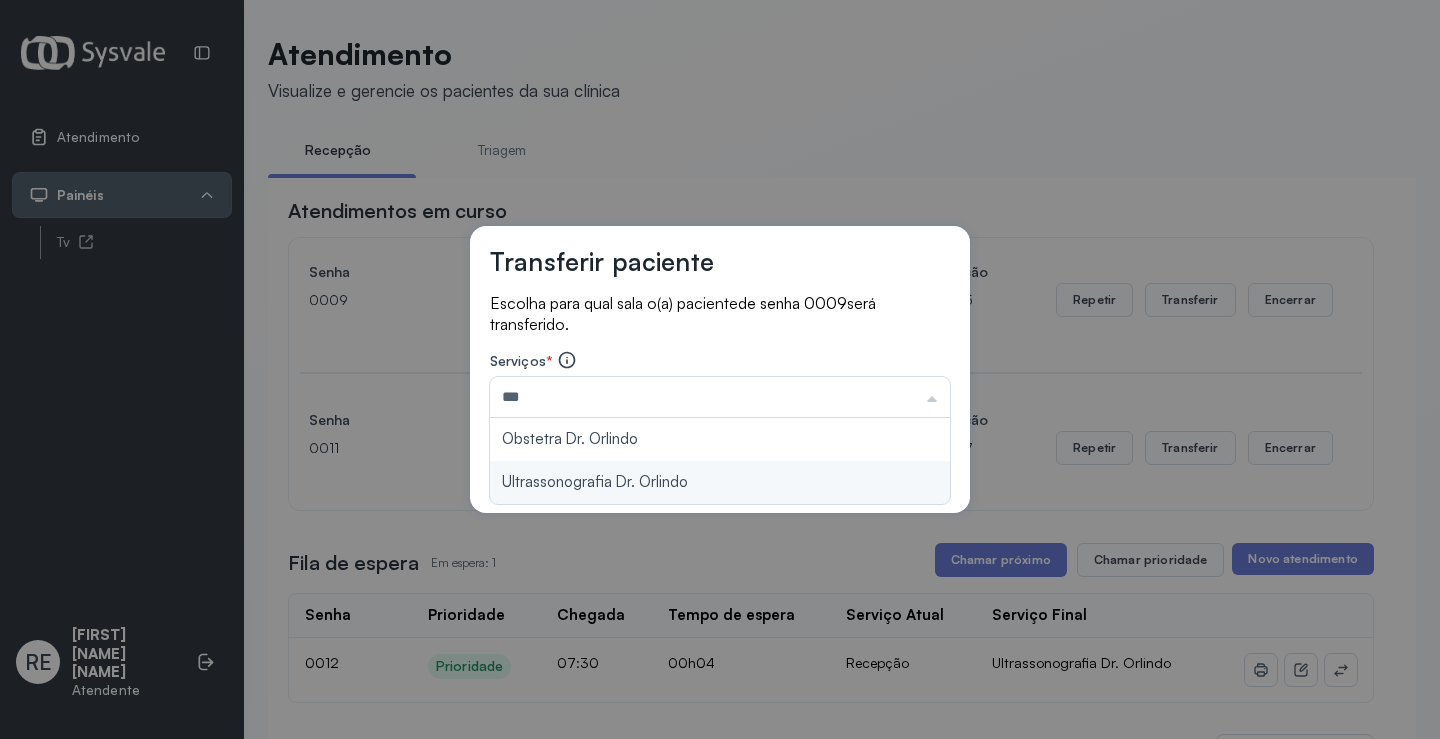 type on "**********" 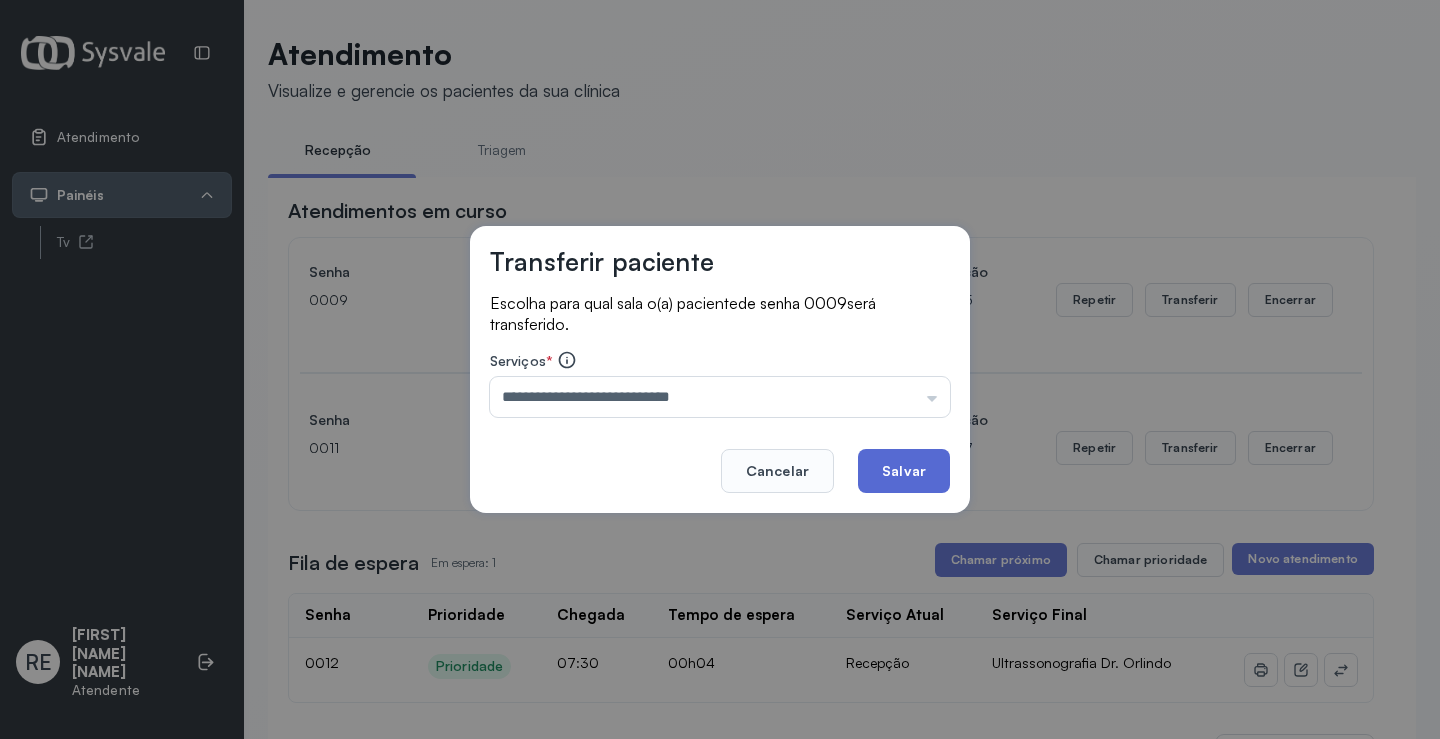 click on "Salvar" 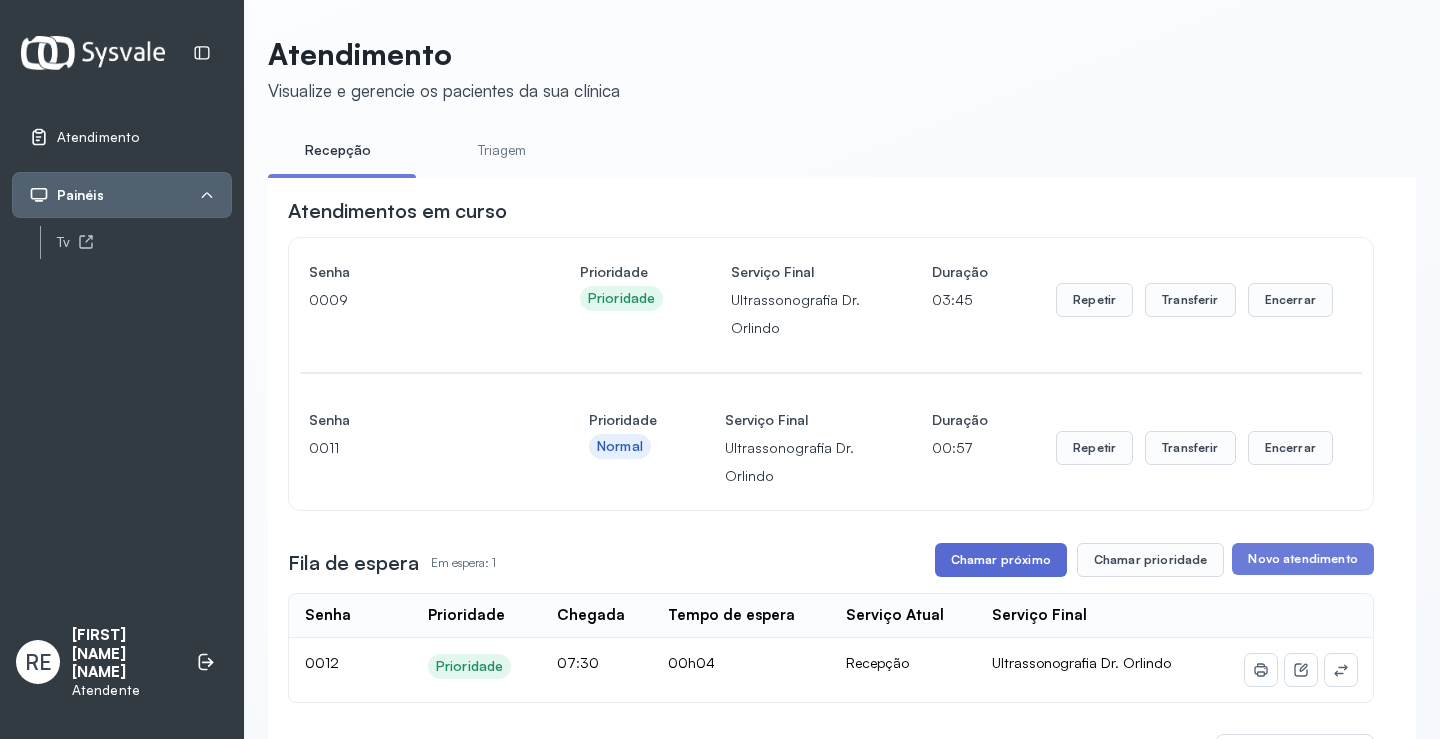 click on "Chamar próximo" at bounding box center (1001, 560) 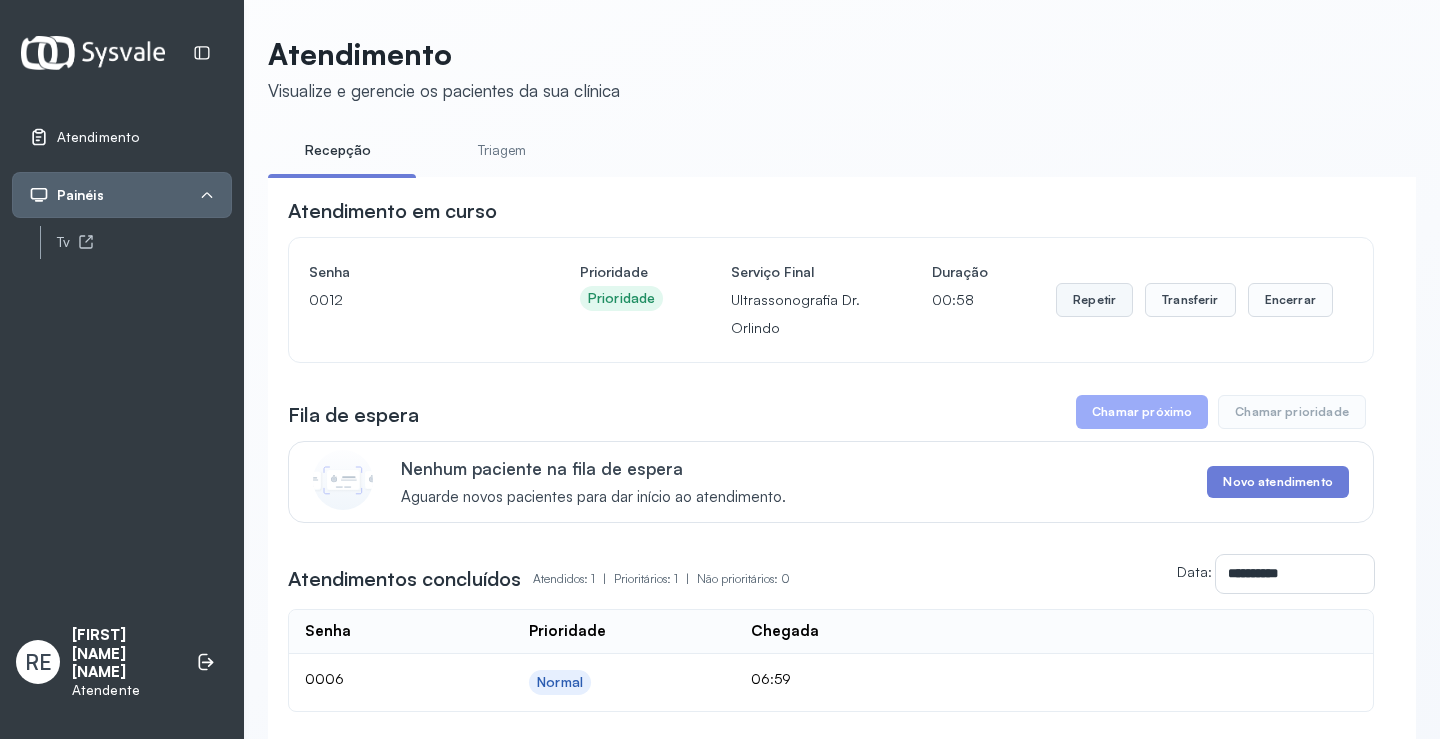 click on "Repetir" at bounding box center [1094, 300] 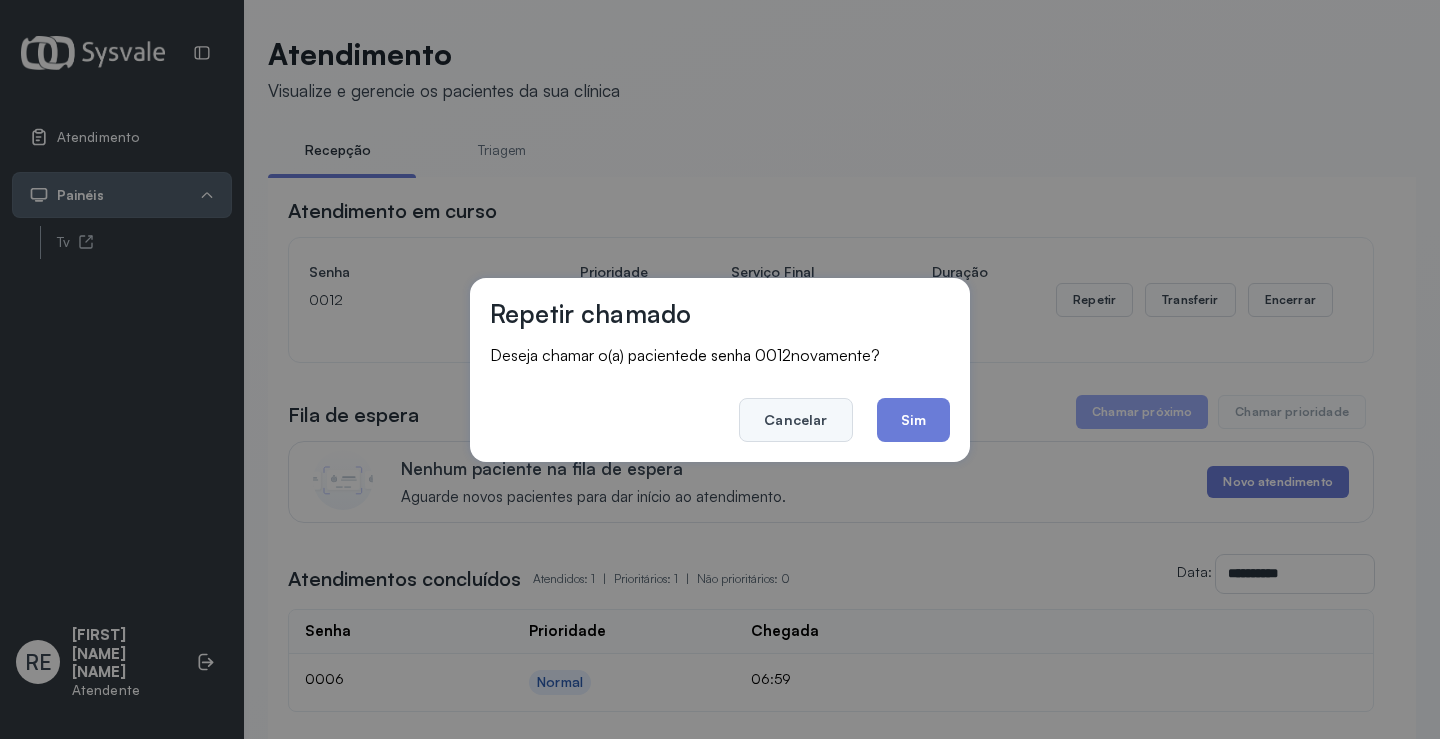 click on "Cancelar" 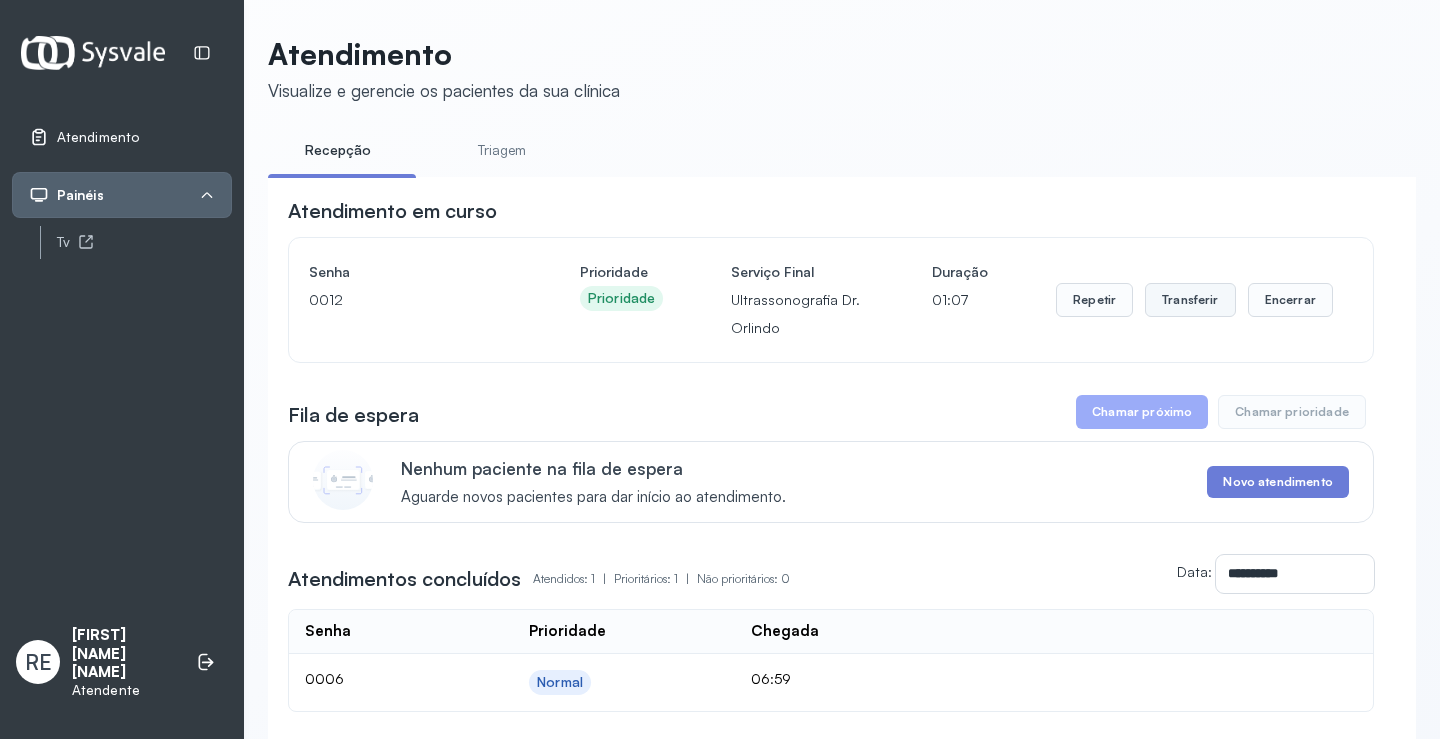 click on "Transferir" at bounding box center (1190, 300) 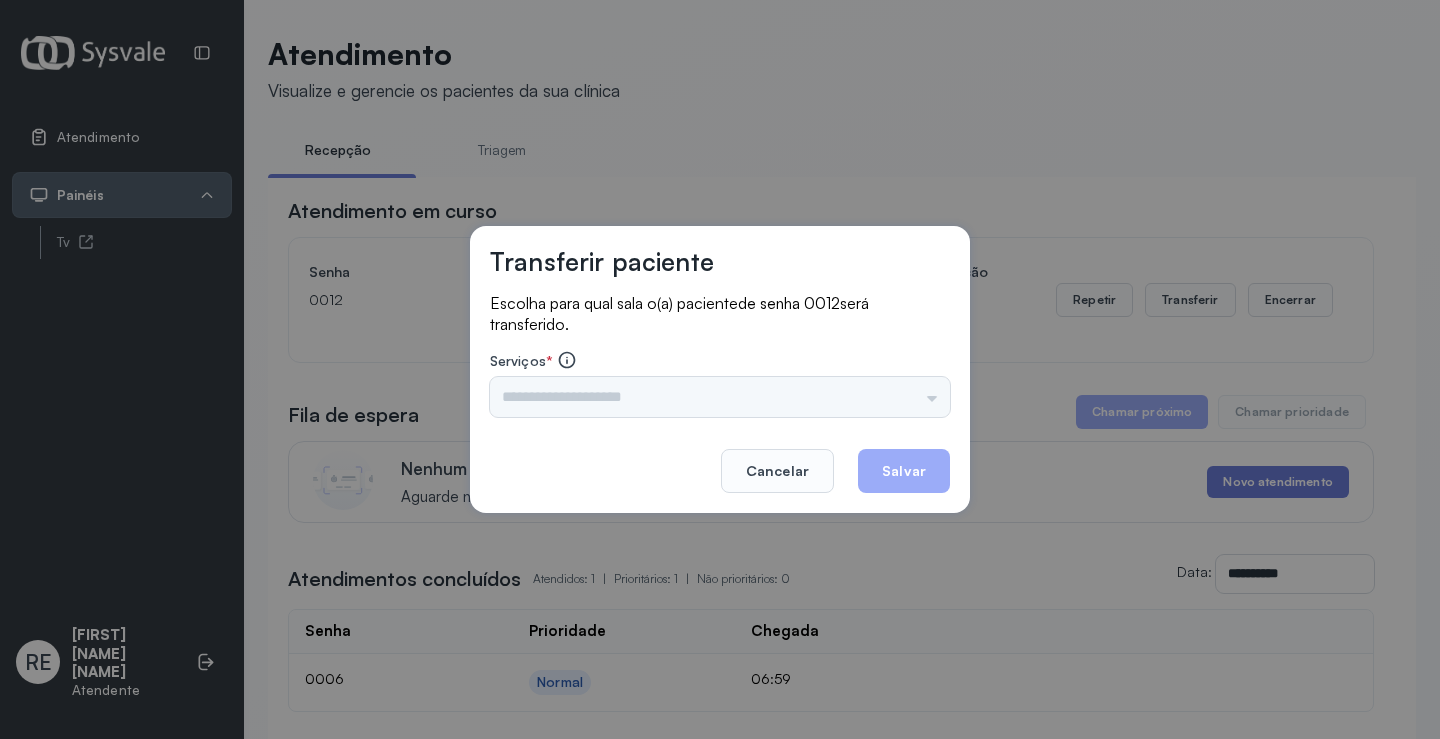 click on "Triagem Ortopedista Dr. Mauricio Ortopedista Dr. Ramon Ginecologista Dr. Amilton Ginecologista Dra. Luana Obstetra Dr. Orlindo Obstetra Dra. Vera Ultrassonografia Dr. Orlindo Ultrassonografia Dr. Amilton Consulta com Neurologista Dr. Ezir Reumatologista Dr. Juvenilson Endocrinologista Washington Dermatologista Dra. Renata Nefrologista Dr. Edvaldo Geriatra Dra. Vanessa Infectologista Dra. Vanessa Oftalmologista Dra. Consulta Proctologista/Cirurgia Geral Dra. Geislane Otorrinolaringologista Dr. Pedro Pequena Cirurgia Dr. Geislane Pequena Cirurgia Dr. AMILTON ECG Espirometria com Broncodilatador Espirometria sem Broncodilatador Ecocardiograma - Dra. Vanessa Viana Exame de PPD Enf. Jane Raquel RETIRADA DE CERUME DR. PEDRO VACINAÇÃO Preventivo Enf. Luciana Preventivo Enf. Tiago Araujo Consulta de Enfermagem Enf. Tiago Consulta de Enfermagem Enf. Luciana Consulta  Cardiologista Dr. Everson Consulta Enf. Jane Raquel Dispensação de Medicação Agendamento Consulta Enf. Tiago Agendamento consulta Enf. Luciana" at bounding box center [720, 397] 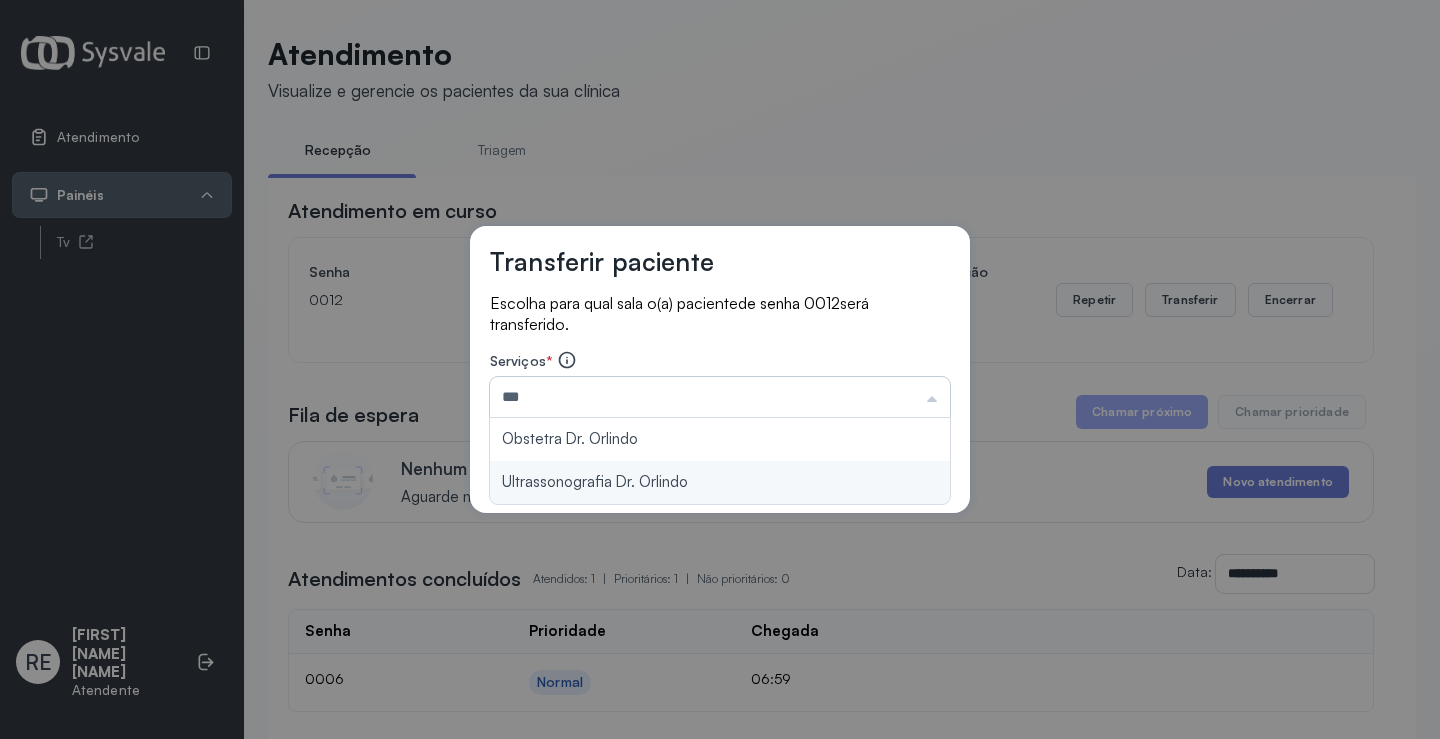 type on "**********" 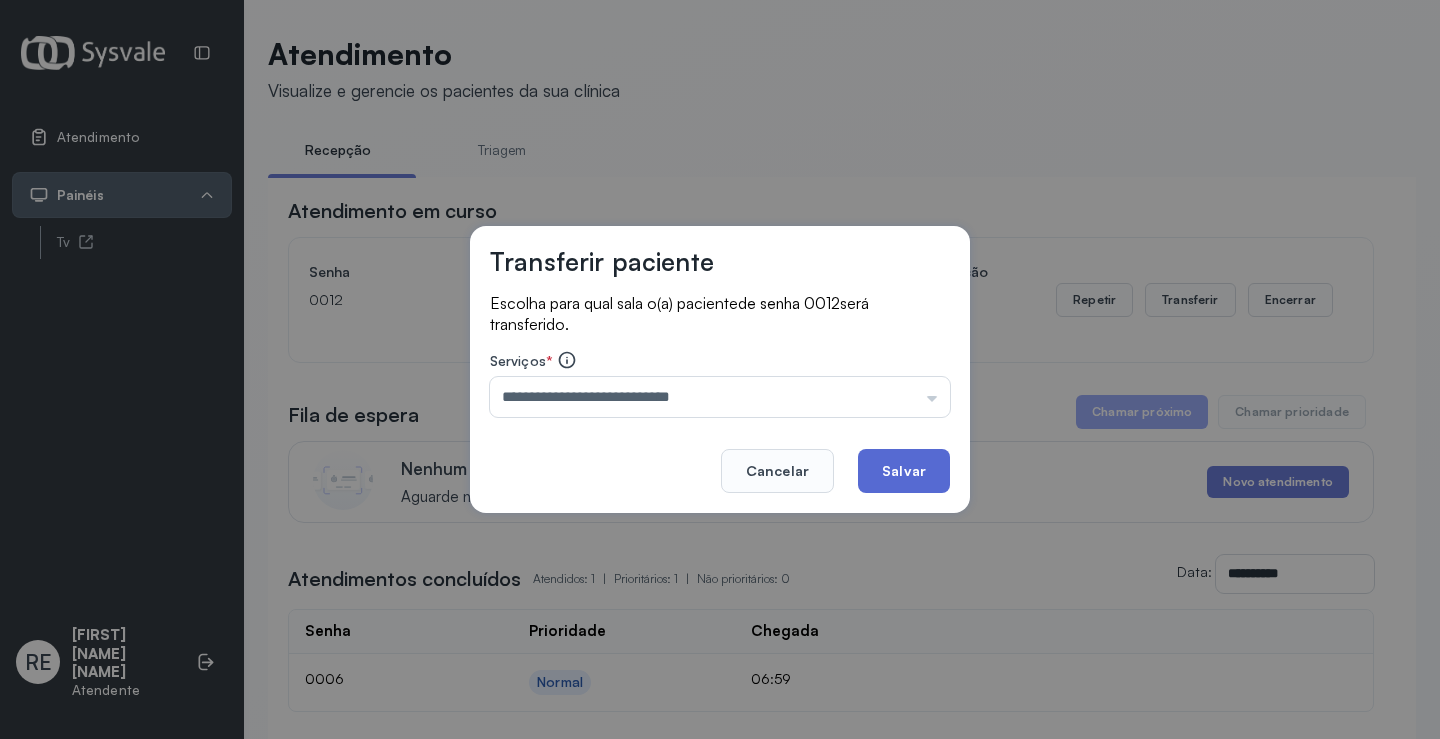 click on "Salvar" 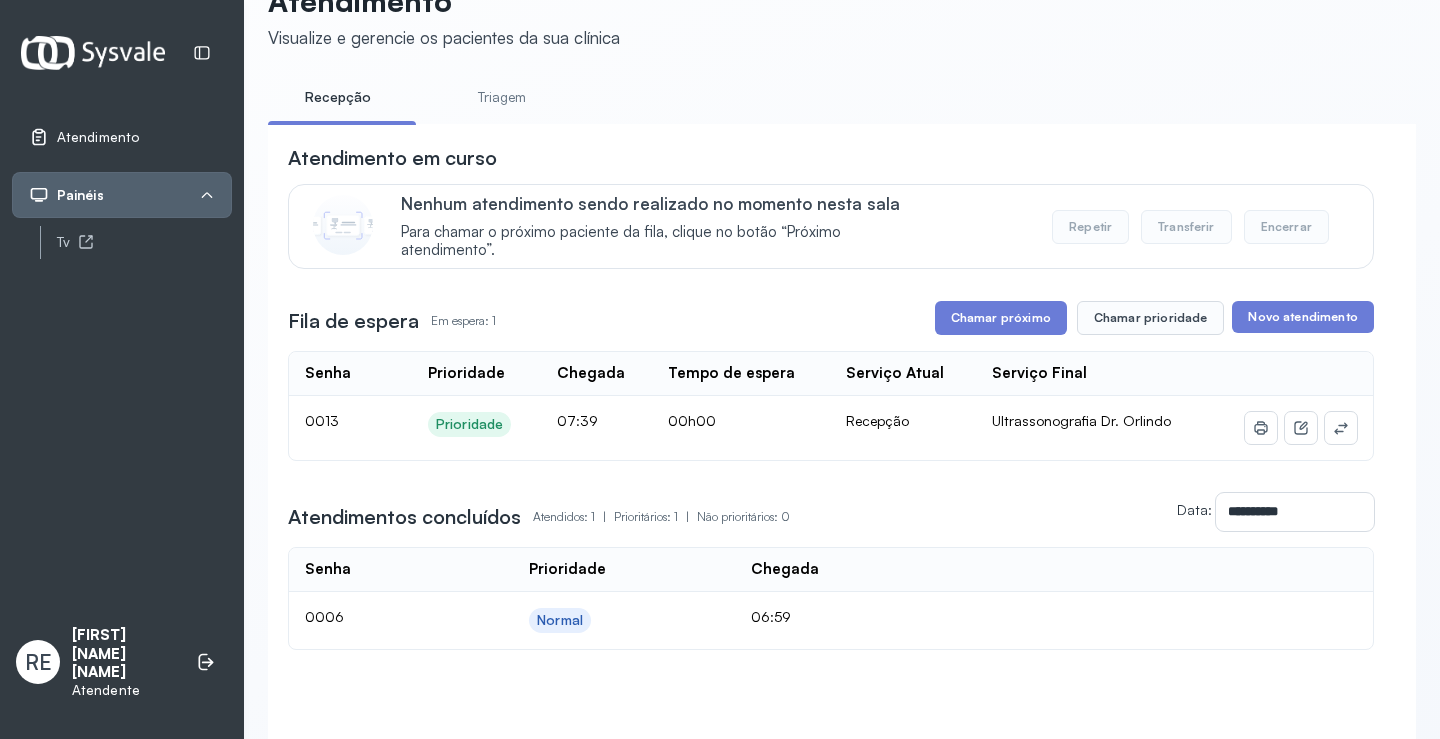 scroll, scrollTop: 100, scrollLeft: 0, axis: vertical 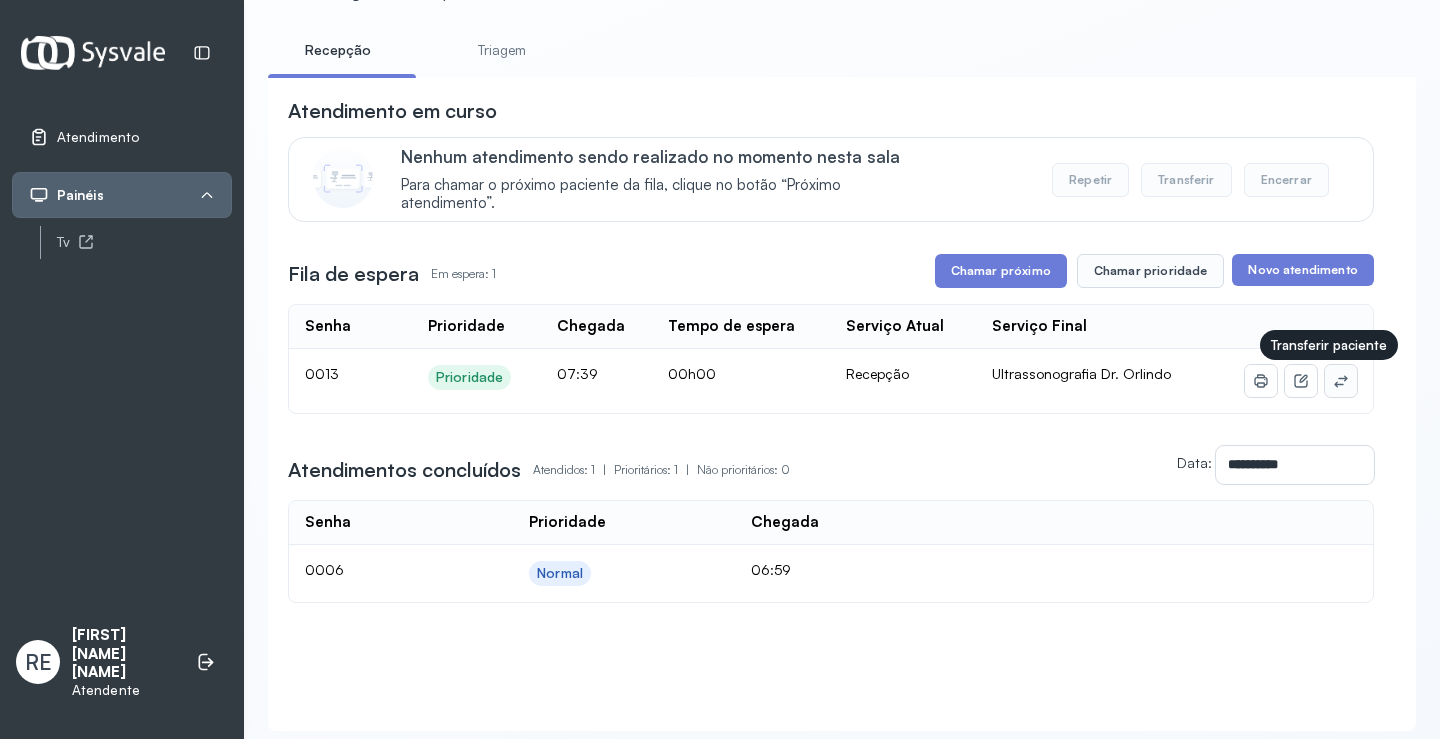click 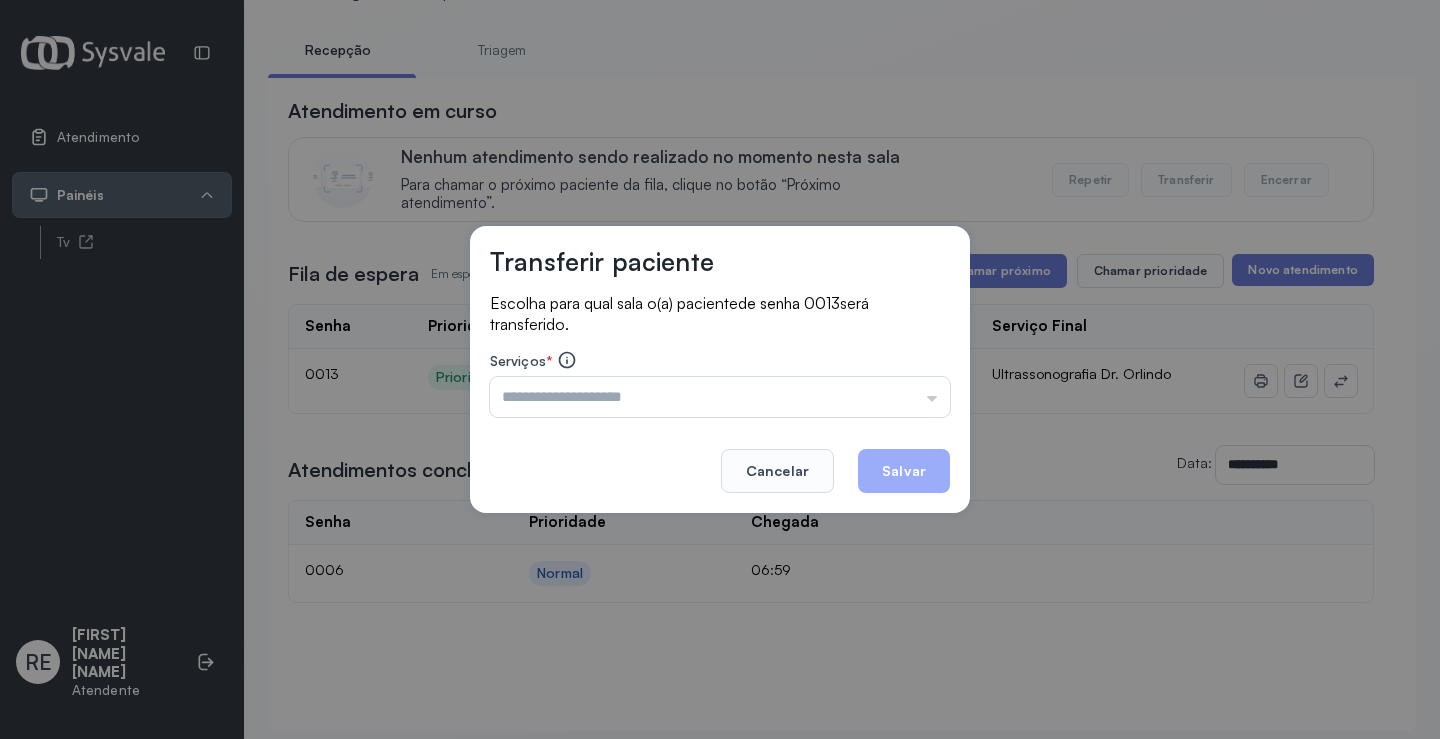 click at bounding box center [720, 397] 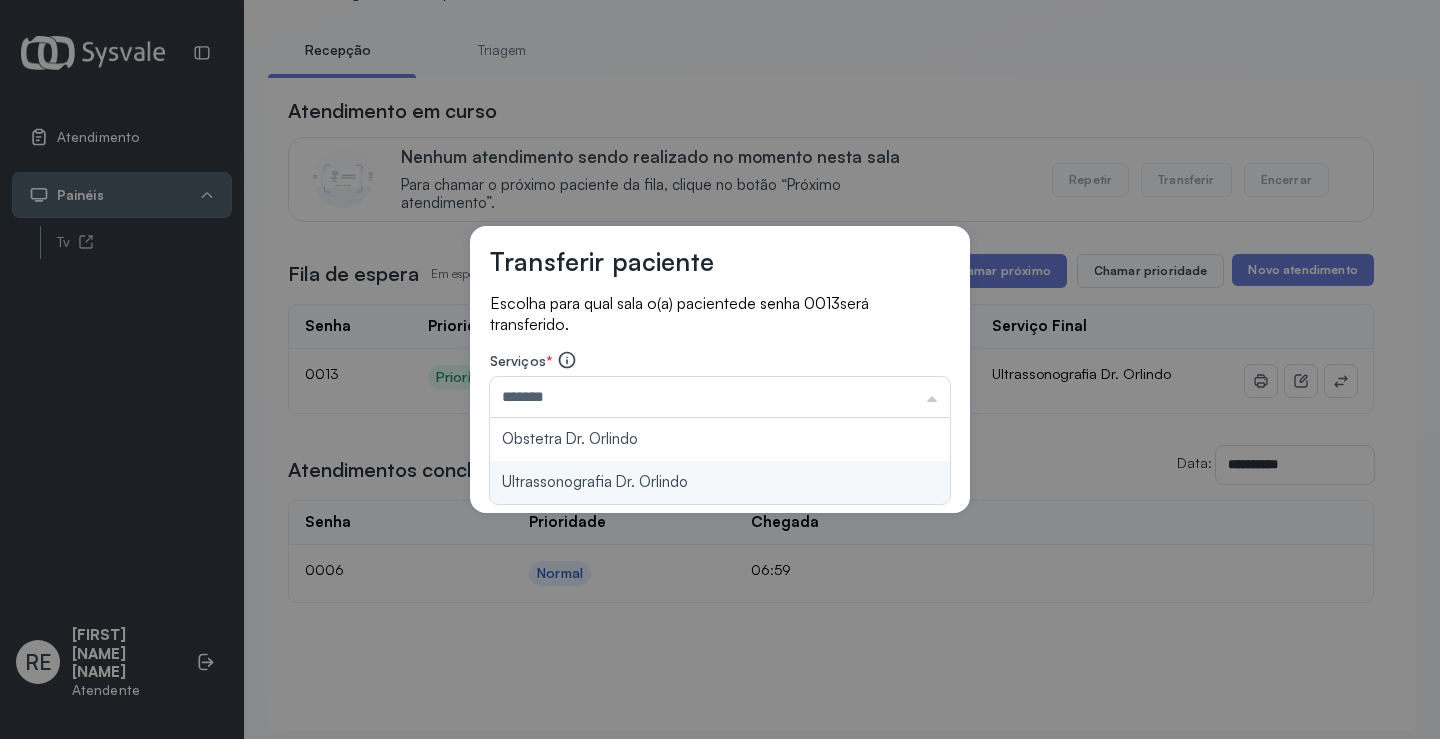 type on "**********" 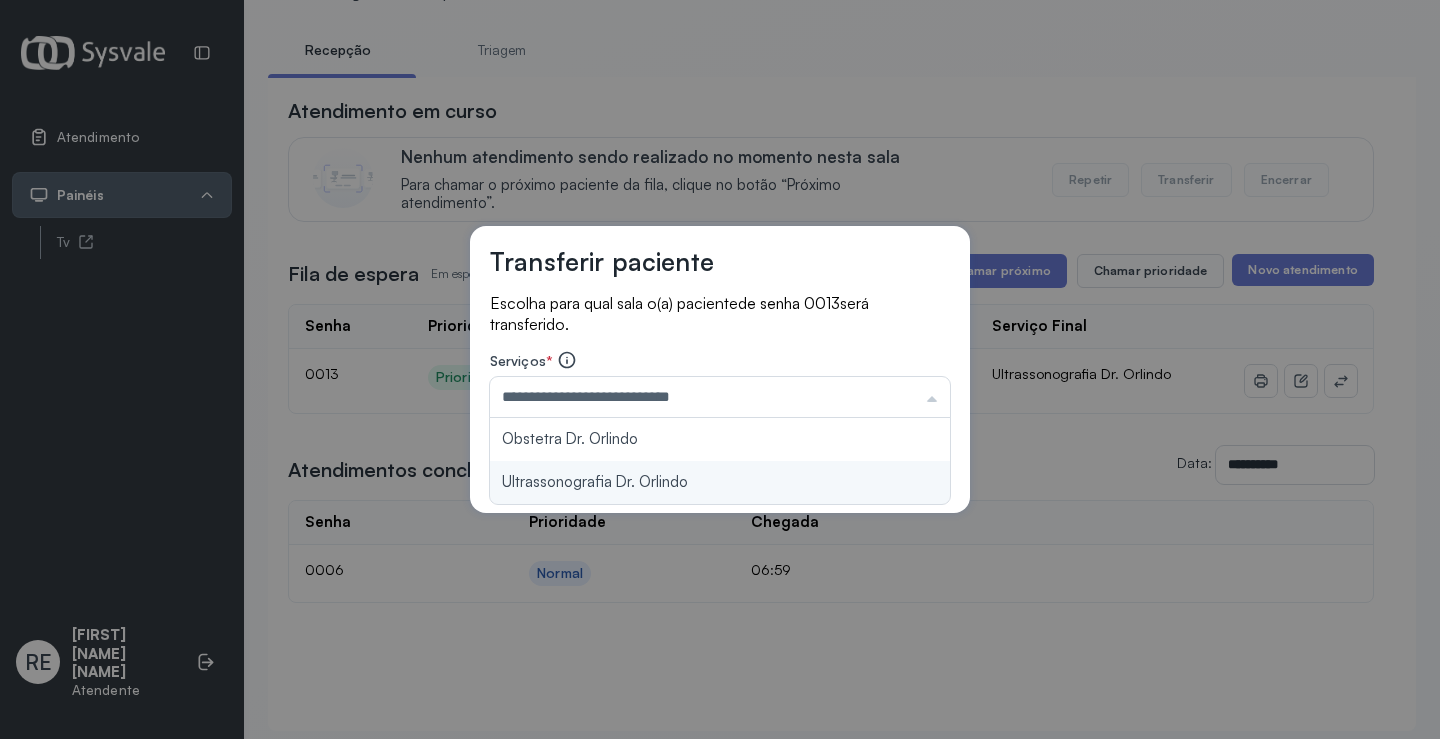 click on "**********" at bounding box center [720, 370] 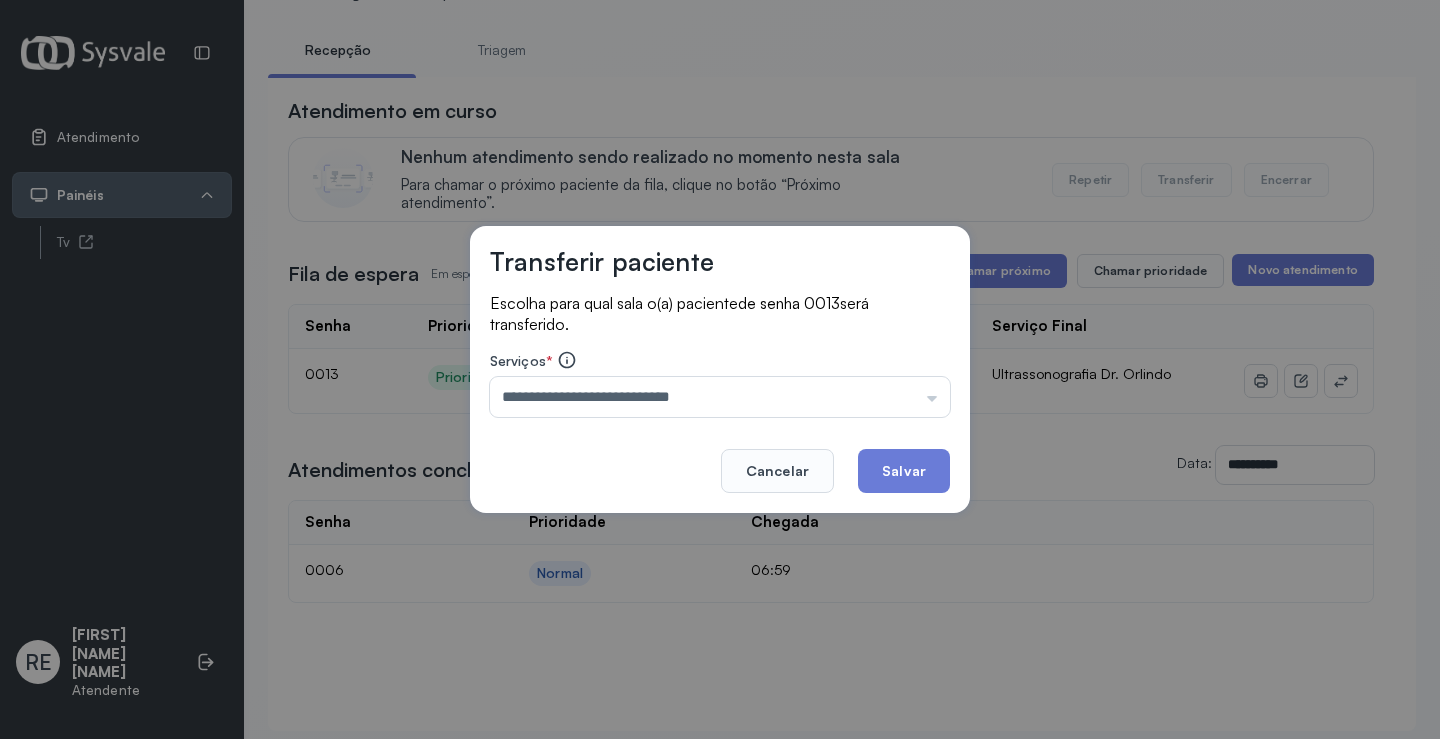 click on "Cancelar Salvar" at bounding box center [720, 457] 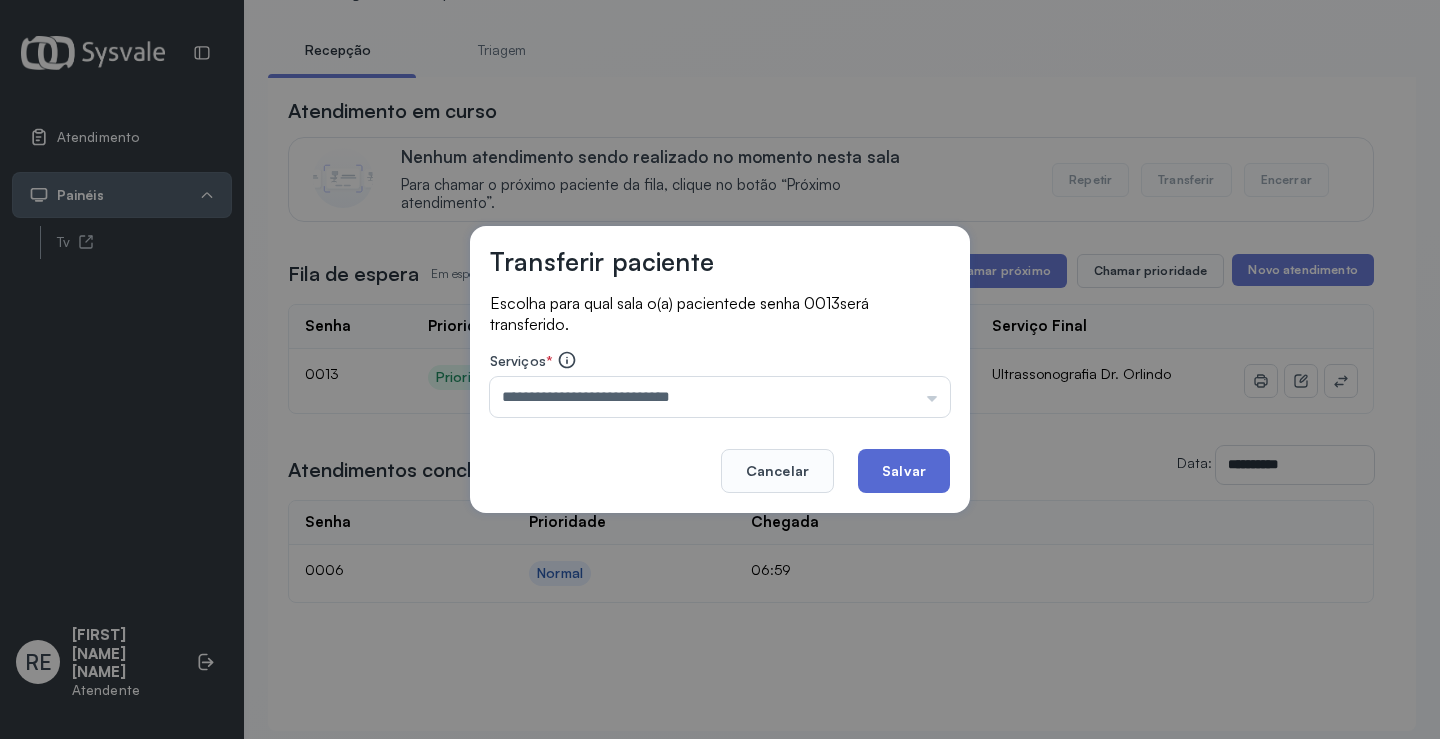 click on "Salvar" 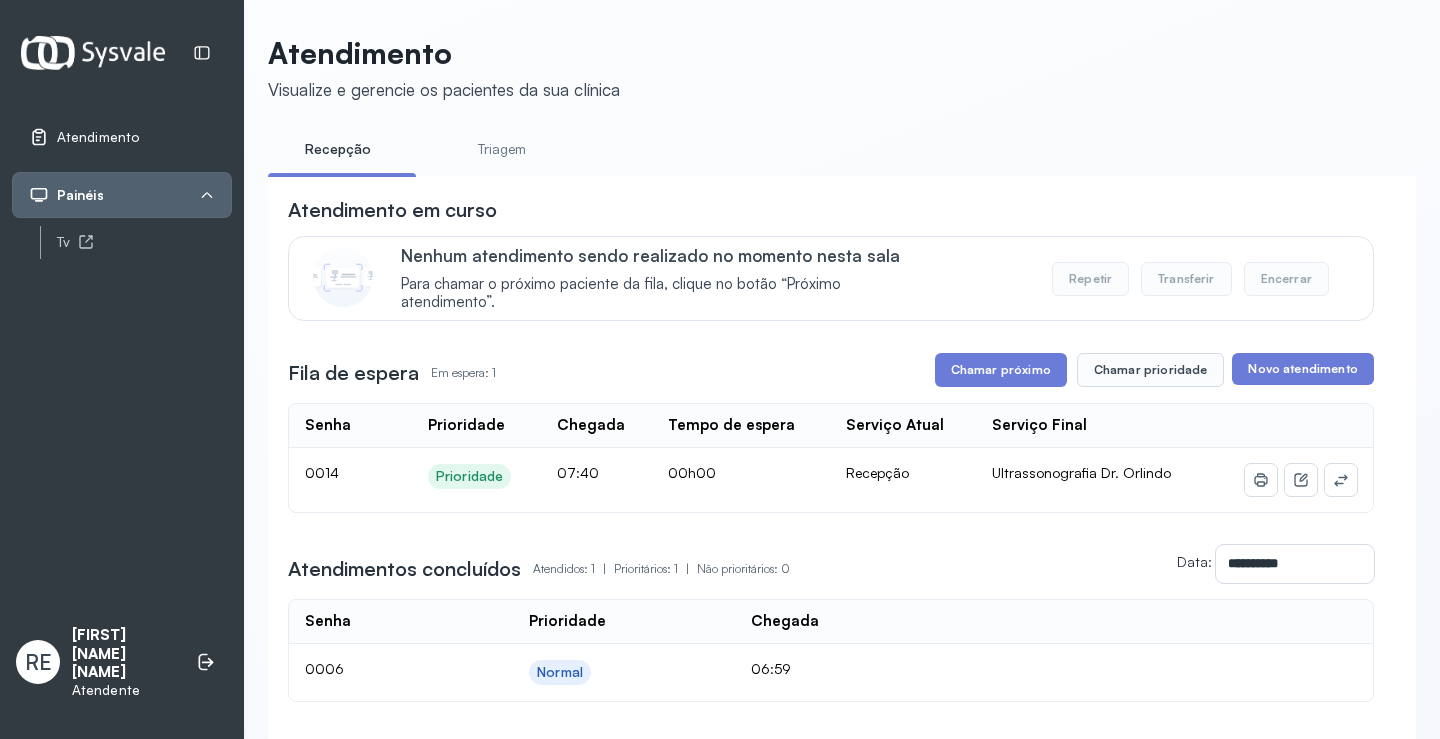 scroll, scrollTop: 100, scrollLeft: 0, axis: vertical 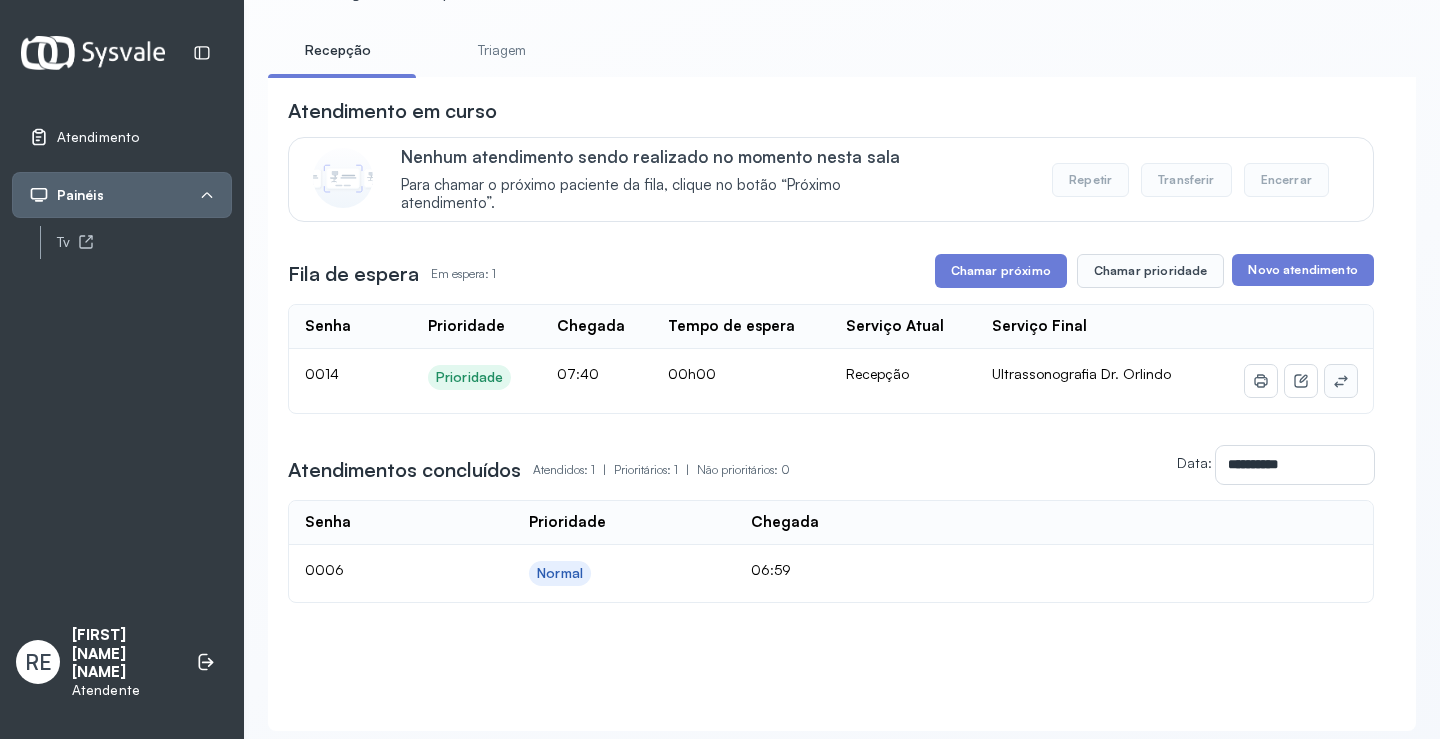 click 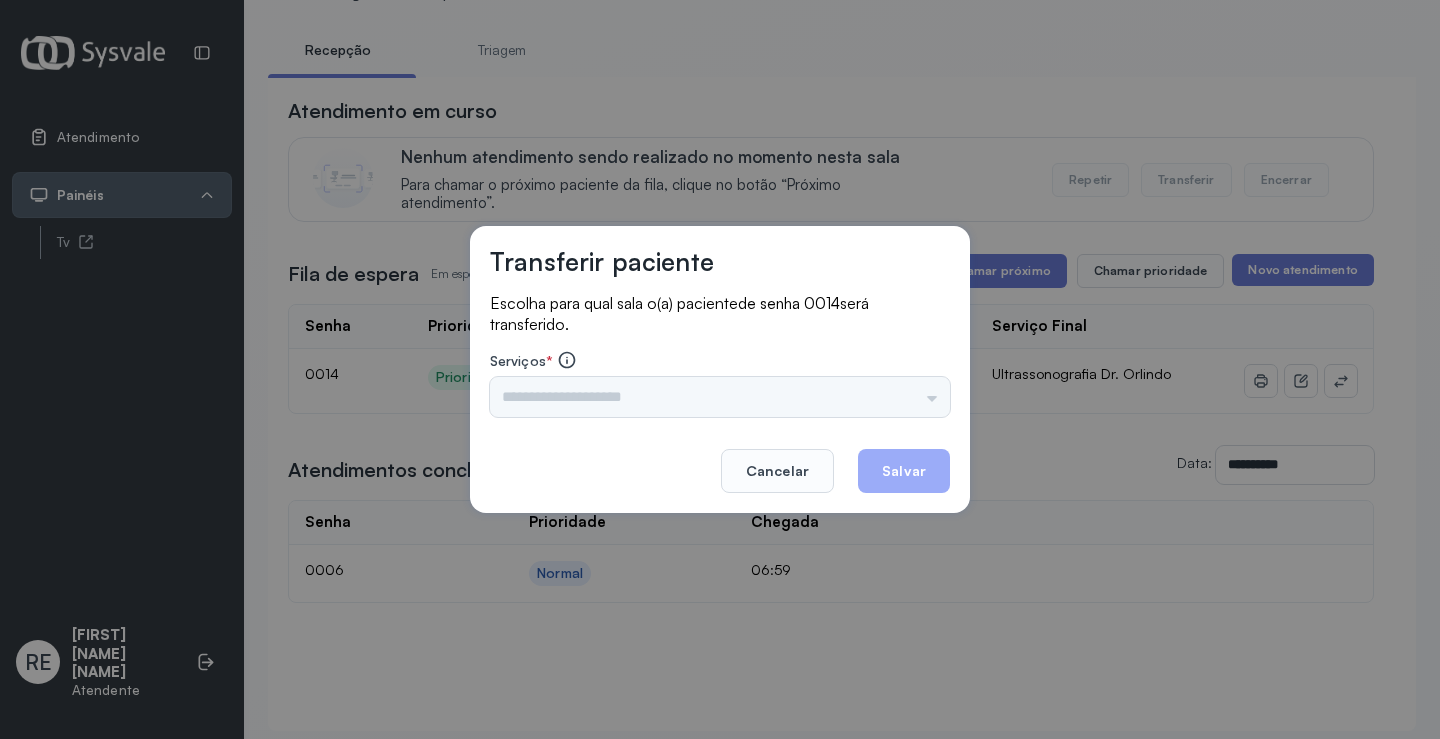 click on "Triagem Ortopedista Dr. Mauricio Ortopedista Dr. Ramon Ginecologista Dr. Amilton Ginecologista Dra. Luana Obstetra Dr. Orlindo Obstetra Dra. Vera Ultrassonografia Dr. Orlindo Ultrassonografia Dr. Amilton Consulta com Neurologista Dr. Ezir Reumatologista Dr. Juvenilson Endocrinologista Washington Dermatologista Dra. Renata Nefrologista Dr. Edvaldo Geriatra Dra. Vanessa Infectologista Dra. Vanessa Oftalmologista Dra. Consulta Proctologista/Cirurgia Geral Dra. Geislane Otorrinolaringologista Dr. Pedro Pequena Cirurgia Dr. Geislane Pequena Cirurgia Dr. AMILTON ECG Espirometria com Broncodilatador Espirometria sem Broncodilatador Ecocardiograma - Dra. Vanessa Viana Exame de PPD Enf. Jane Raquel RETIRADA DE CERUME DR. PEDRO VACINAÇÃO Preventivo Enf. Luciana Preventivo Enf. Tiago Araujo Consulta de Enfermagem Enf. Tiago Consulta de Enfermagem Enf. Luciana Consulta  Cardiologista Dr. Everson Consulta Enf. Jane Raquel Dispensação de Medicação Agendamento Consulta Enf. Tiago Agendamento consulta Enf. Luciana" at bounding box center [720, 397] 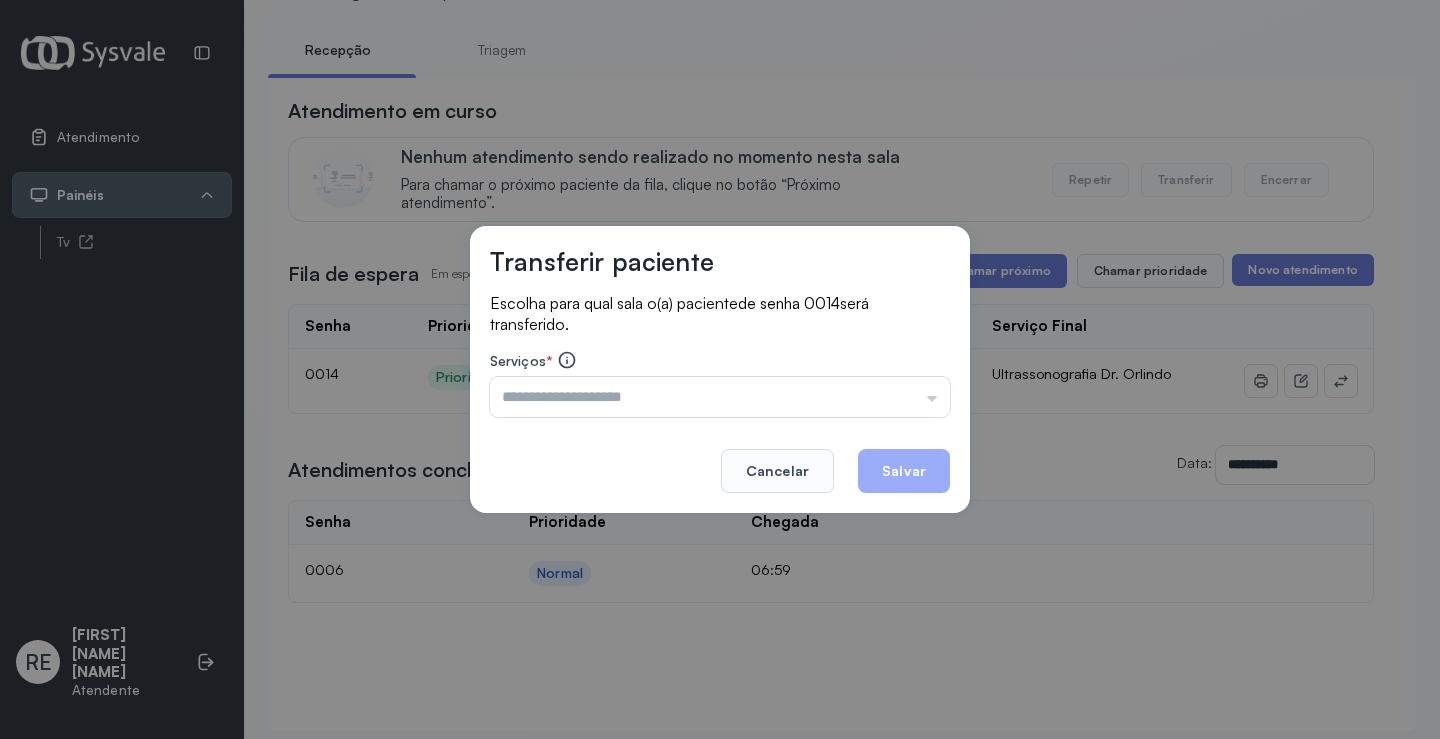 click at bounding box center [720, 397] 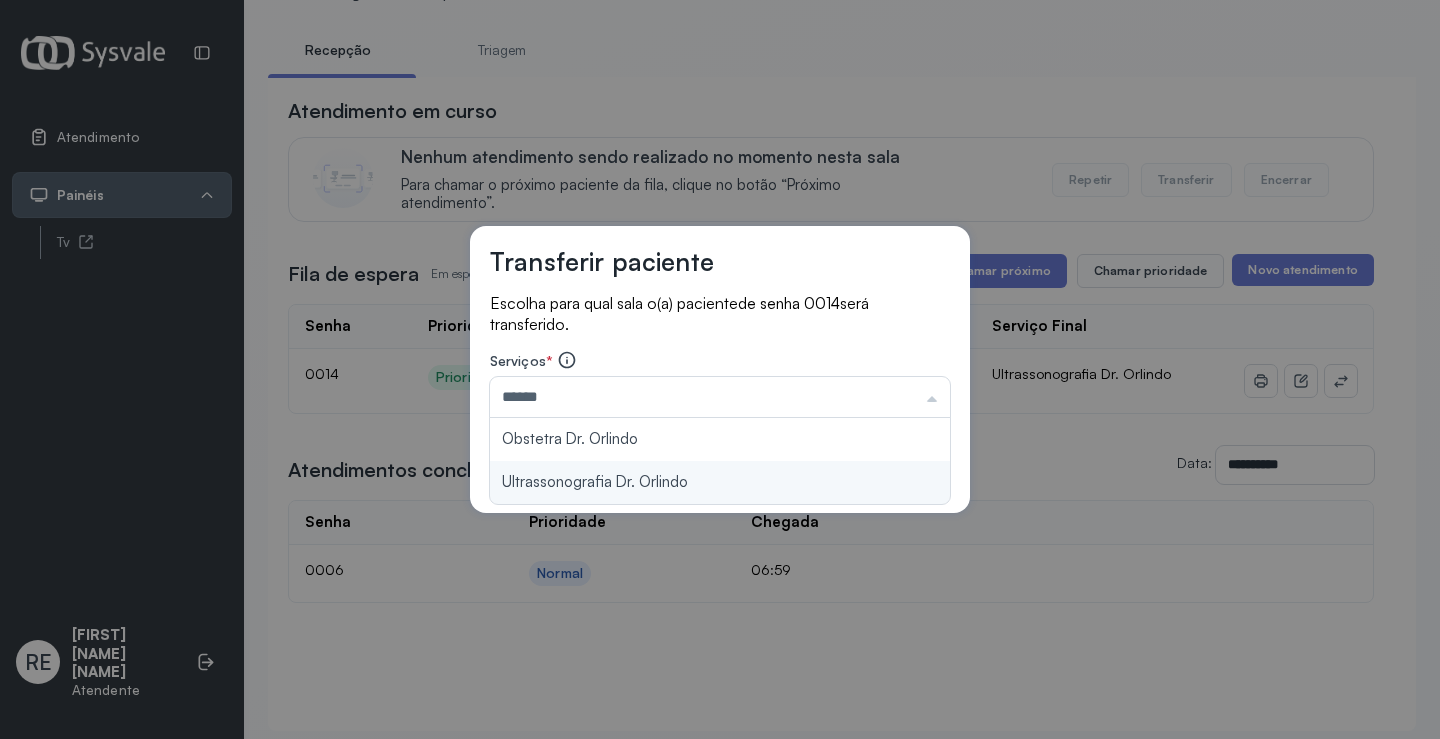 type on "**********" 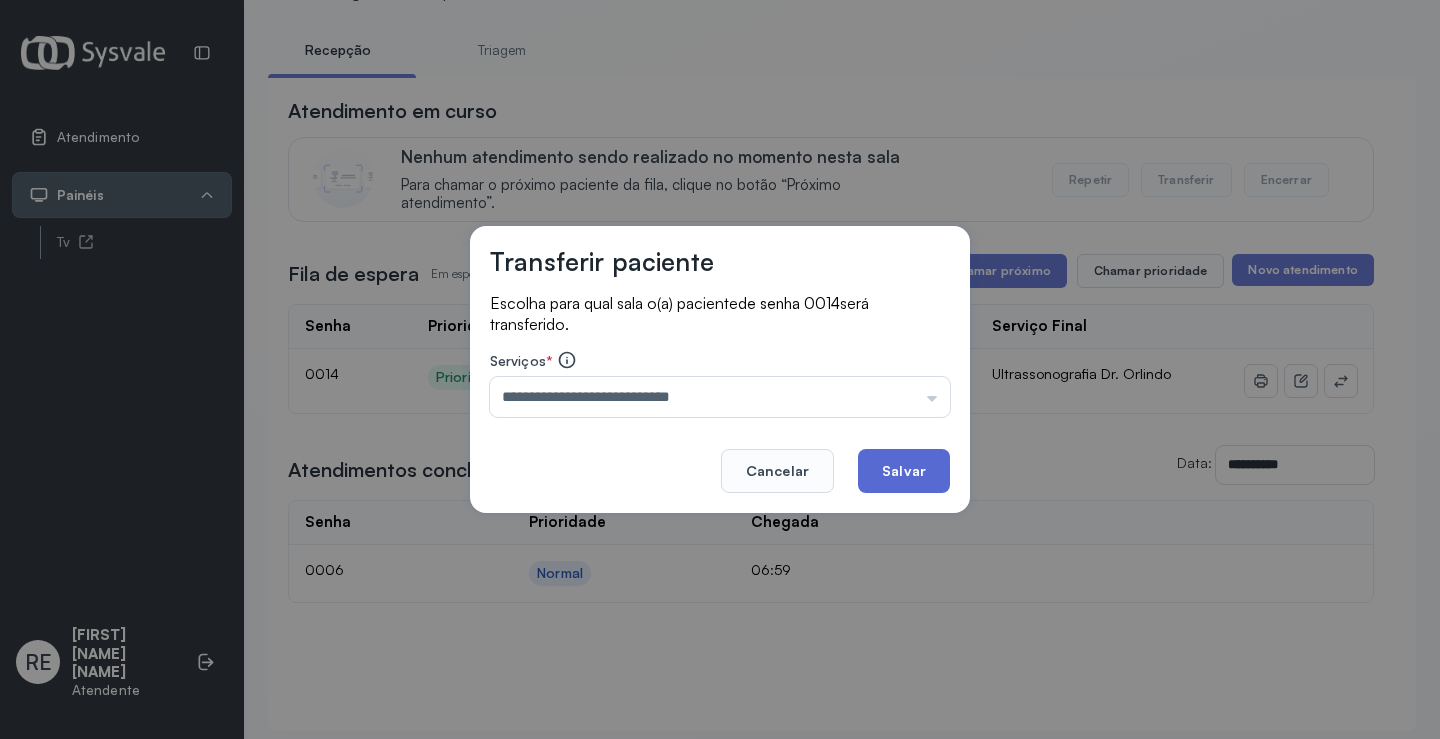 click on "Salvar" 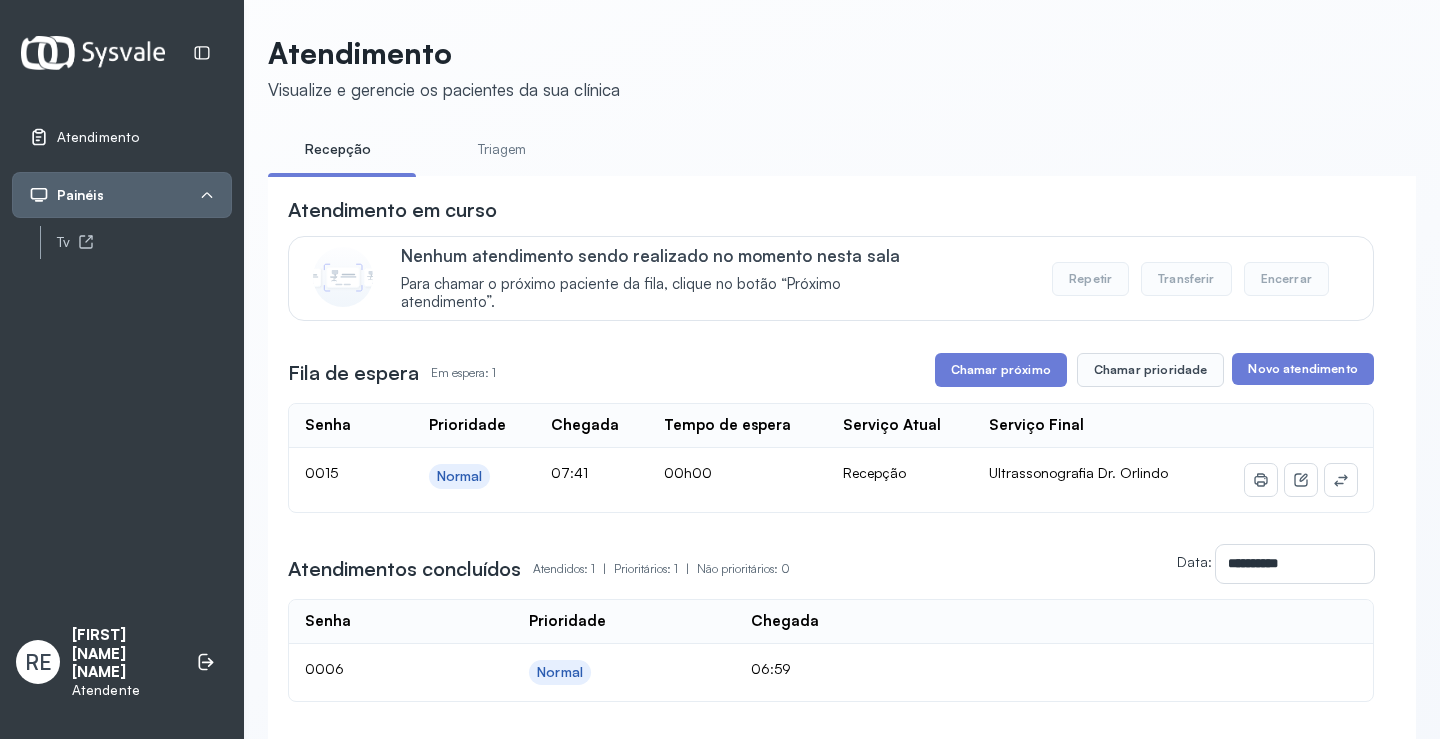 scroll, scrollTop: 100, scrollLeft: 0, axis: vertical 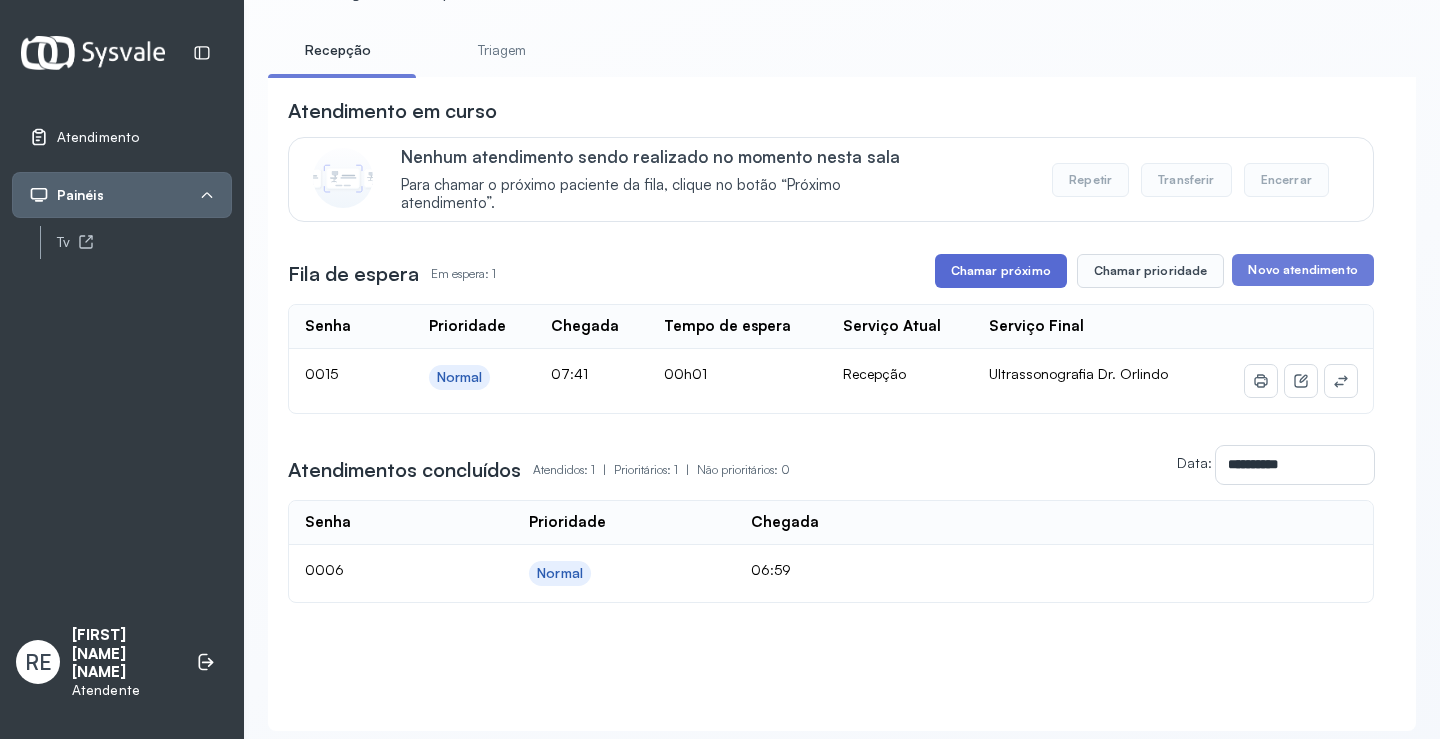 click on "Chamar próximo" at bounding box center [1001, 271] 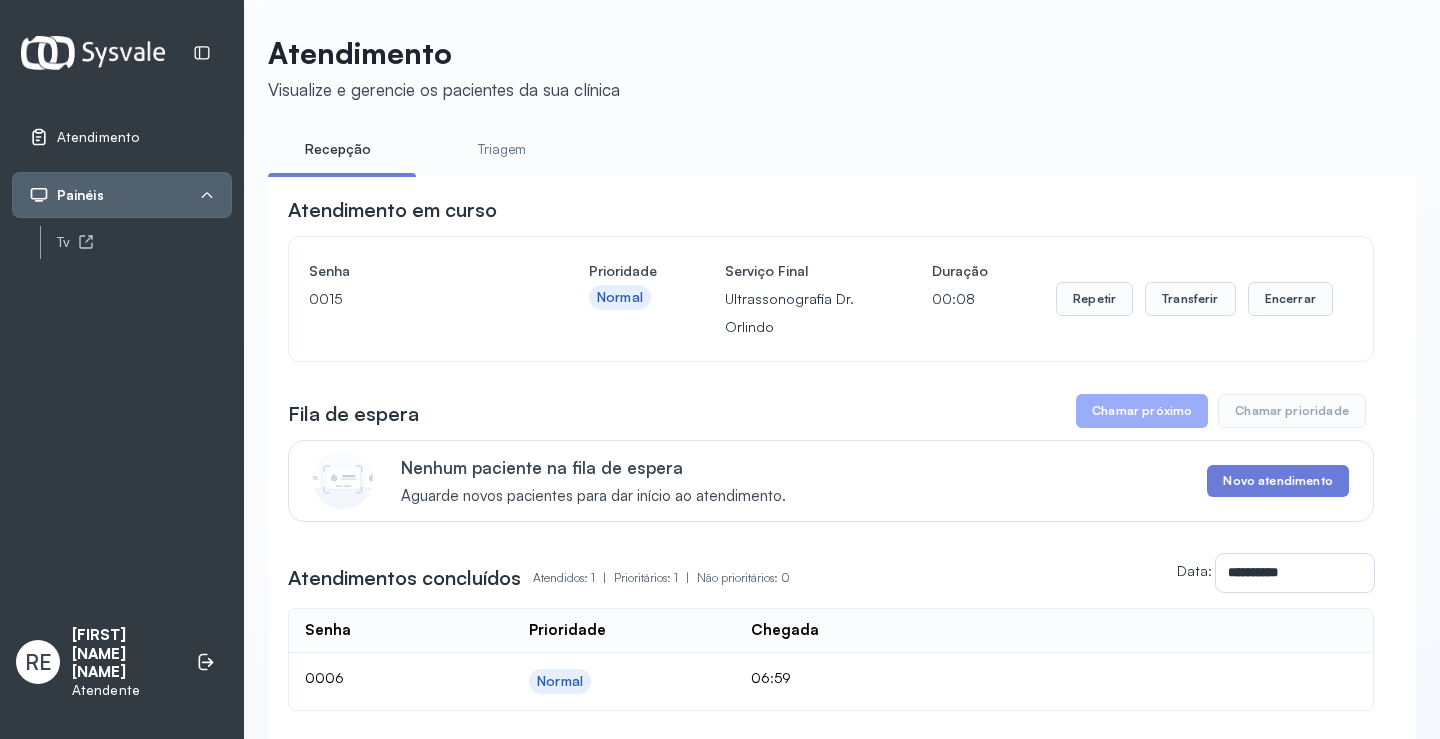 scroll, scrollTop: 100, scrollLeft: 0, axis: vertical 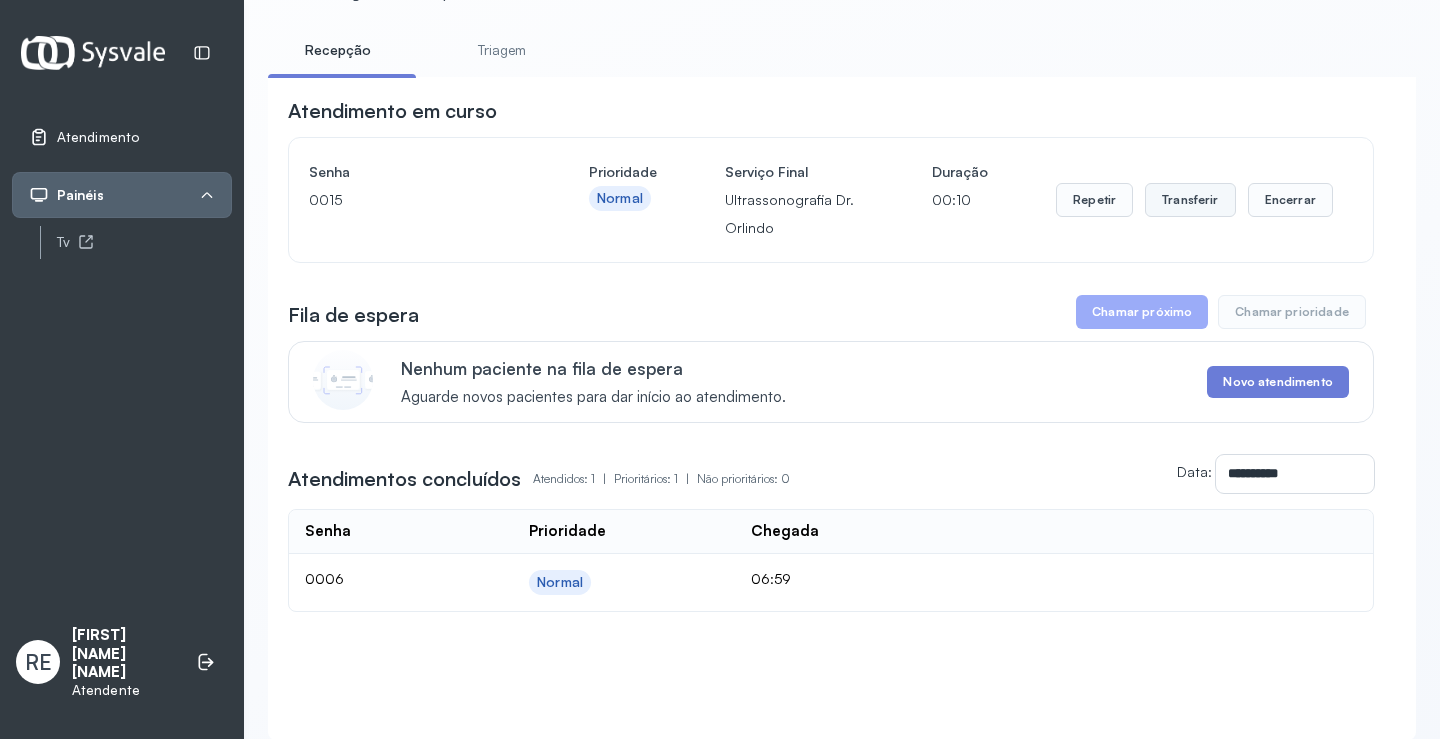 click on "Transferir" at bounding box center (1190, 200) 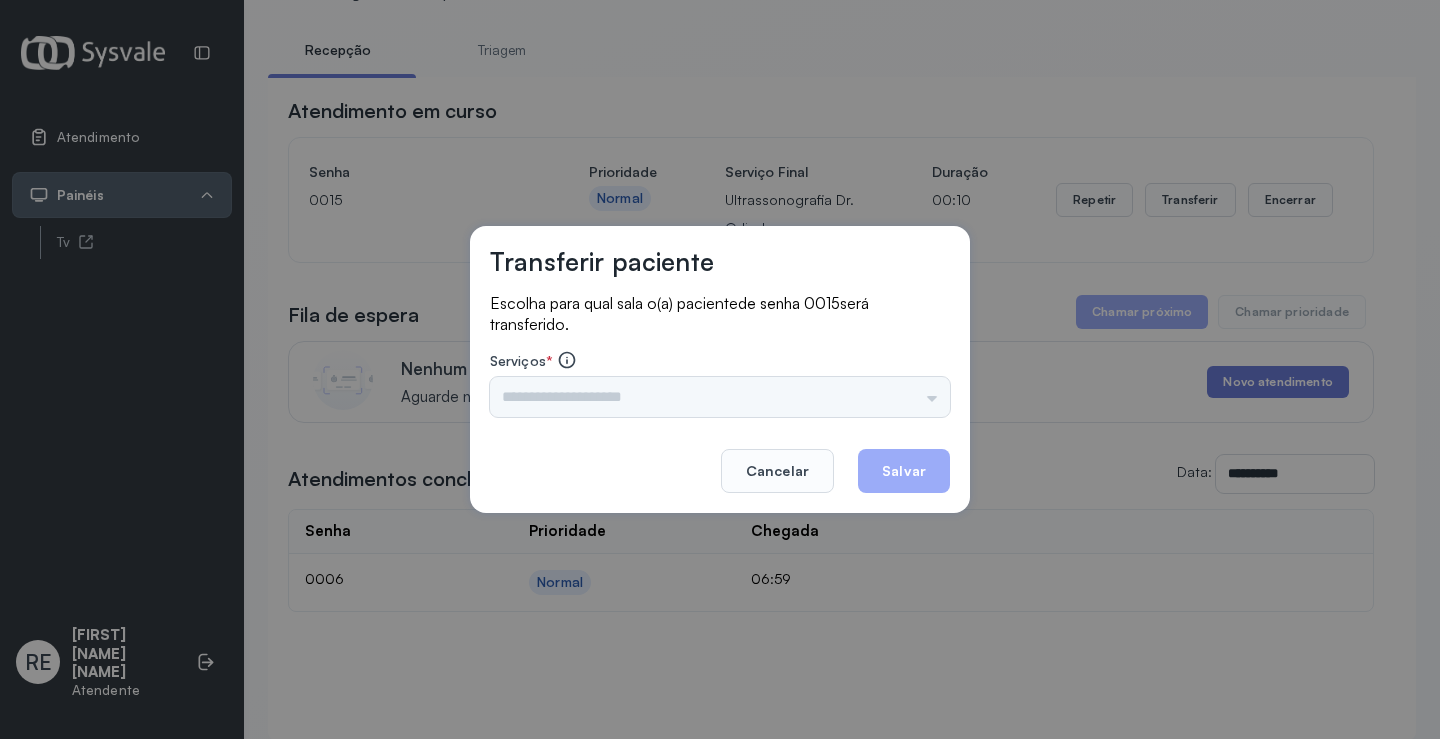 click on "Triagem Ortopedista Dr. Mauricio Ortopedista Dr. Ramon Ginecologista Dr. Amilton Ginecologista Dra. Luana Obstetra Dr. Orlindo Obstetra Dra. Vera Ultrassonografia Dr. Orlindo Ultrassonografia Dr. Amilton Consulta com Neurologista Dr. Ezir Reumatologista Dr. Juvenilson Endocrinologista Washington Dermatologista Dra. Renata Nefrologista Dr. Edvaldo Geriatra Dra. Vanessa Infectologista Dra. Vanessa Oftalmologista Dra. Consulta Proctologista/Cirurgia Geral Dra. Geislane Otorrinolaringologista Dr. Pedro Pequena Cirurgia Dr. Geislane Pequena Cirurgia Dr. AMILTON ECG Espirometria com Broncodilatador Espirometria sem Broncodilatador Ecocardiograma - Dra. Vanessa Viana Exame de PPD Enf. Jane Raquel RETIRADA DE CERUME DR. PEDRO VACINAÇÃO Preventivo Enf. Luciana Preventivo Enf. Tiago Araujo Consulta de Enfermagem Enf. Tiago Consulta de Enfermagem Enf. Luciana Consulta  Cardiologista Dr. Everson Consulta Enf. Jane Raquel Dispensação de Medicação Agendamento Consulta Enf. Tiago Agendamento consulta Enf. Luciana" at bounding box center [720, 397] 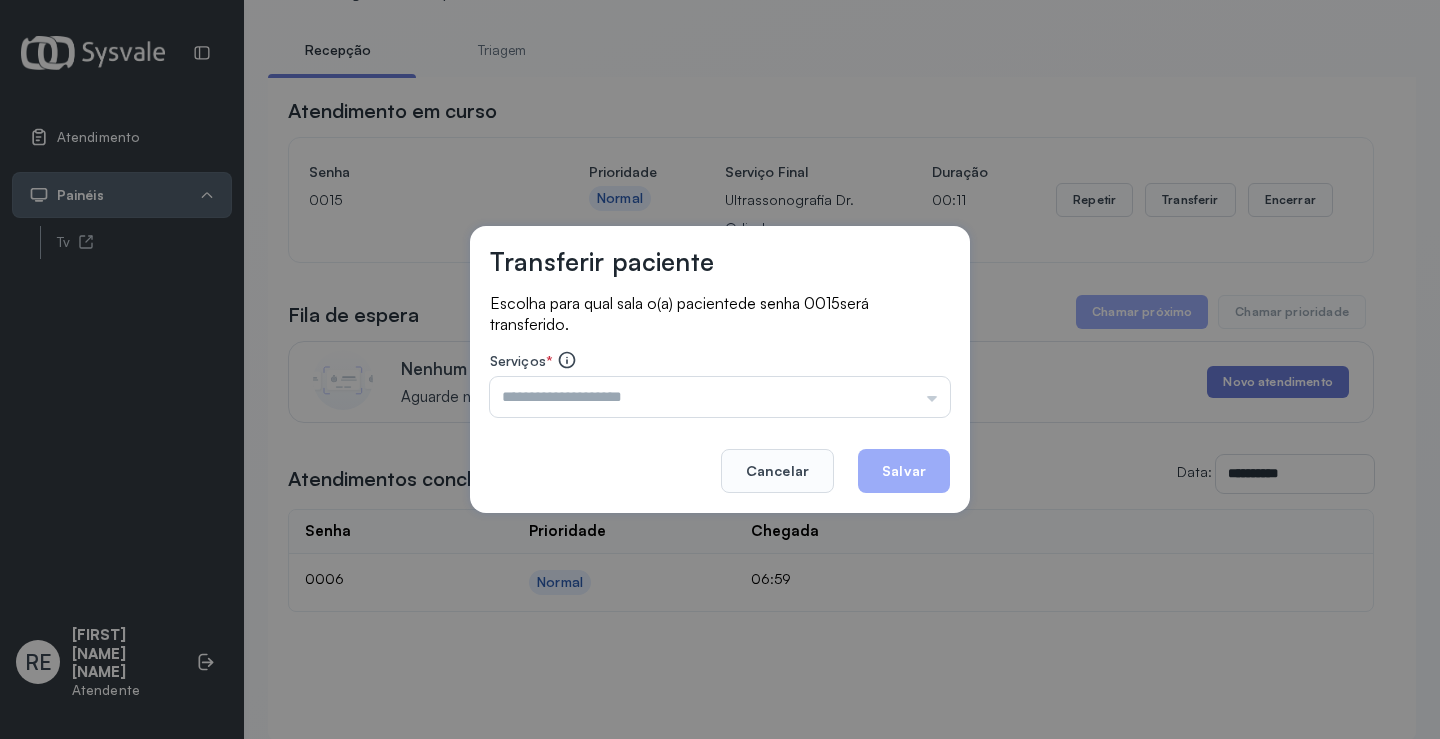 click at bounding box center (720, 397) 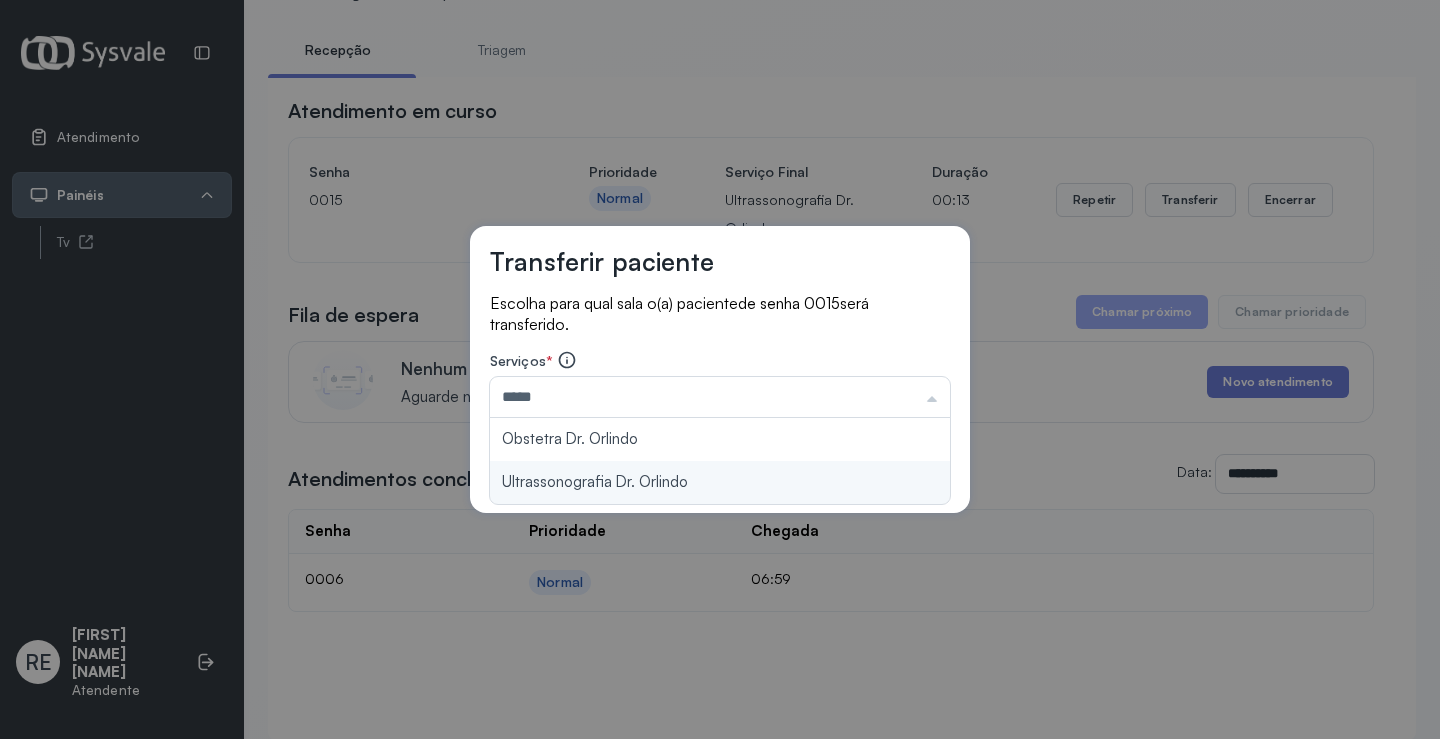 type on "**********" 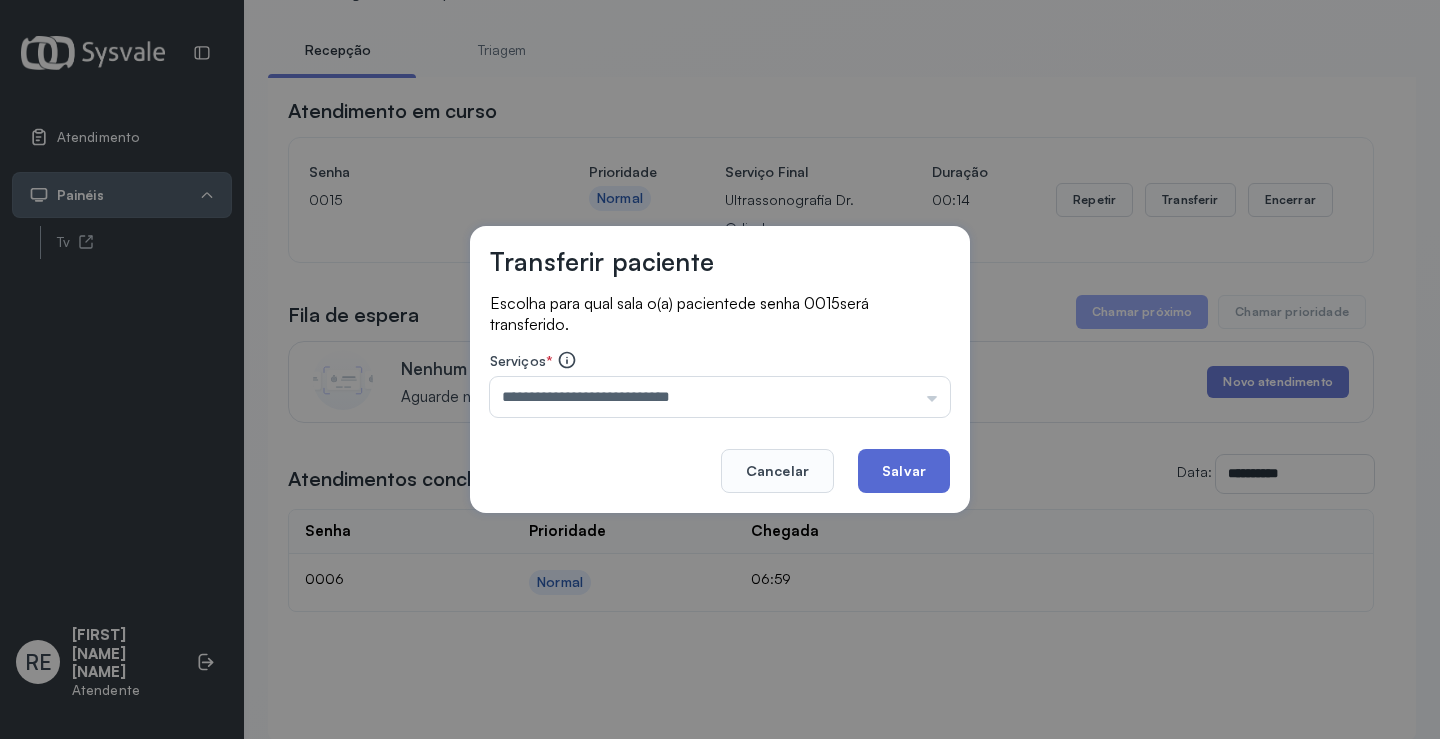 click on "Salvar" 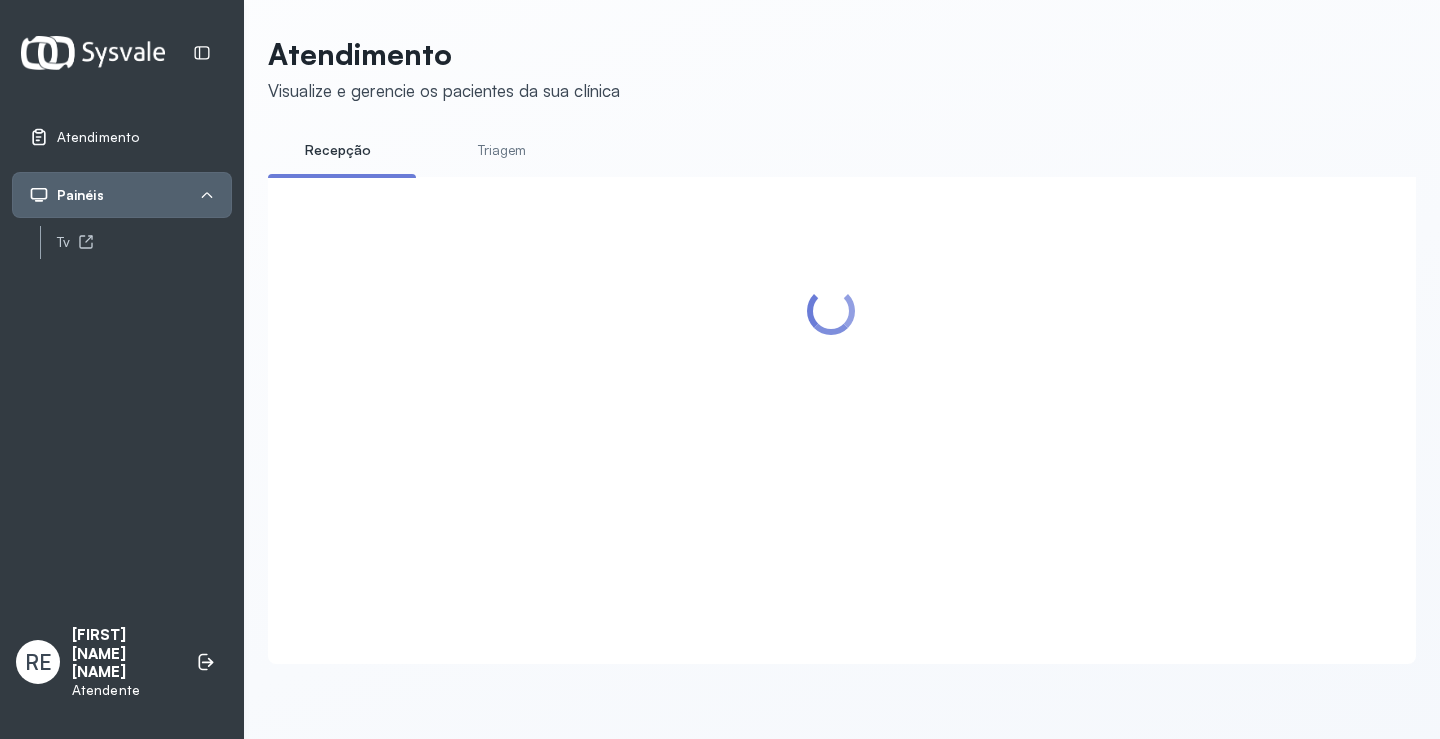 scroll, scrollTop: 100, scrollLeft: 0, axis: vertical 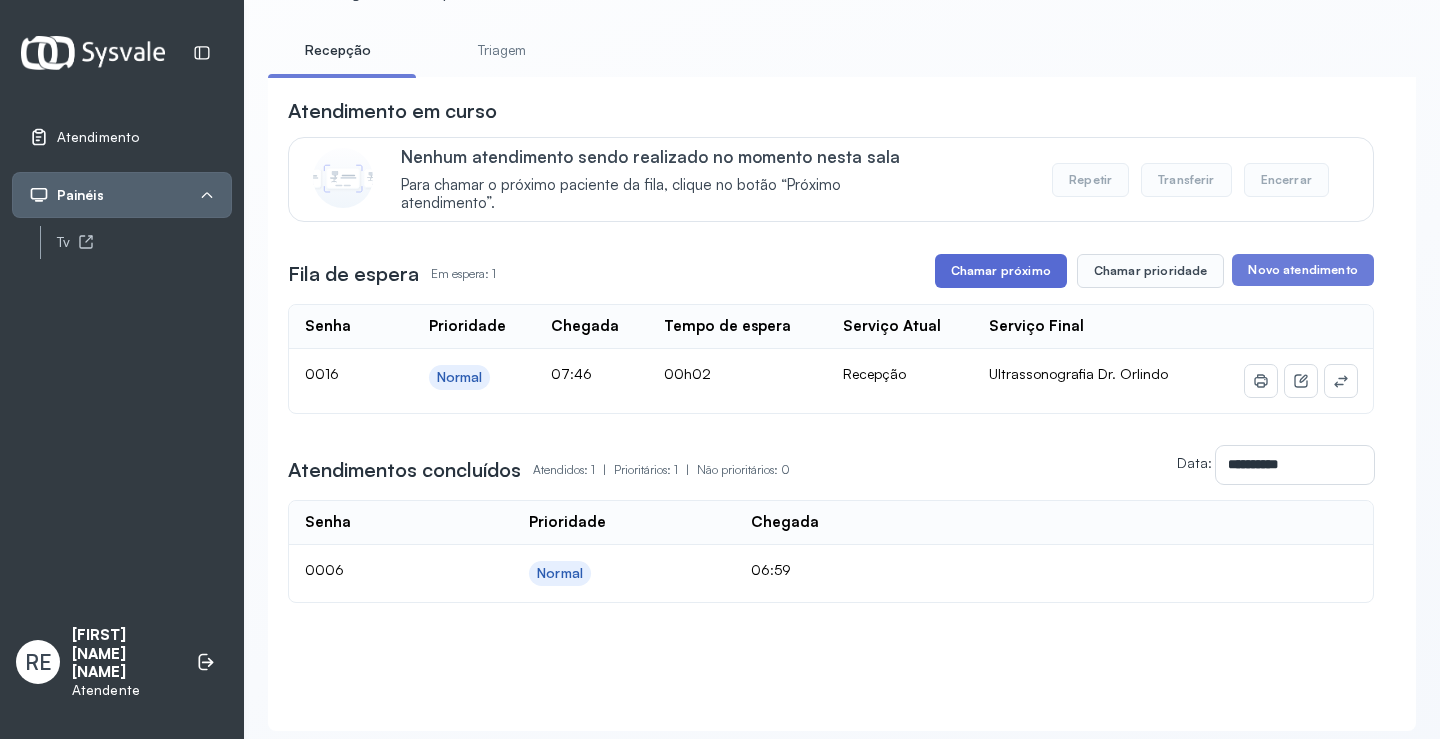 click on "Chamar próximo" at bounding box center [1001, 271] 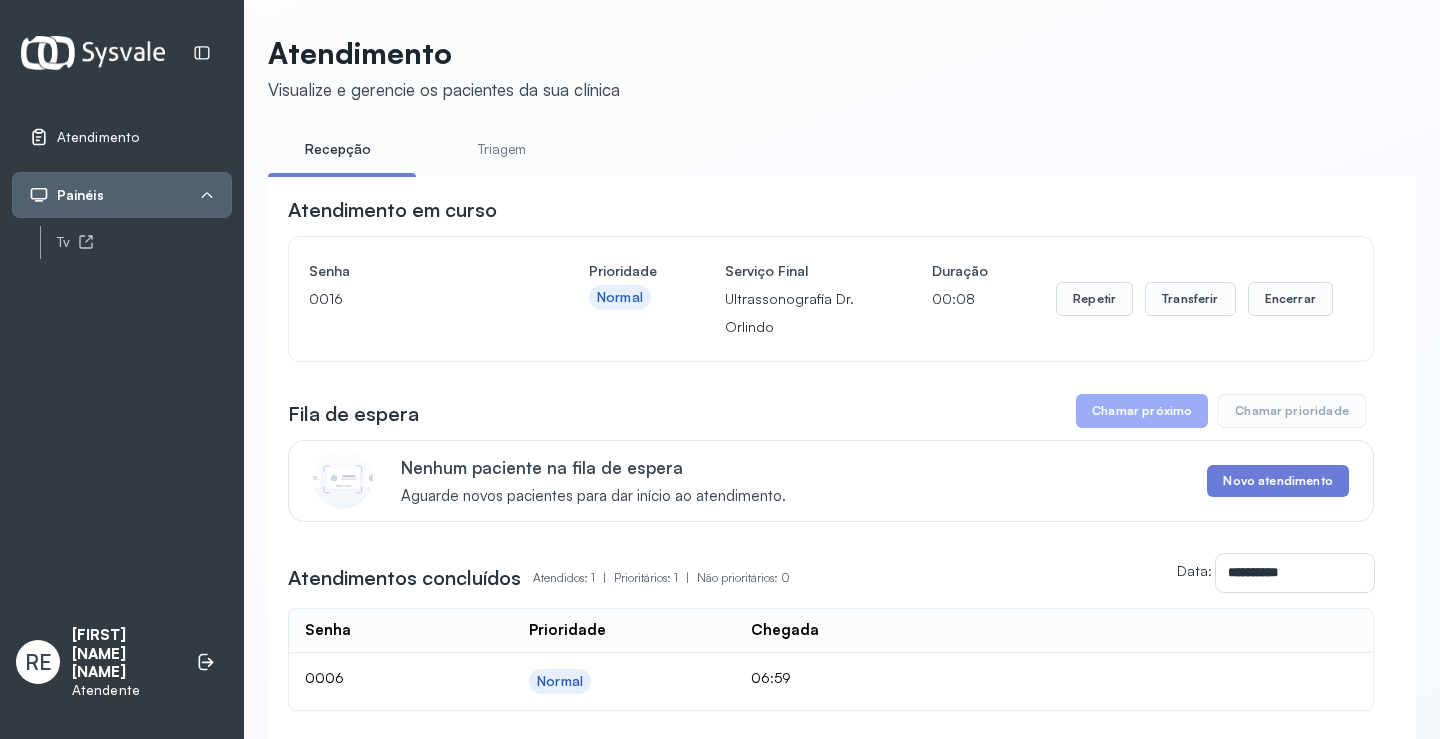 scroll, scrollTop: 100, scrollLeft: 0, axis: vertical 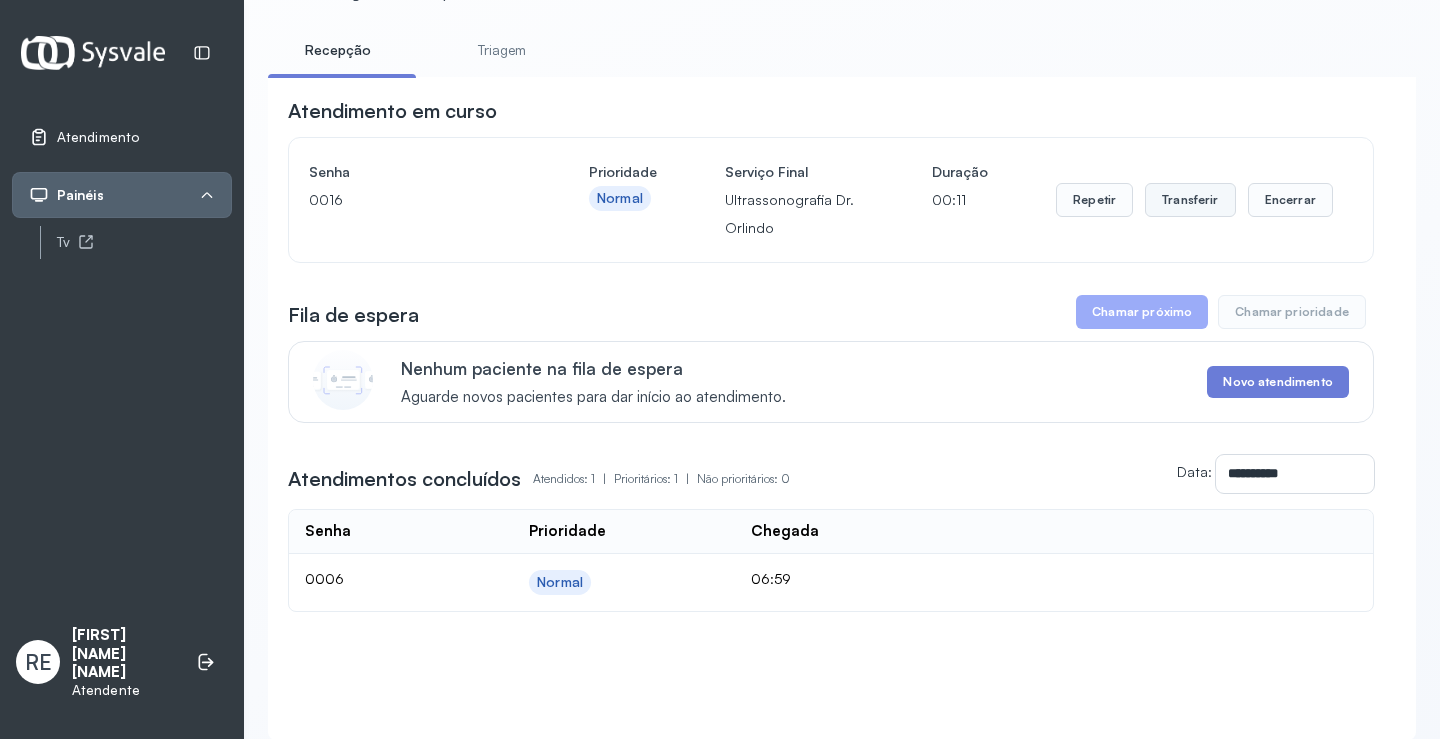 click on "Transferir" at bounding box center (1190, 200) 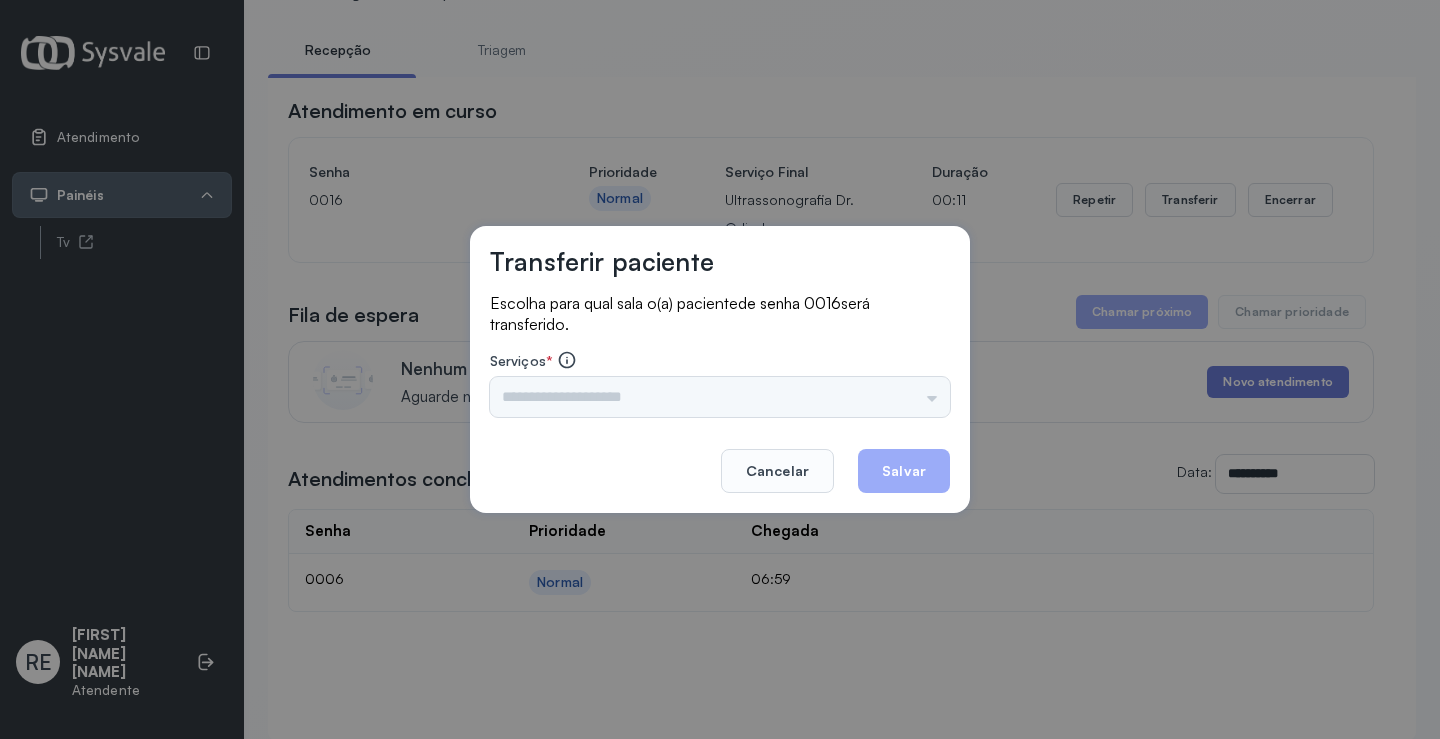 click on "Triagem Ortopedista Dr. Mauricio Ortopedista Dr. Ramon Ginecologista Dr. Amilton Ginecologista Dra. Luana Obstetra Dr. Orlindo Obstetra Dra. Vera Ultrassonografia Dr. Orlindo Ultrassonografia Dr. Amilton Consulta com Neurologista Dr. Ezir Reumatologista Dr. Juvenilson Endocrinologista Washington Dermatologista Dra. Renata Nefrologista Dr. Edvaldo Geriatra Dra. Vanessa Infectologista Dra. Vanessa Oftalmologista Dra. Consulta Proctologista/Cirurgia Geral Dra. Geislane Otorrinolaringologista Dr. Pedro Pequena Cirurgia Dr. Geislane Pequena Cirurgia Dr. AMILTON ECG Espirometria com Broncodilatador Espirometria sem Broncodilatador Ecocardiograma - Dra. Vanessa Viana Exame de PPD Enf. Jane Raquel RETIRADA DE CERUME DR. PEDRO VACINAÇÃO Preventivo Enf. Luciana Preventivo Enf. Tiago Araujo Consulta de Enfermagem Enf. Tiago Consulta de Enfermagem Enf. Luciana Consulta  Cardiologista Dr. Everson Consulta Enf. Jane Raquel Dispensação de Medicação Agendamento Consulta Enf. Tiago Agendamento consulta Enf. Luciana" at bounding box center [720, 397] 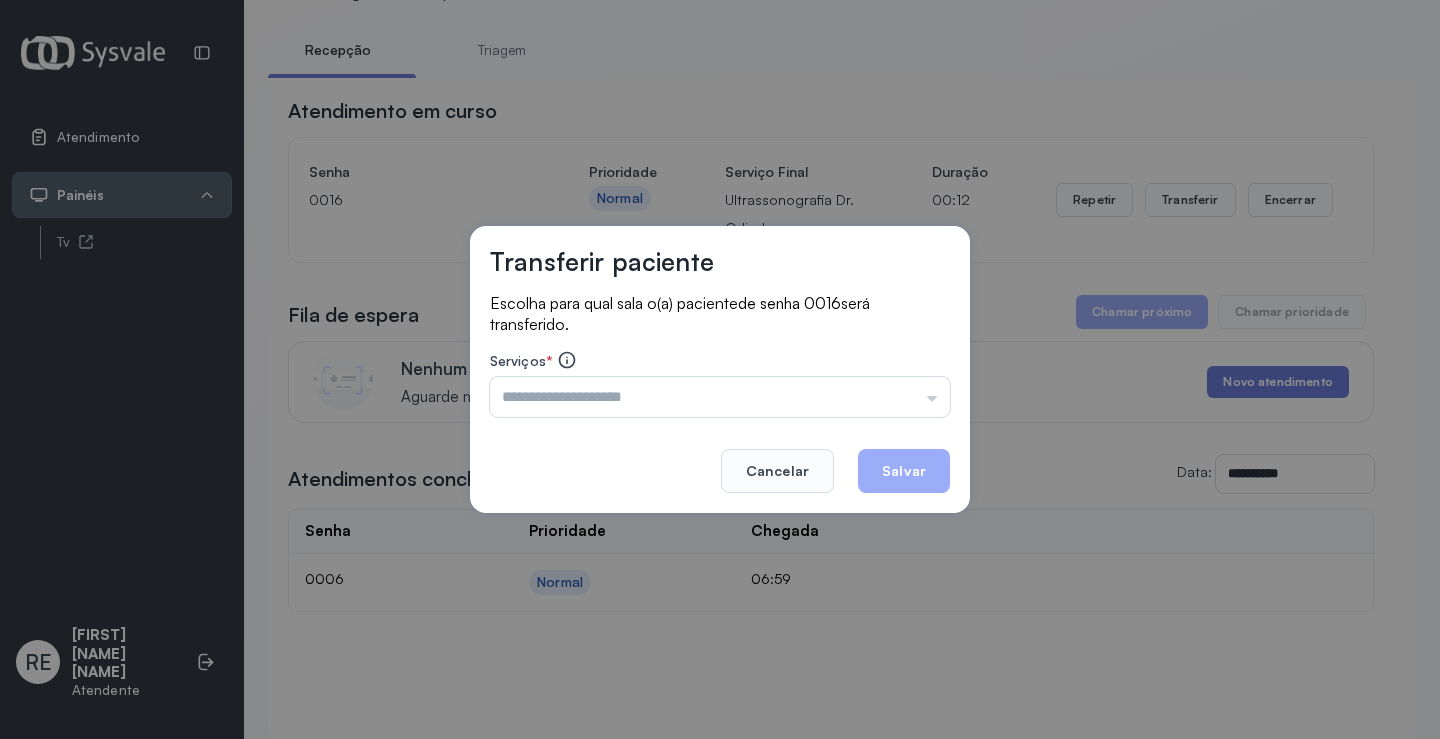 click at bounding box center [720, 397] 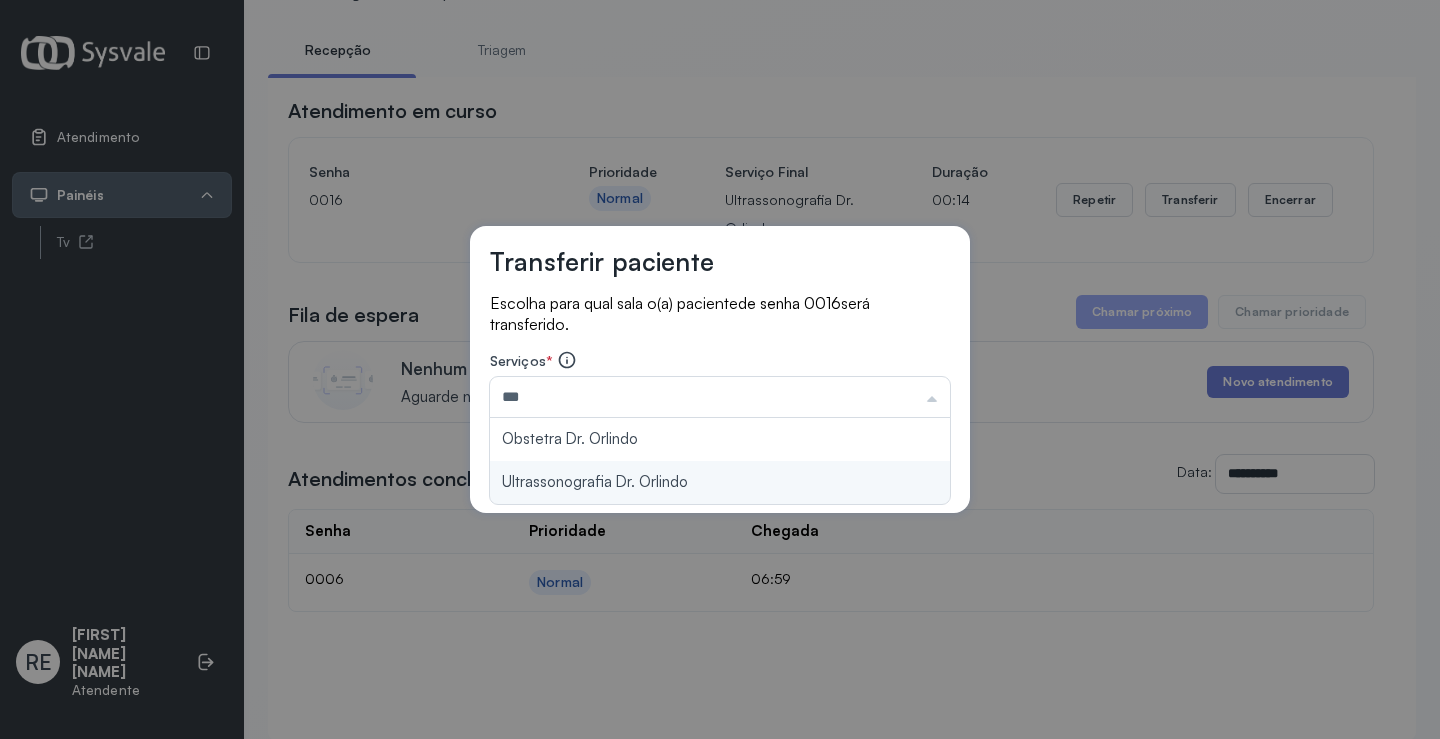 type on "**********" 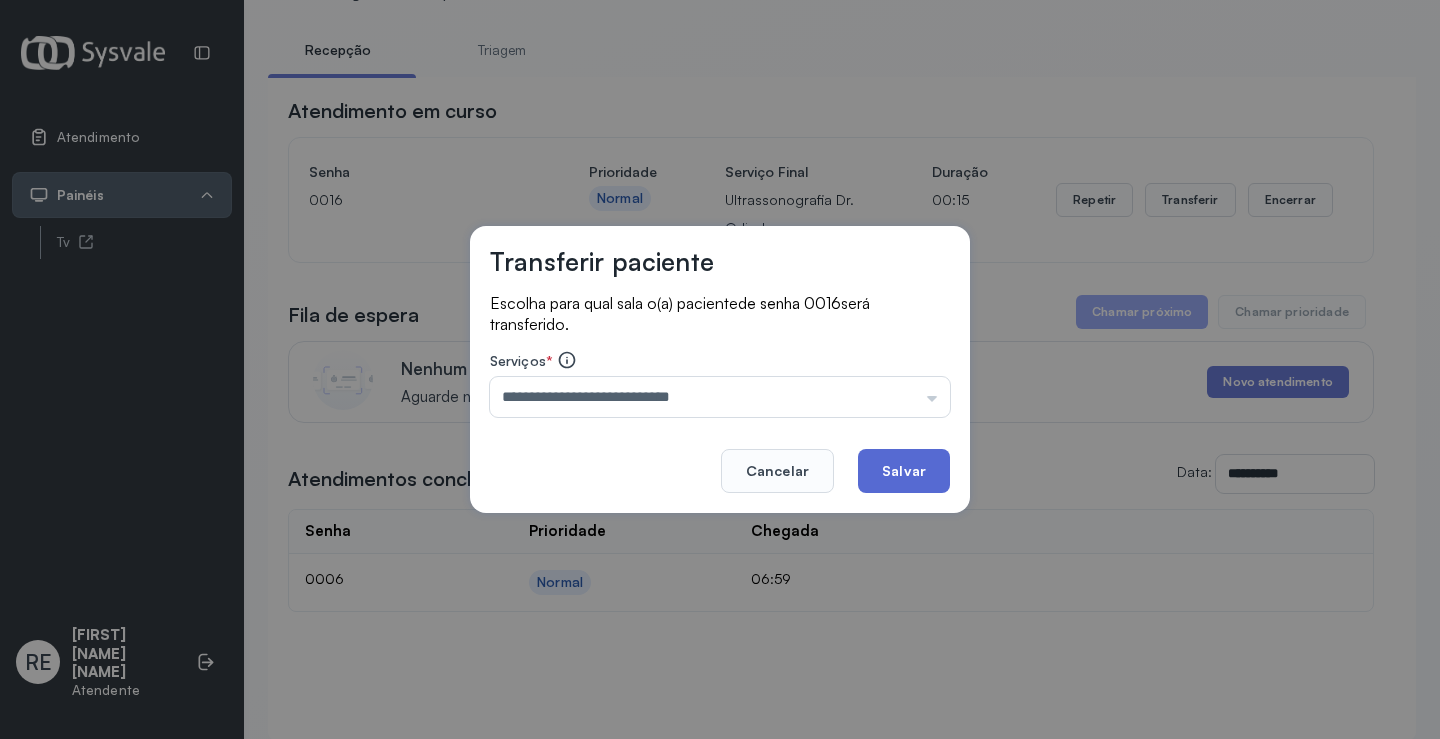 click on "Salvar" 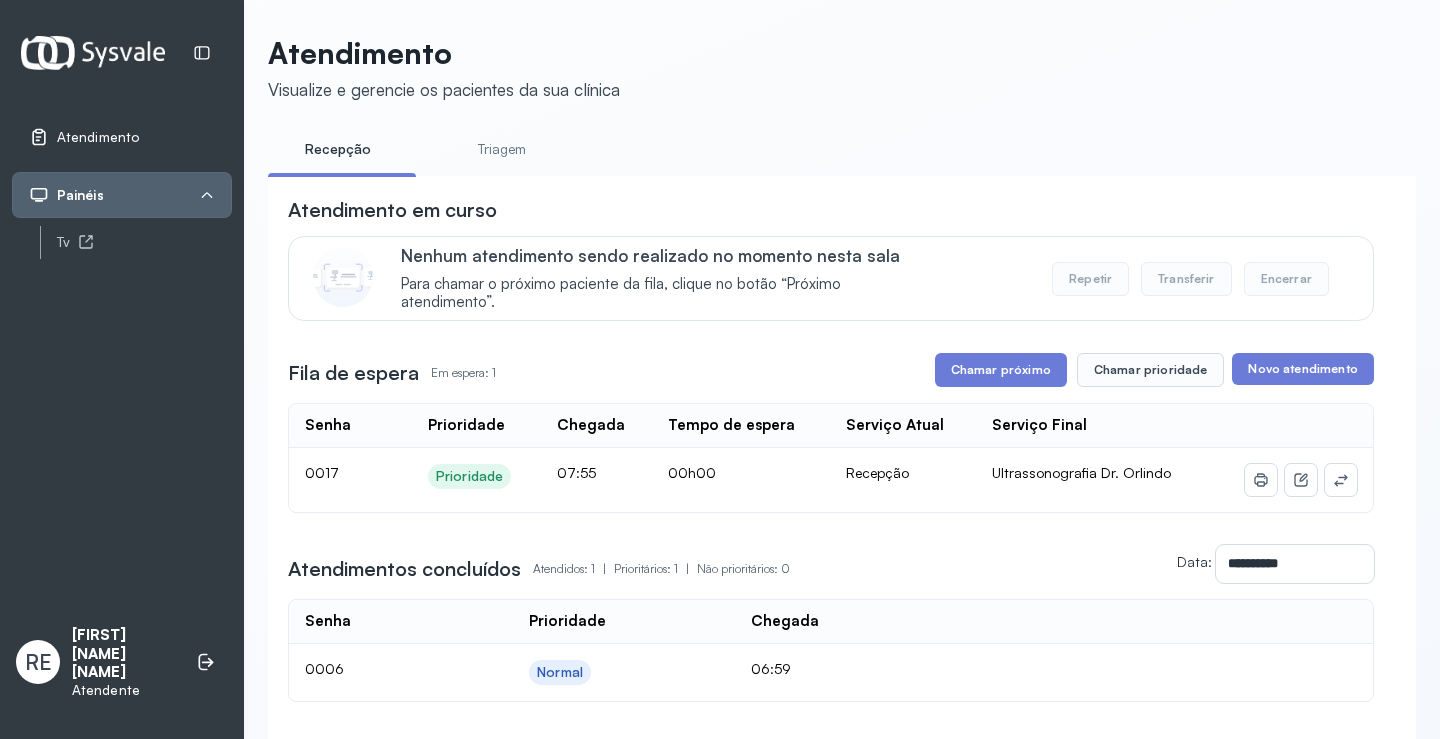 scroll, scrollTop: 100, scrollLeft: 0, axis: vertical 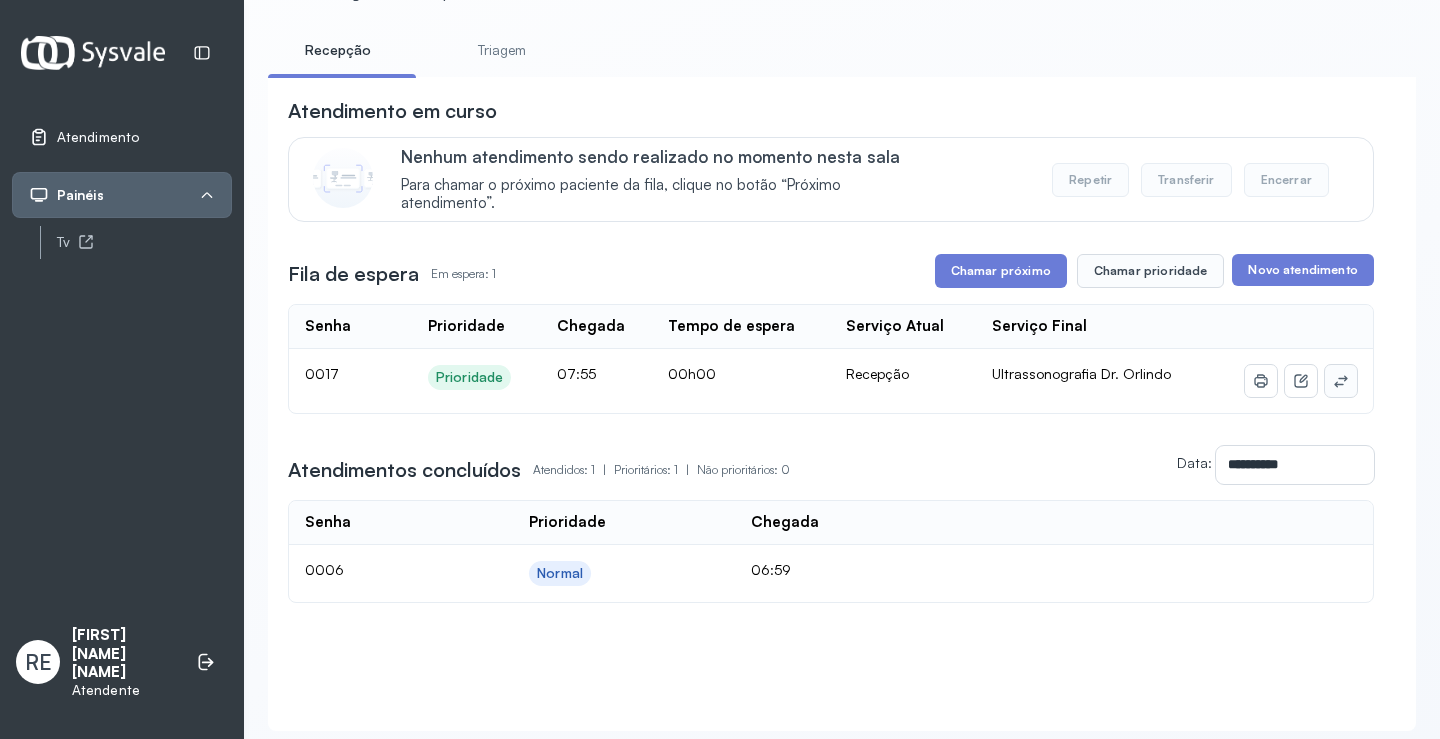 click 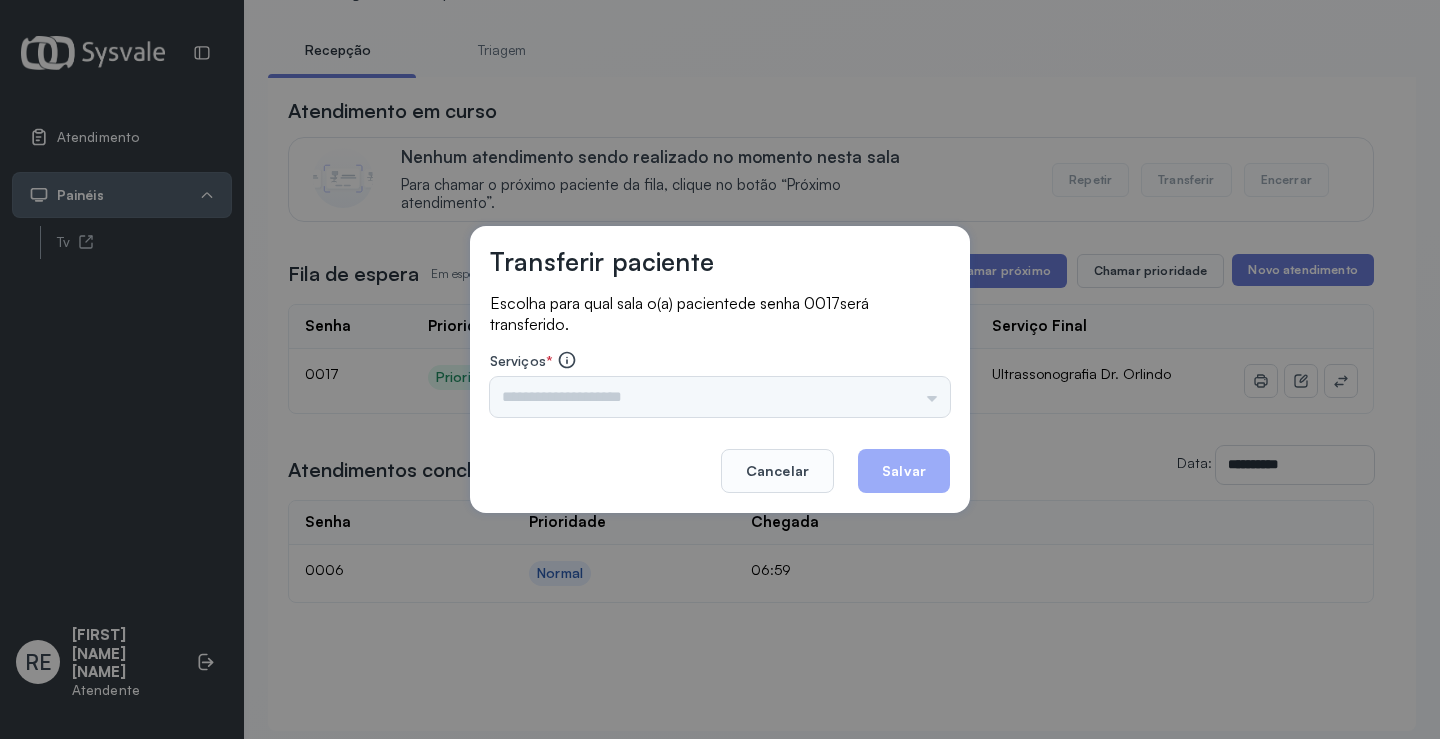 click on "Triagem Ortopedista Dr. Mauricio Ortopedista Dr. Ramon Ginecologista Dr. Amilton Ginecologista Dra. Luana Obstetra Dr. Orlindo Obstetra Dra. Vera Ultrassonografia Dr. Orlindo Ultrassonografia Dr. Amilton Consulta com Neurologista Dr. Ezir Reumatologista Dr. Juvenilson Endocrinologista Washington Dermatologista Dra. Renata Nefrologista Dr. Edvaldo Geriatra Dra. Vanessa Infectologista Dra. Vanessa Oftalmologista Dra. Consulta Proctologista/Cirurgia Geral Dra. Geislane Otorrinolaringologista Dr. Pedro Pequena Cirurgia Dr. Geislane Pequena Cirurgia Dr. AMILTON ECG Espirometria com Broncodilatador Espirometria sem Broncodilatador Ecocardiograma - Dra. Vanessa Viana Exame de PPD Enf. Jane Raquel RETIRADA DE CERUME DR. PEDRO VACINAÇÃO Preventivo Enf. Luciana Preventivo Enf. Tiago Araujo Consulta de Enfermagem Enf. Tiago Consulta de Enfermagem Enf. Luciana Consulta  Cardiologista Dr. Everson Consulta Enf. Jane Raquel Dispensação de Medicação Agendamento Consulta Enf. Tiago Agendamento consulta Enf. Luciana" at bounding box center (720, 397) 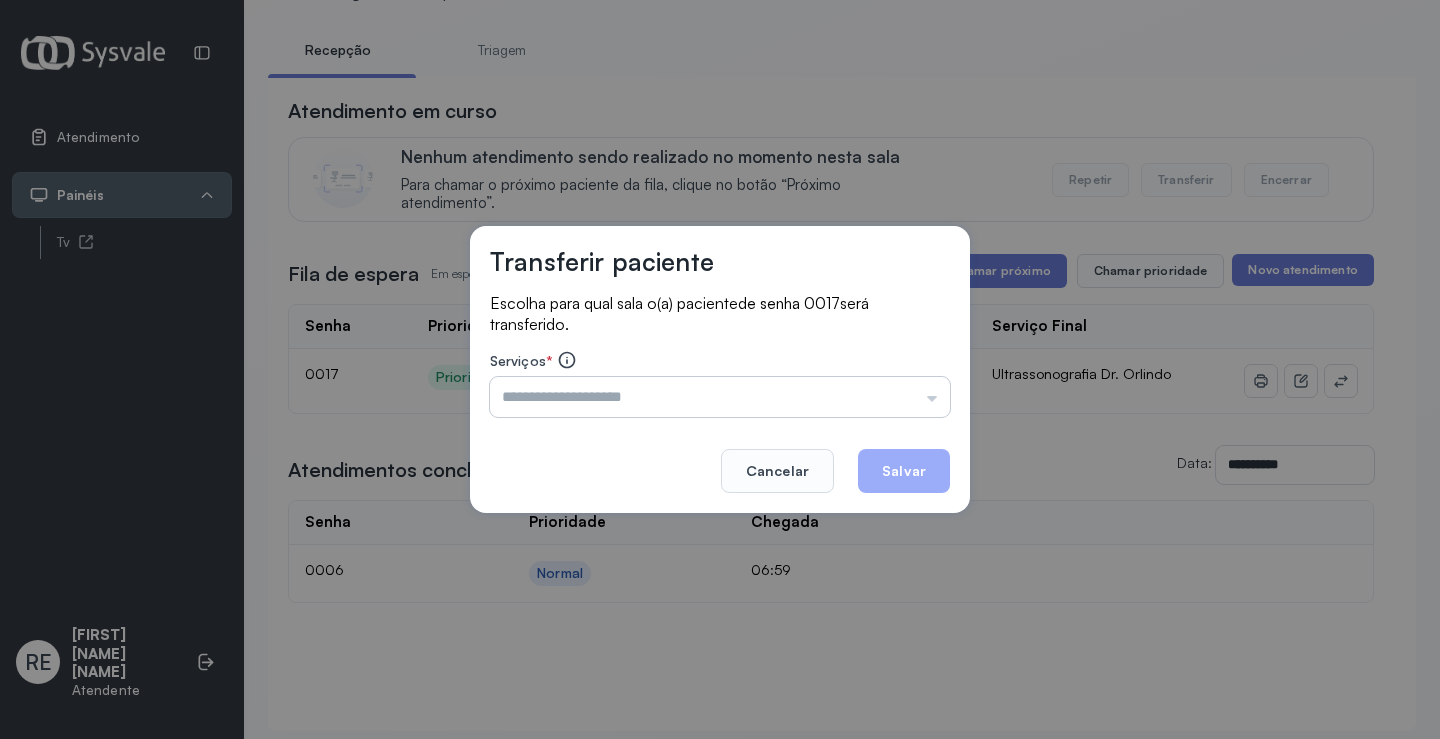 click at bounding box center (720, 397) 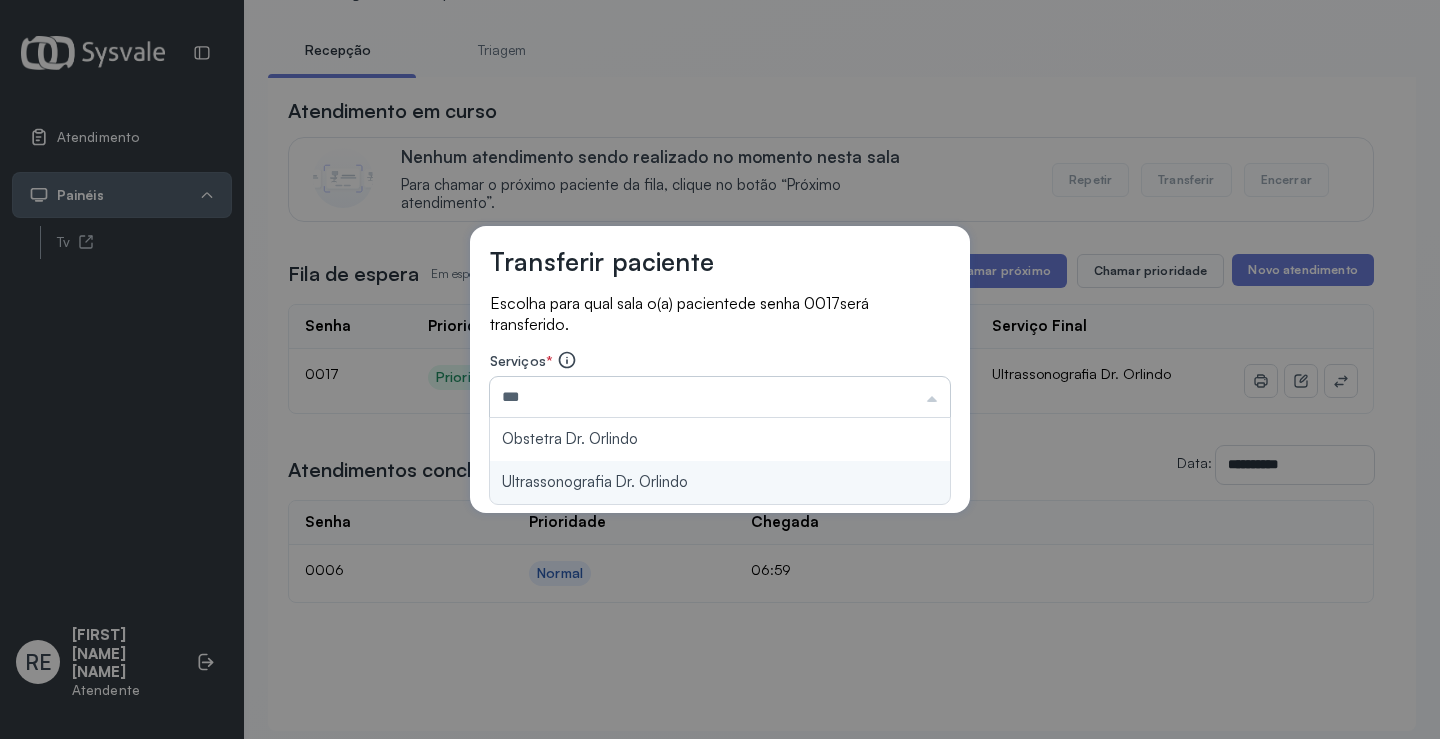 type on "**********" 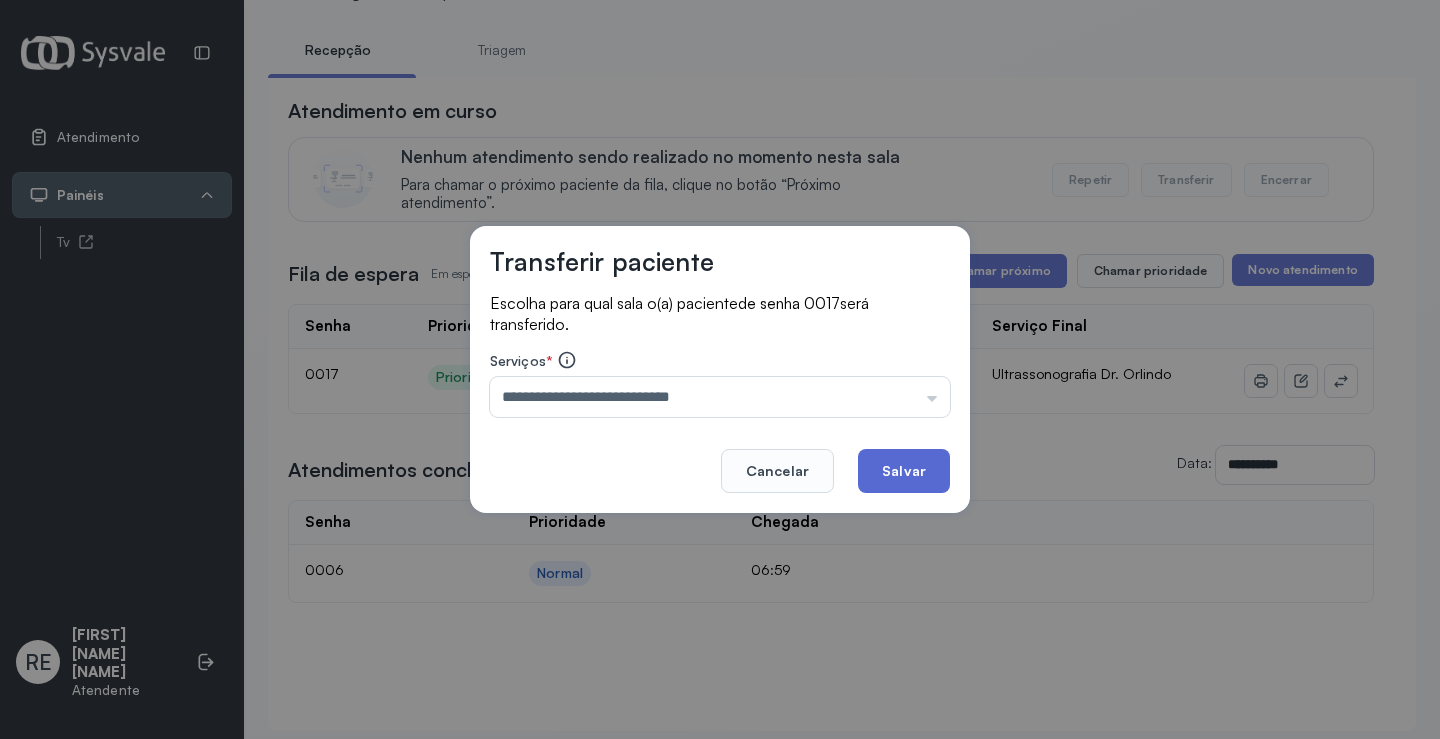 click on "Salvar" 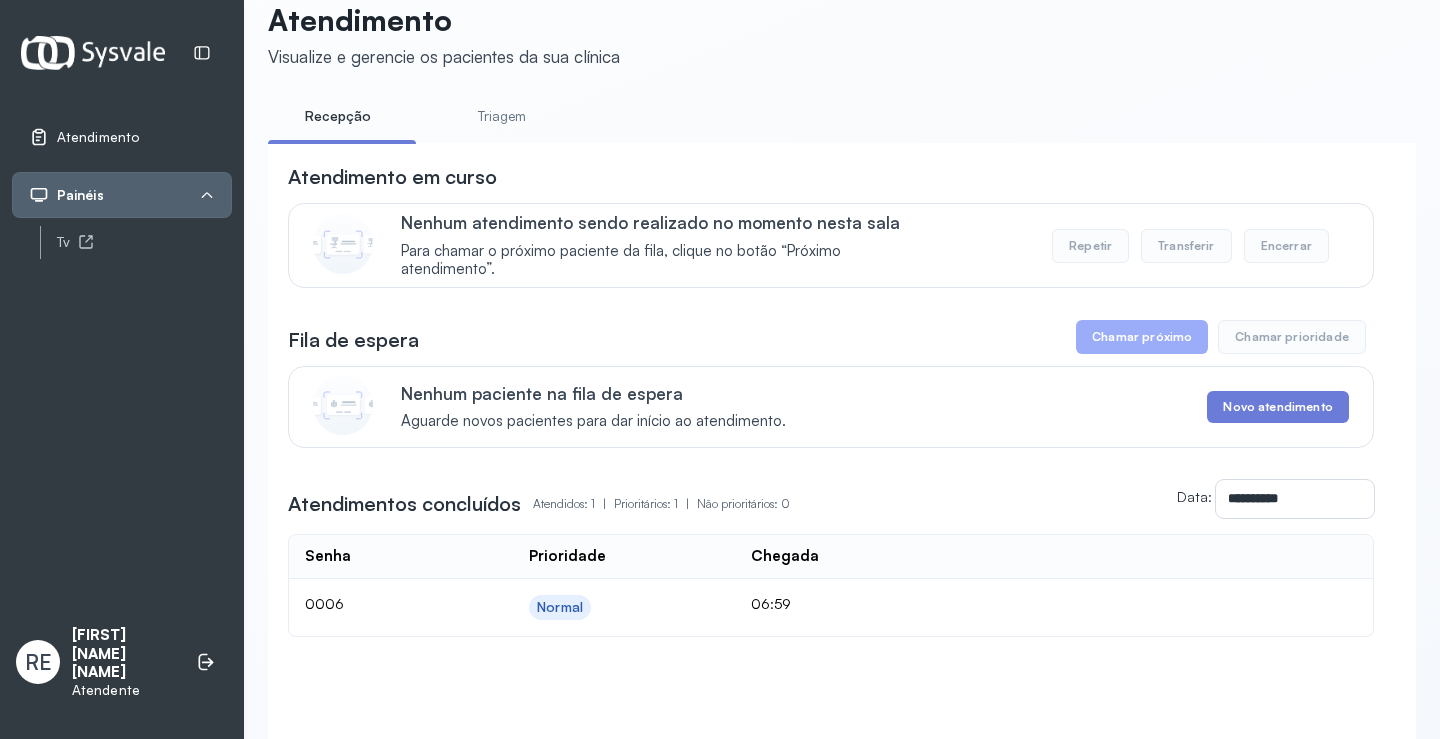 scroll, scrollTop: 0, scrollLeft: 0, axis: both 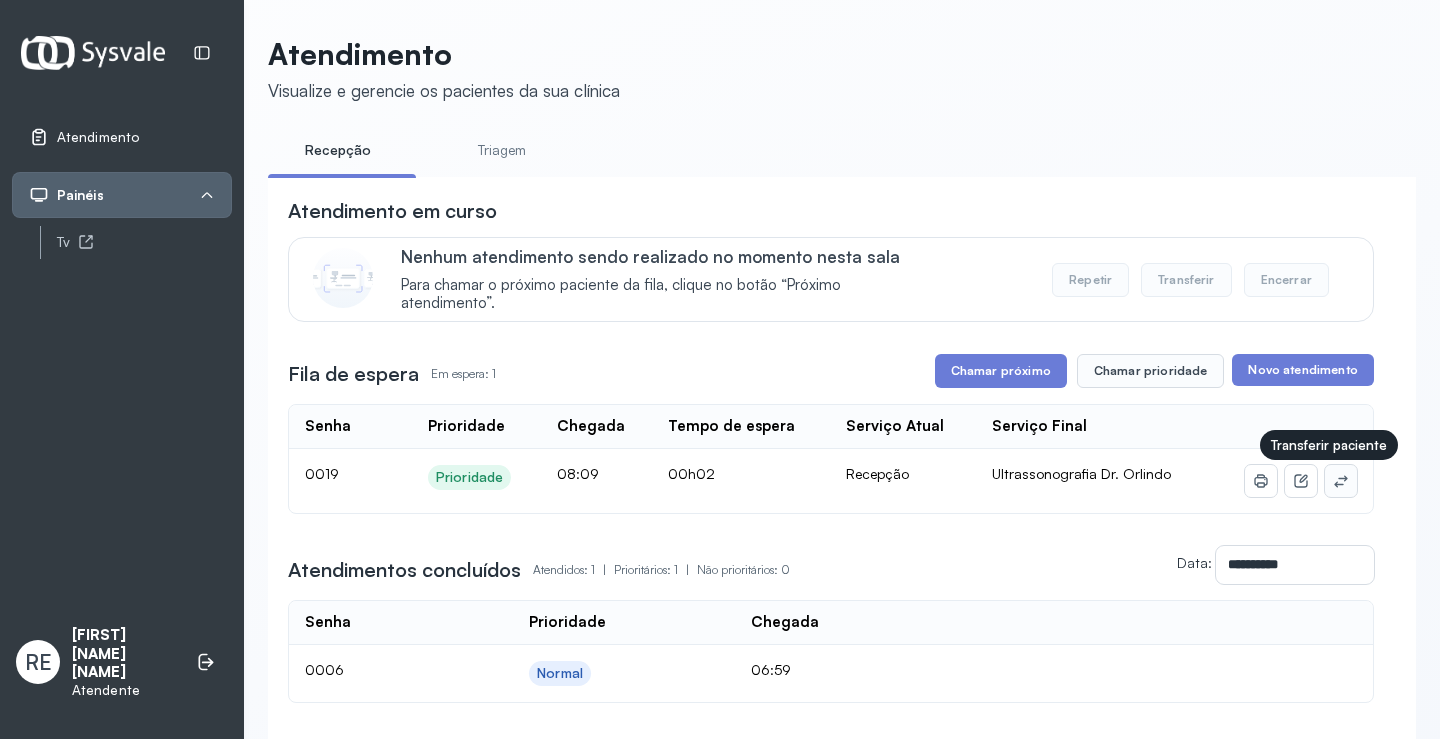click 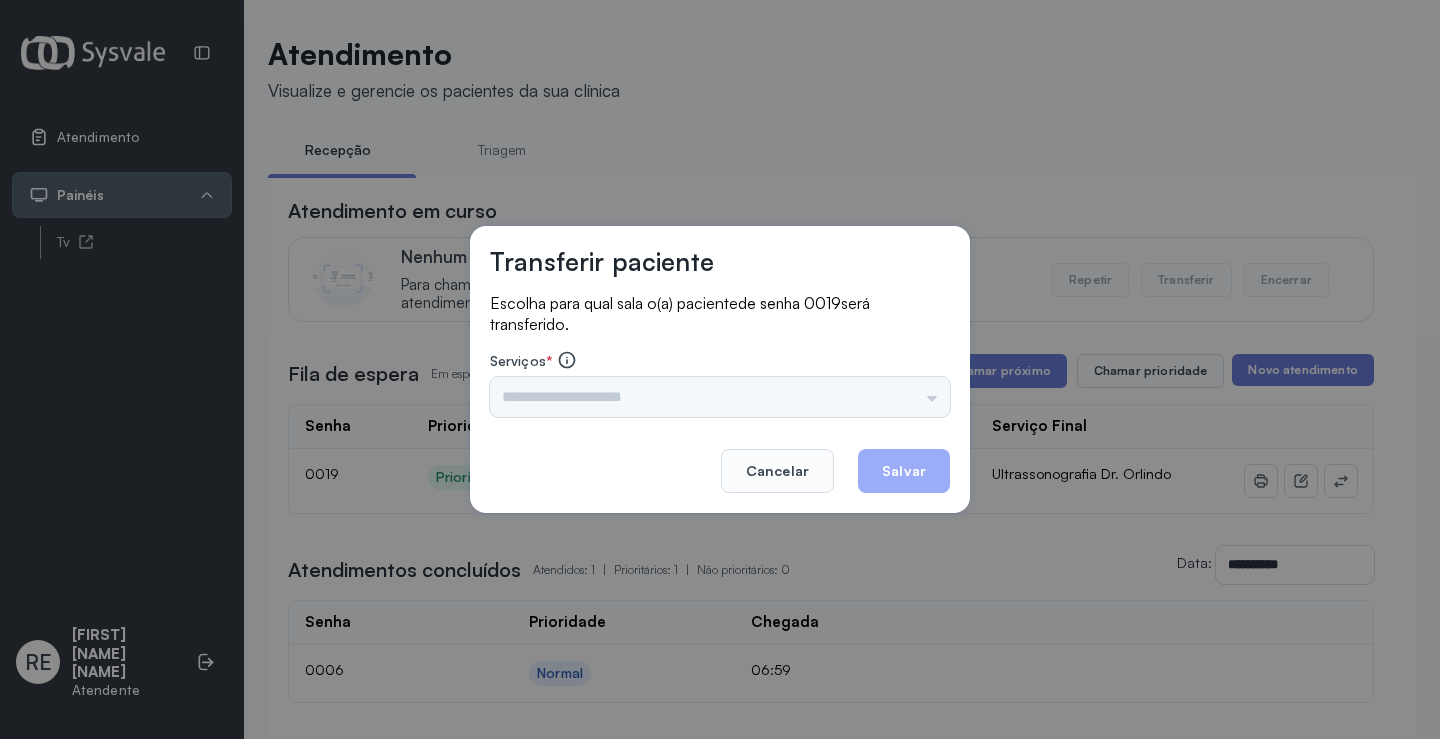 drag, startPoint x: 613, startPoint y: 396, endPoint x: 589, endPoint y: 389, distance: 25 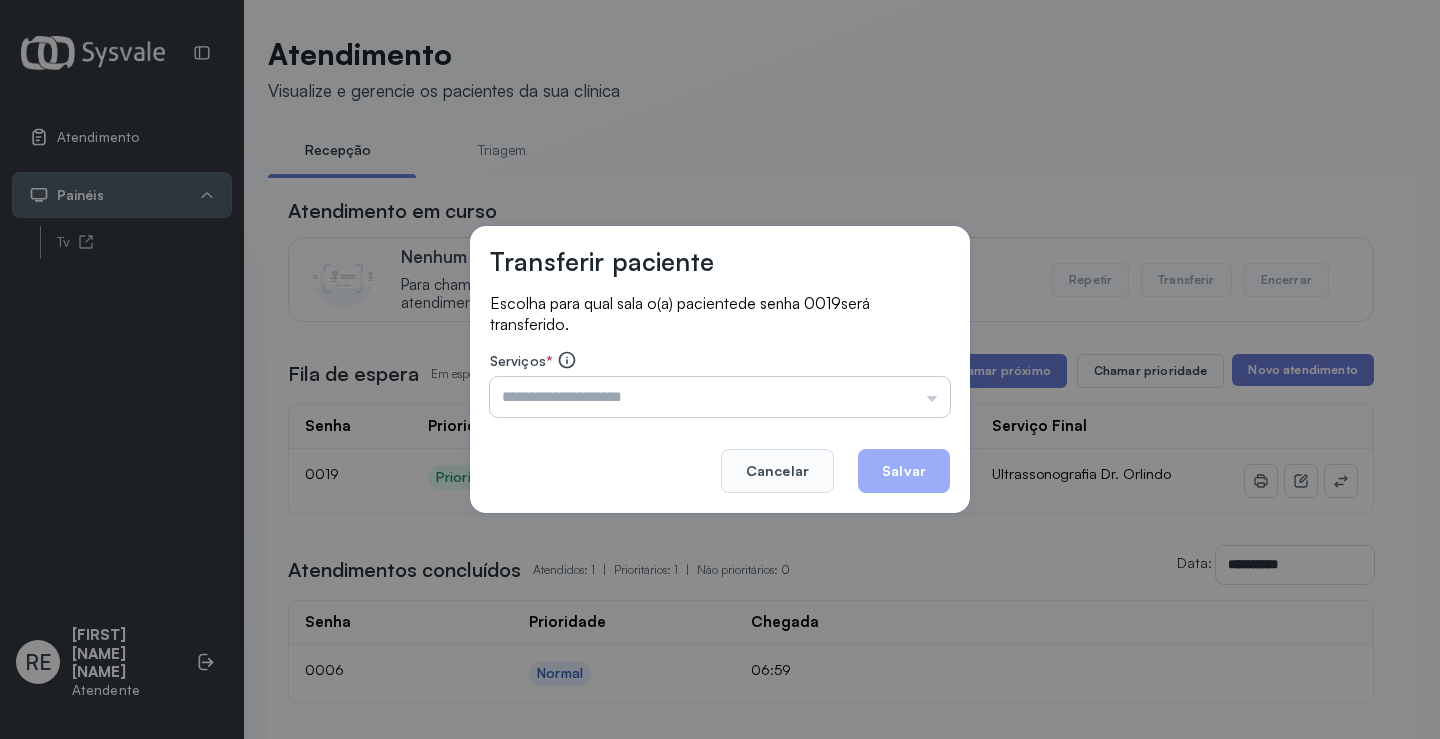 click at bounding box center (720, 397) 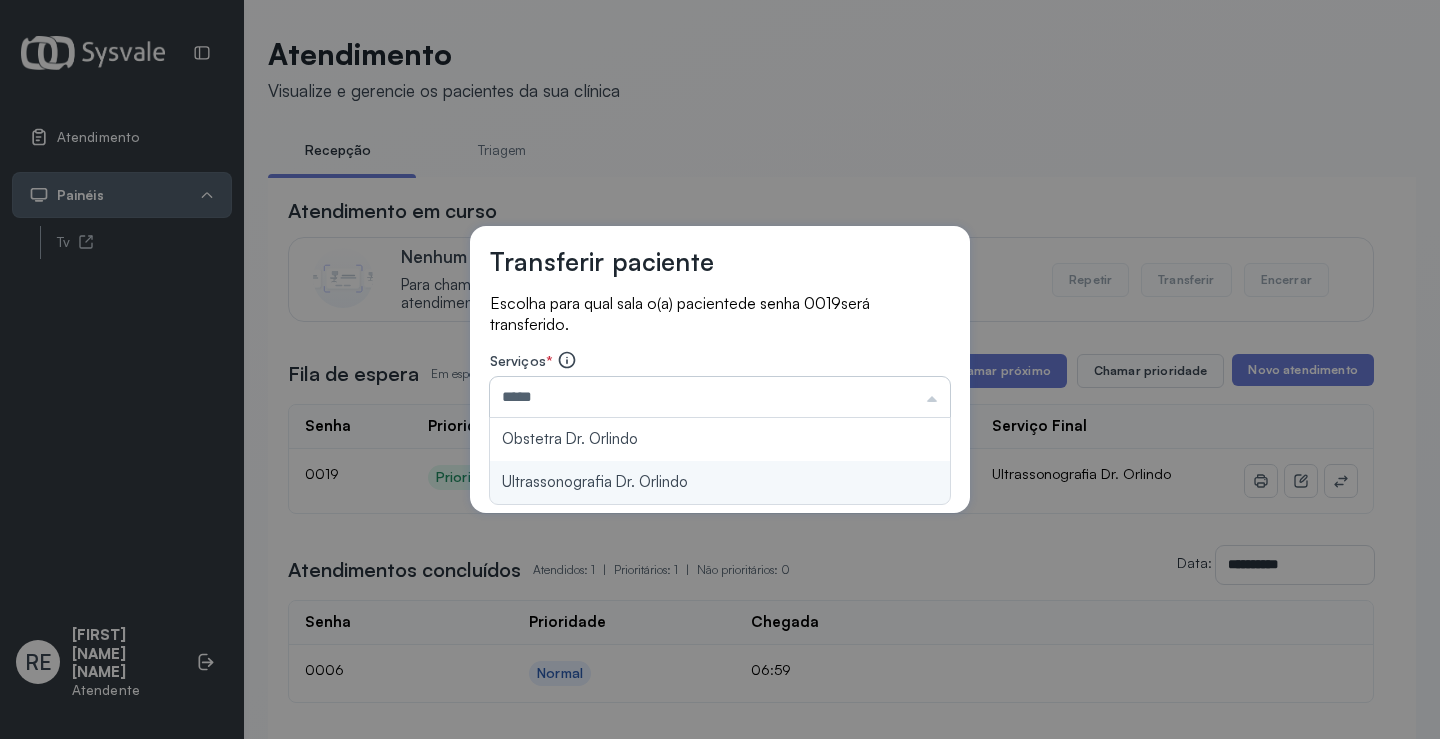 type on "**********" 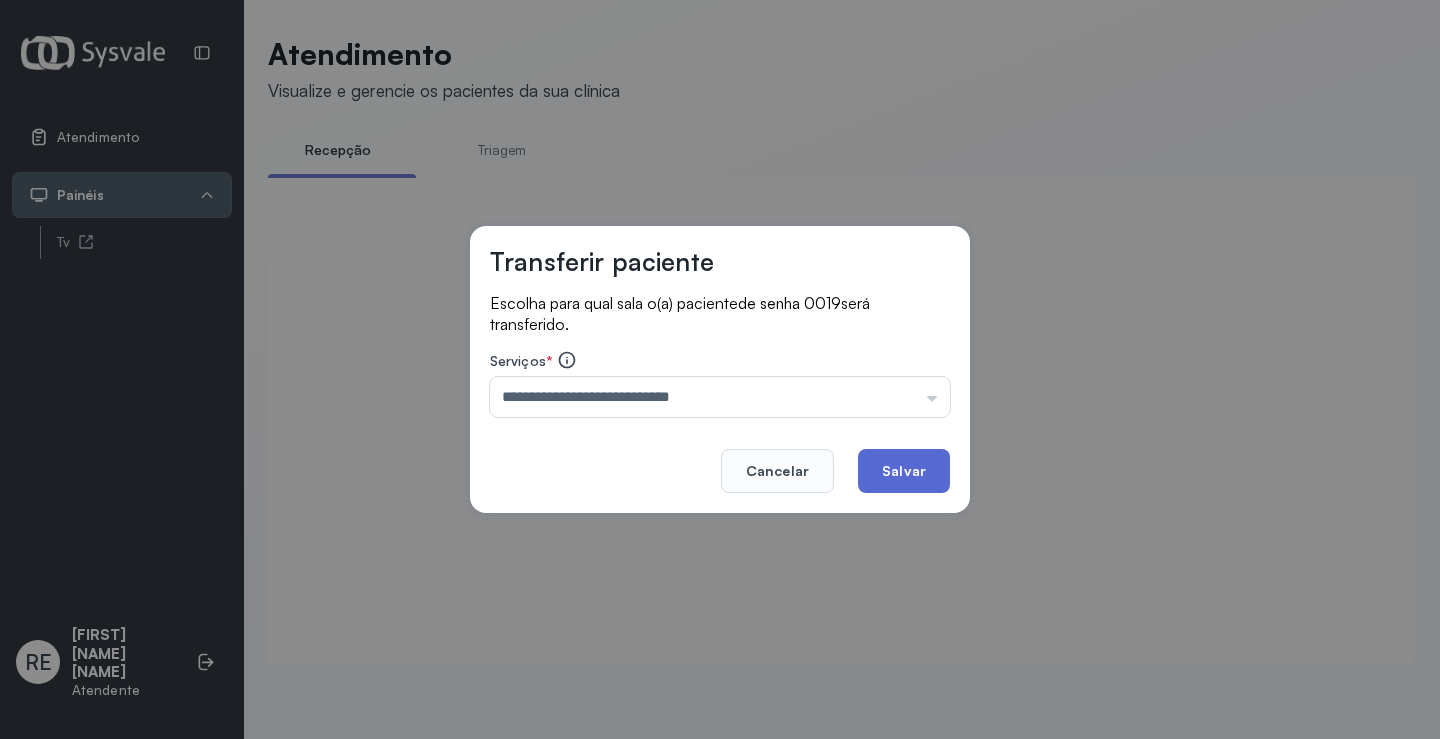 click on "Salvar" 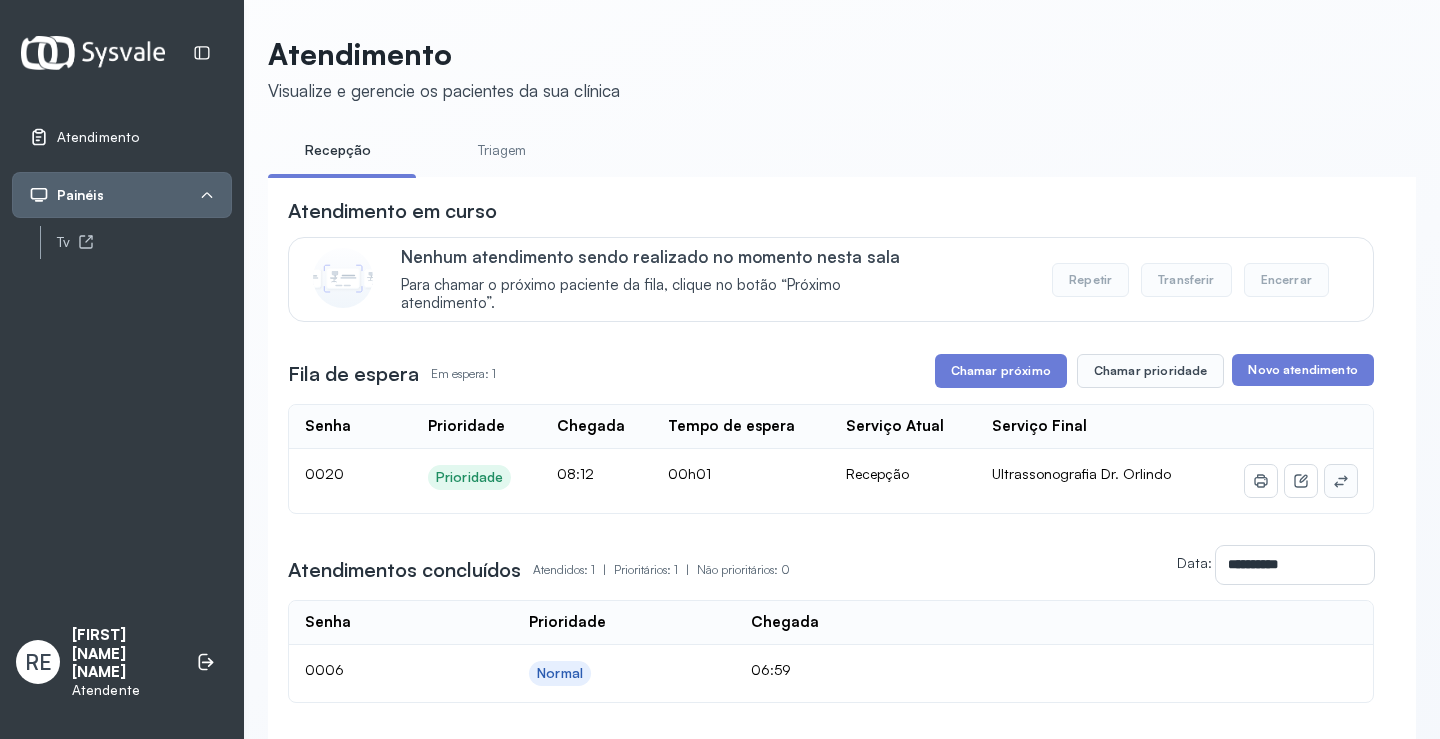 click 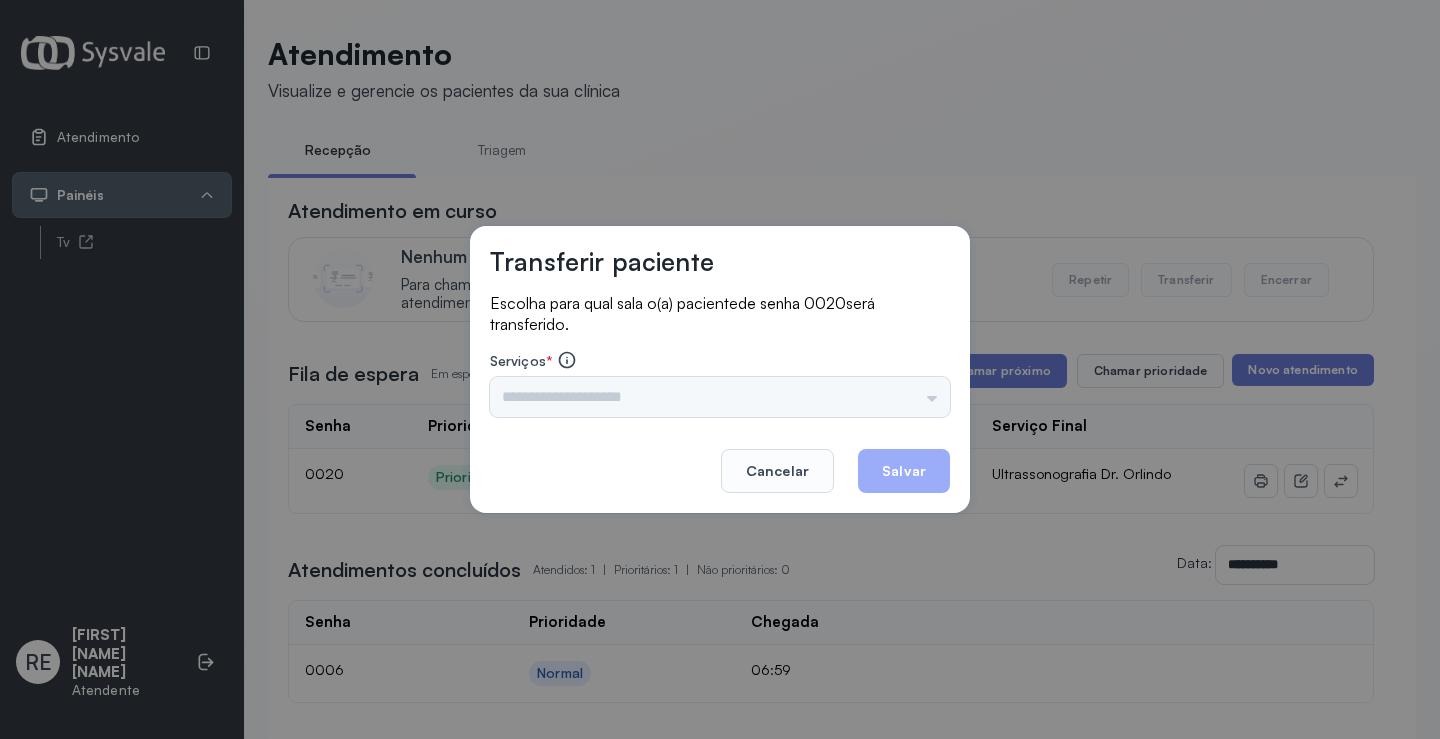 click on "Triagem Ortopedista Dr. Mauricio Ortopedista Dr. Ramon Ginecologista Dr. Amilton Ginecologista Dra. Luana Obstetra Dr. Orlindo Obstetra Dra. Vera Ultrassonografia Dr. Orlindo Ultrassonografia Dr. Amilton Consulta com Neurologista Dr. Ezir Reumatologista Dr. Juvenilson Endocrinologista Washington Dermatologista Dra. Renata Nefrologista Dr. Edvaldo Geriatra Dra. Vanessa Infectologista Dra. Vanessa Oftalmologista Dra. Consulta Proctologista/Cirurgia Geral Dra. Geislane Otorrinolaringologista Dr. Pedro Pequena Cirurgia Dr. Geislane Pequena Cirurgia Dr. AMILTON ECG Espirometria com Broncodilatador Espirometria sem Broncodilatador Ecocardiograma - Dra. Vanessa Viana Exame de PPD Enf. Jane Raquel RETIRADA DE CERUME DR. PEDRO VACINAÇÃO Preventivo Enf. Luciana Preventivo Enf. Tiago Araujo Consulta de Enfermagem Enf. Tiago Consulta de Enfermagem Enf. Luciana Consulta  Cardiologista Dr. Everson Consulta Enf. Jane Raquel Dispensação de Medicação Agendamento Consulta Enf. Tiago Agendamento consulta Enf. Luciana" at bounding box center (720, 397) 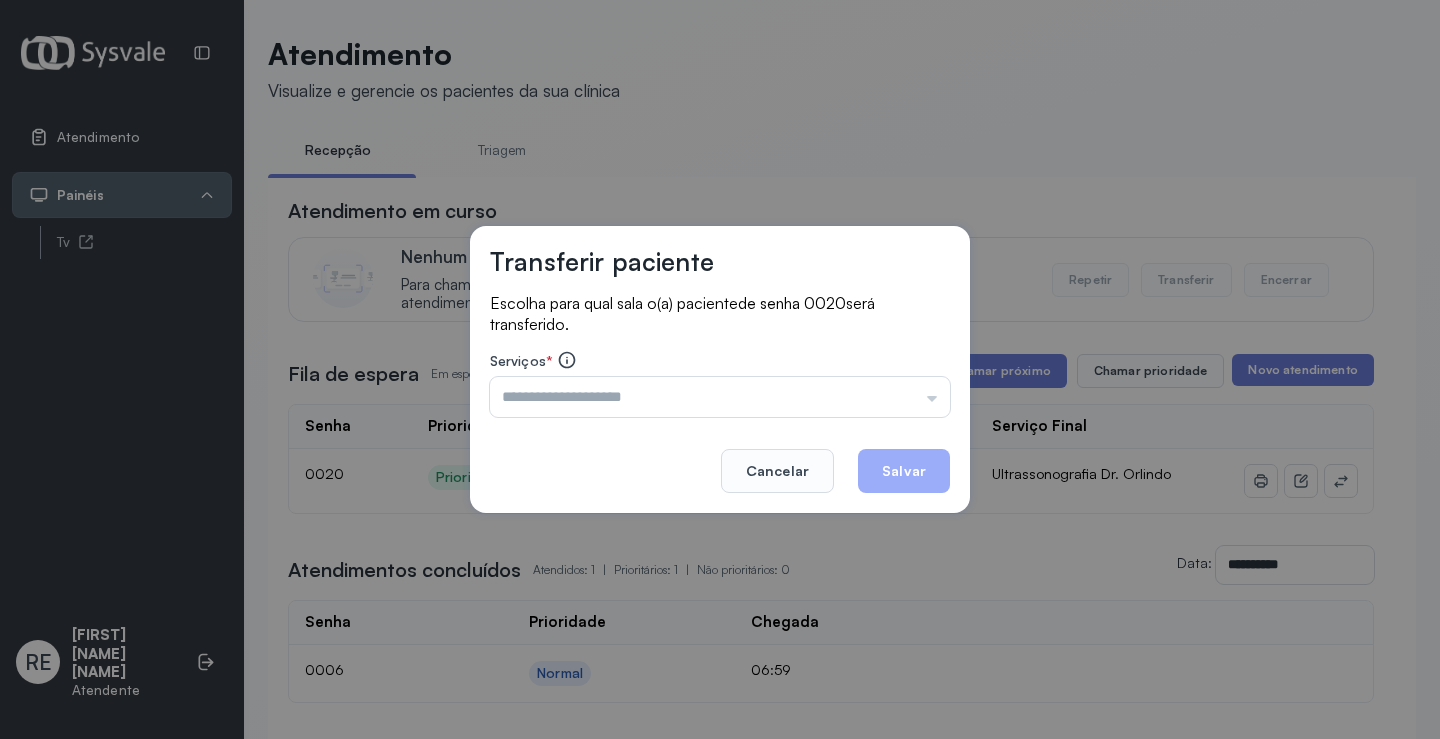 click at bounding box center (720, 397) 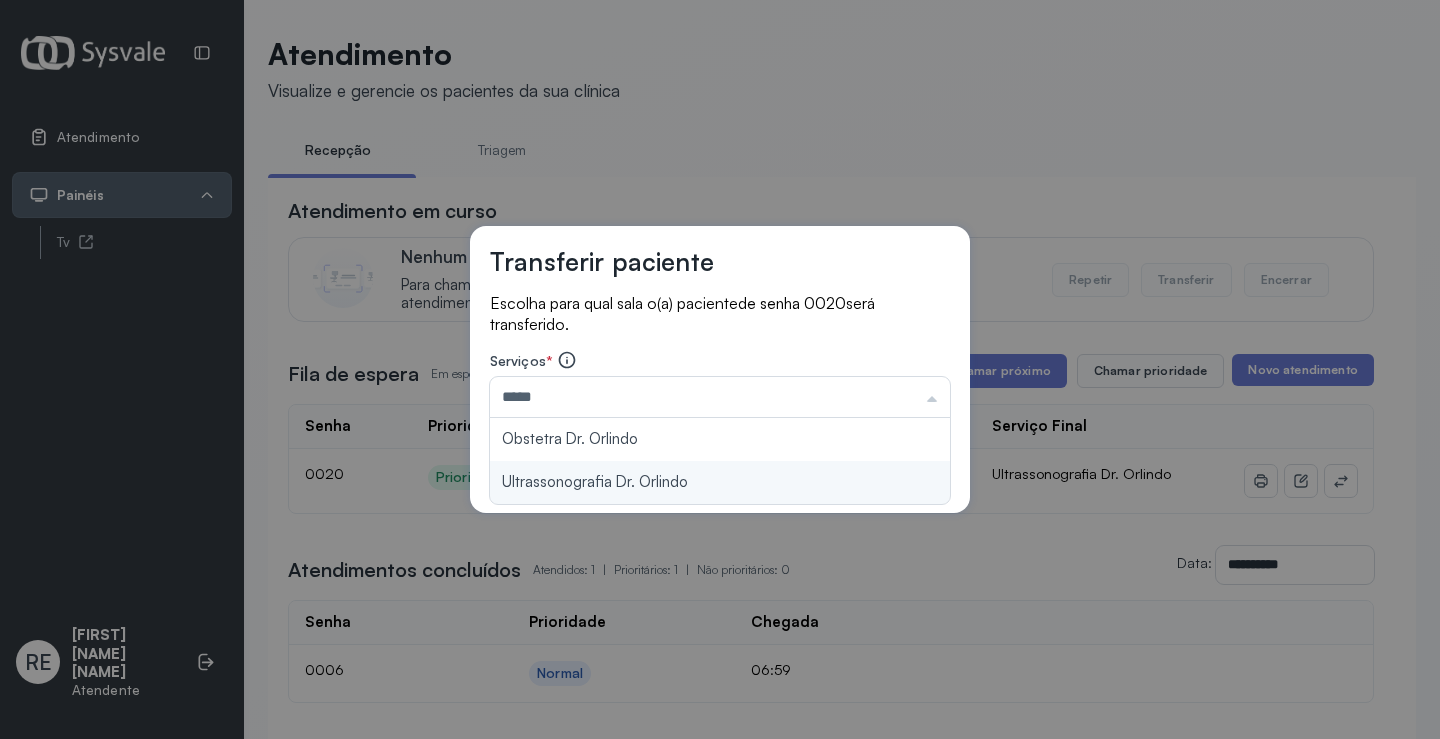 type on "**********" 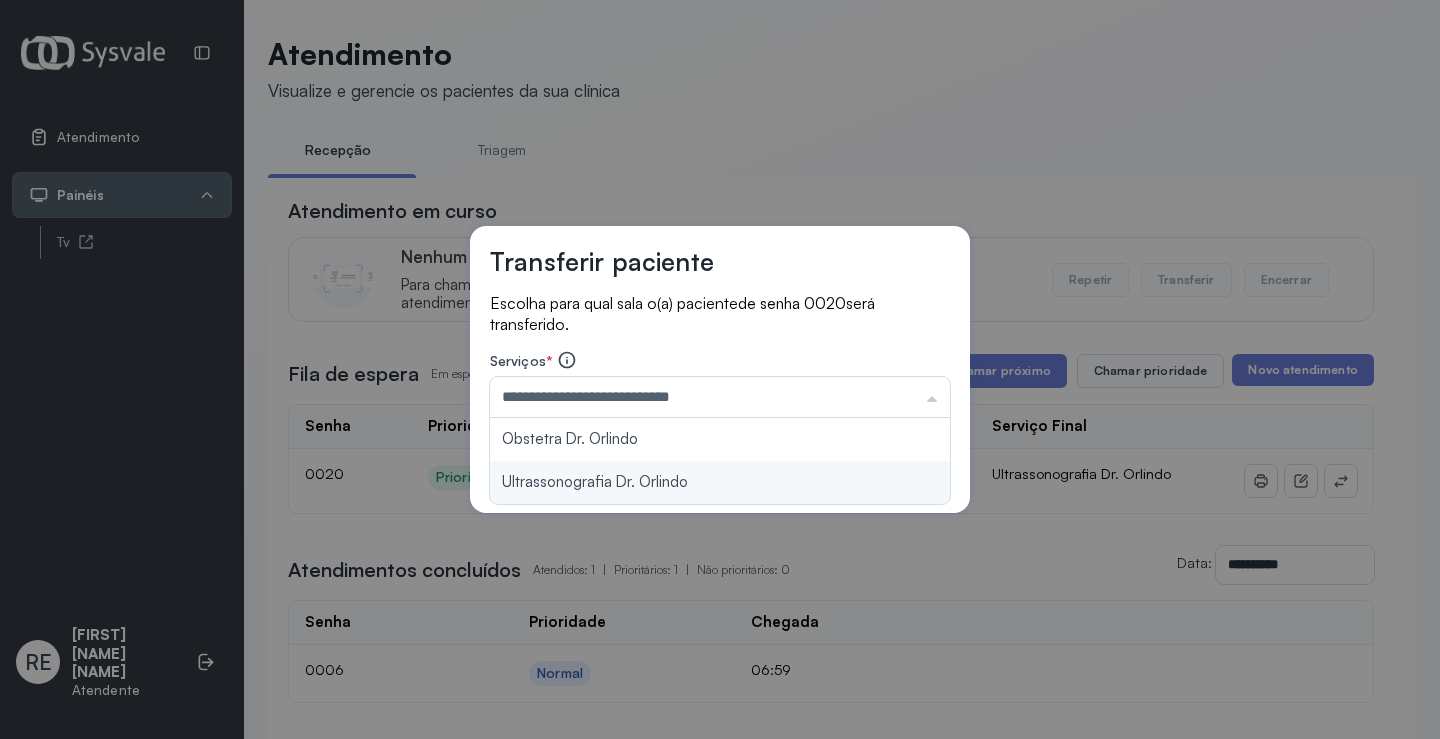click on "**********" at bounding box center [720, 370] 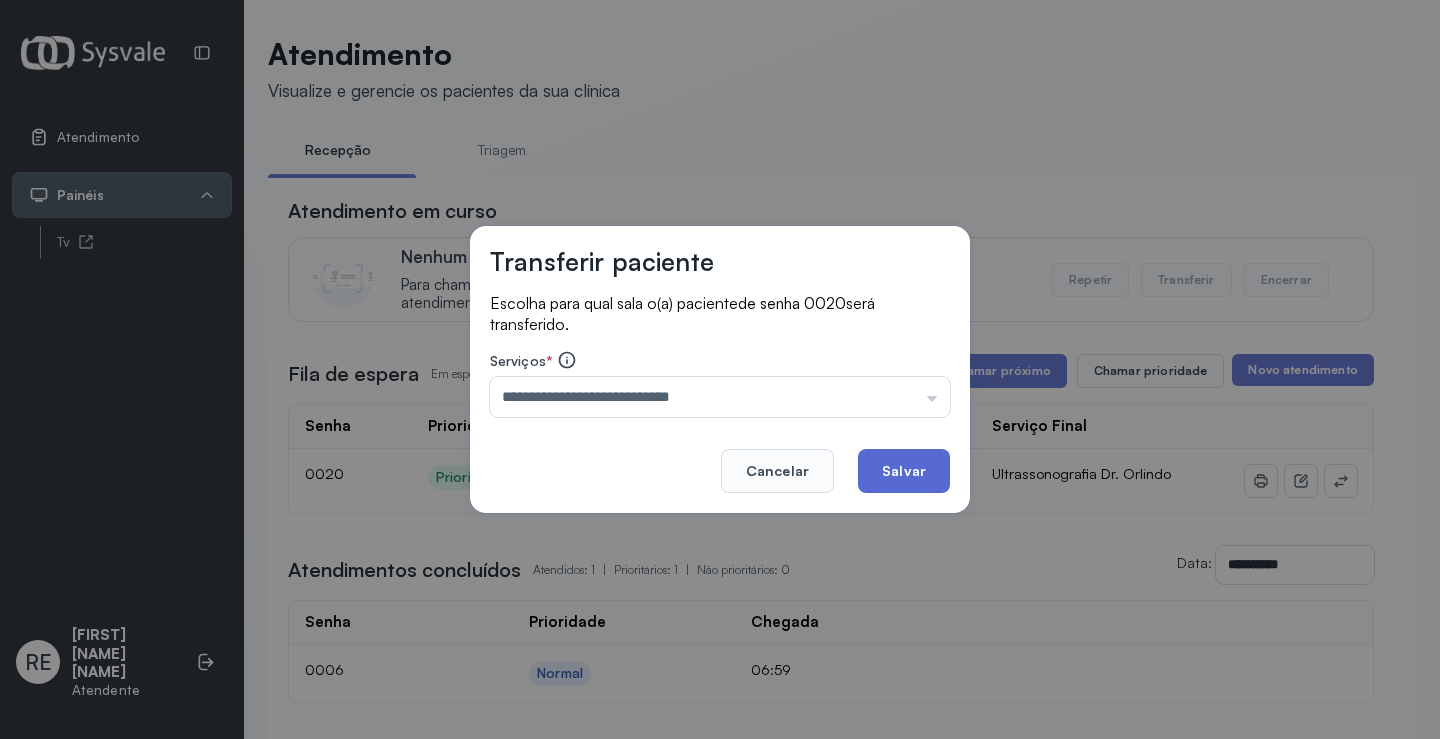 click on "Salvar" 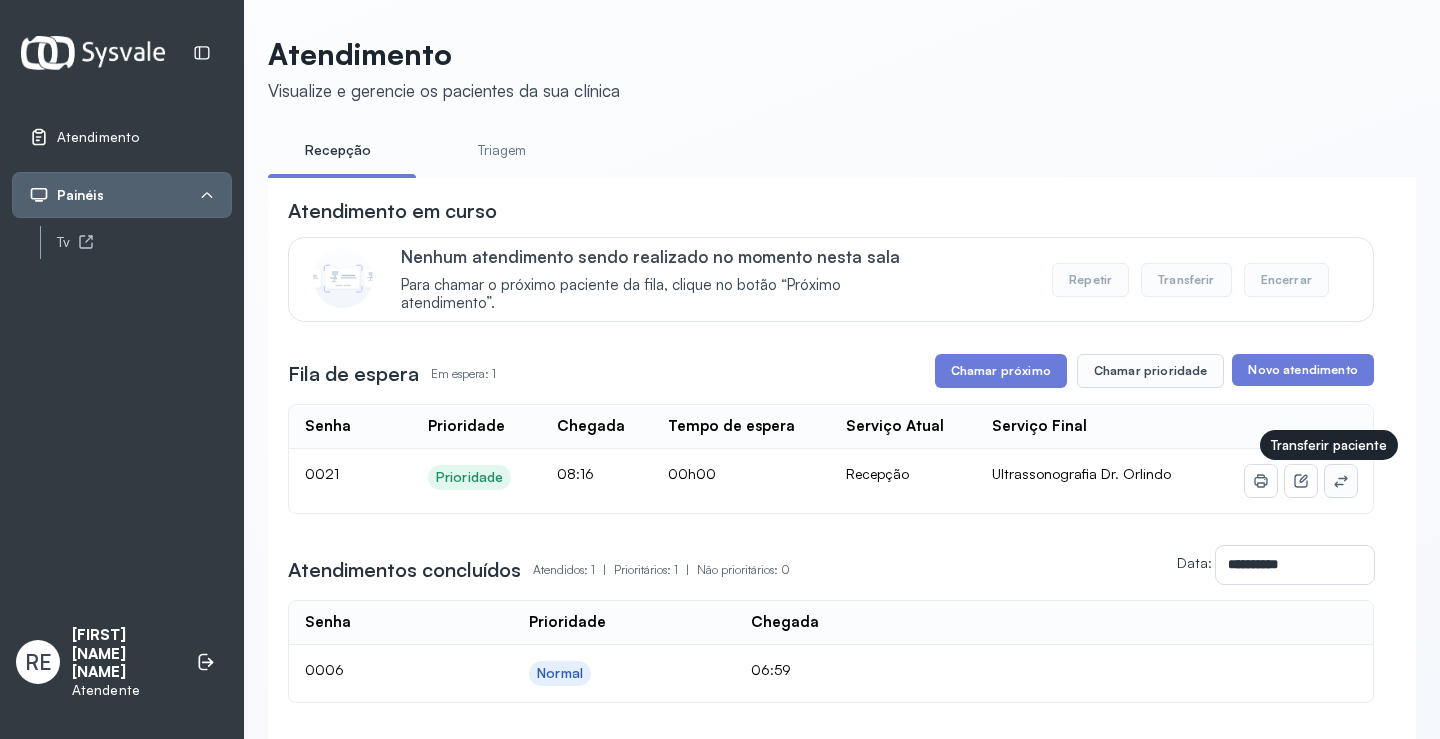 click 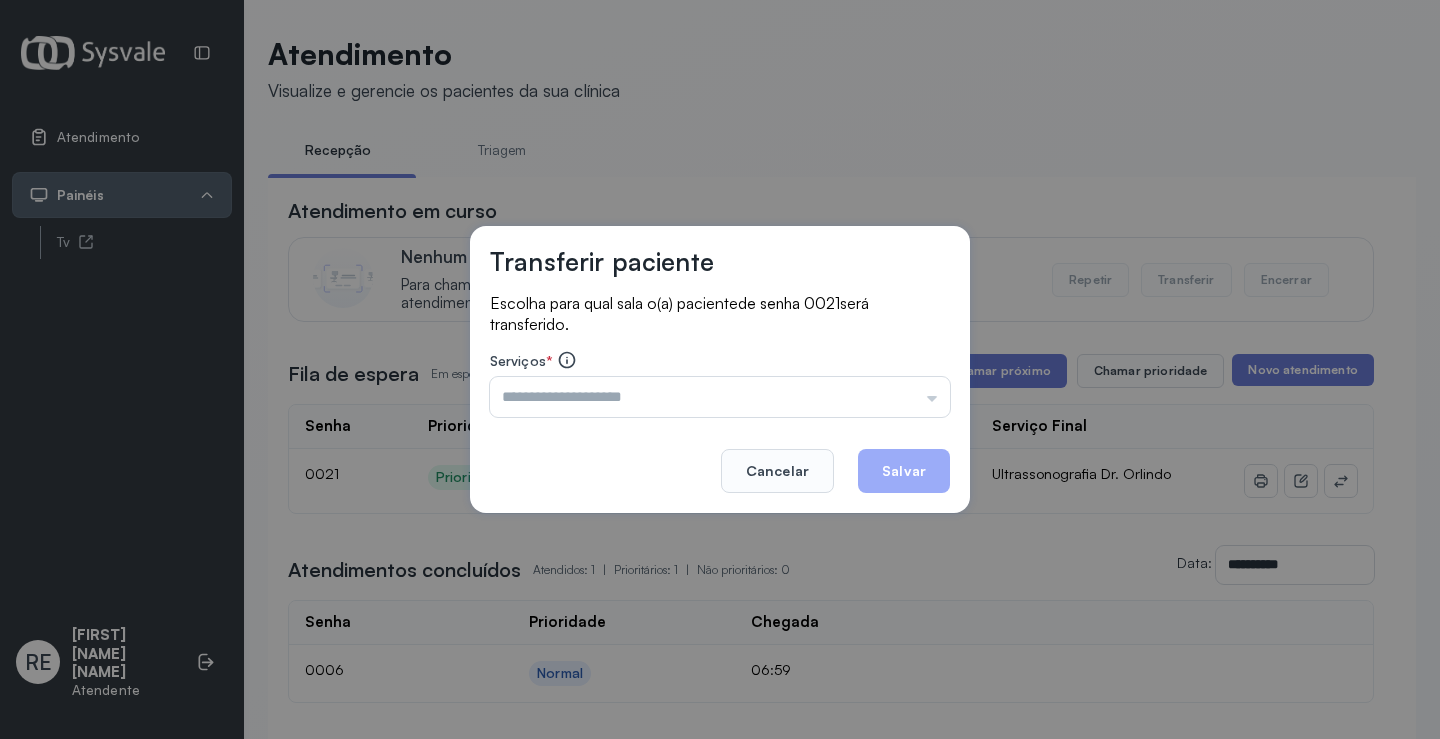 click at bounding box center [720, 397] 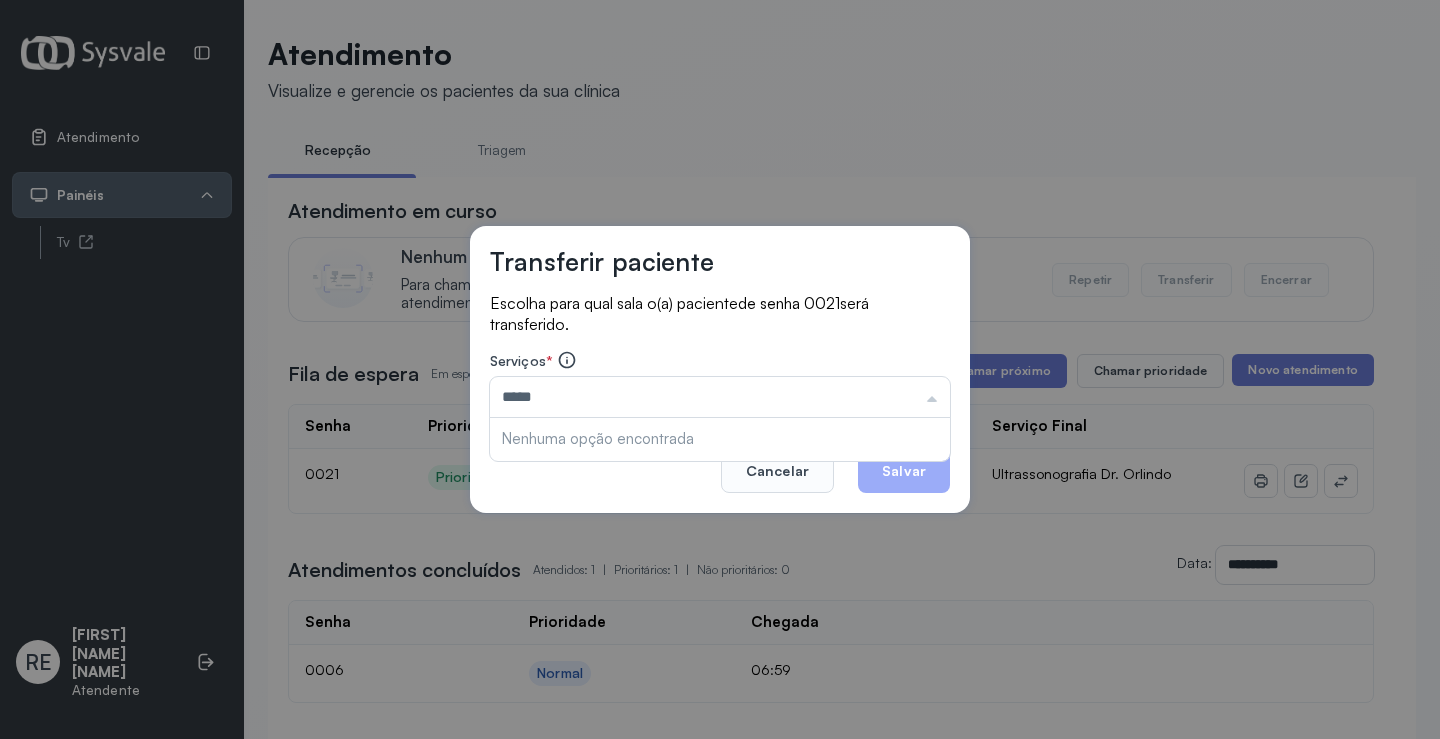 click on "*****" at bounding box center [720, 397] 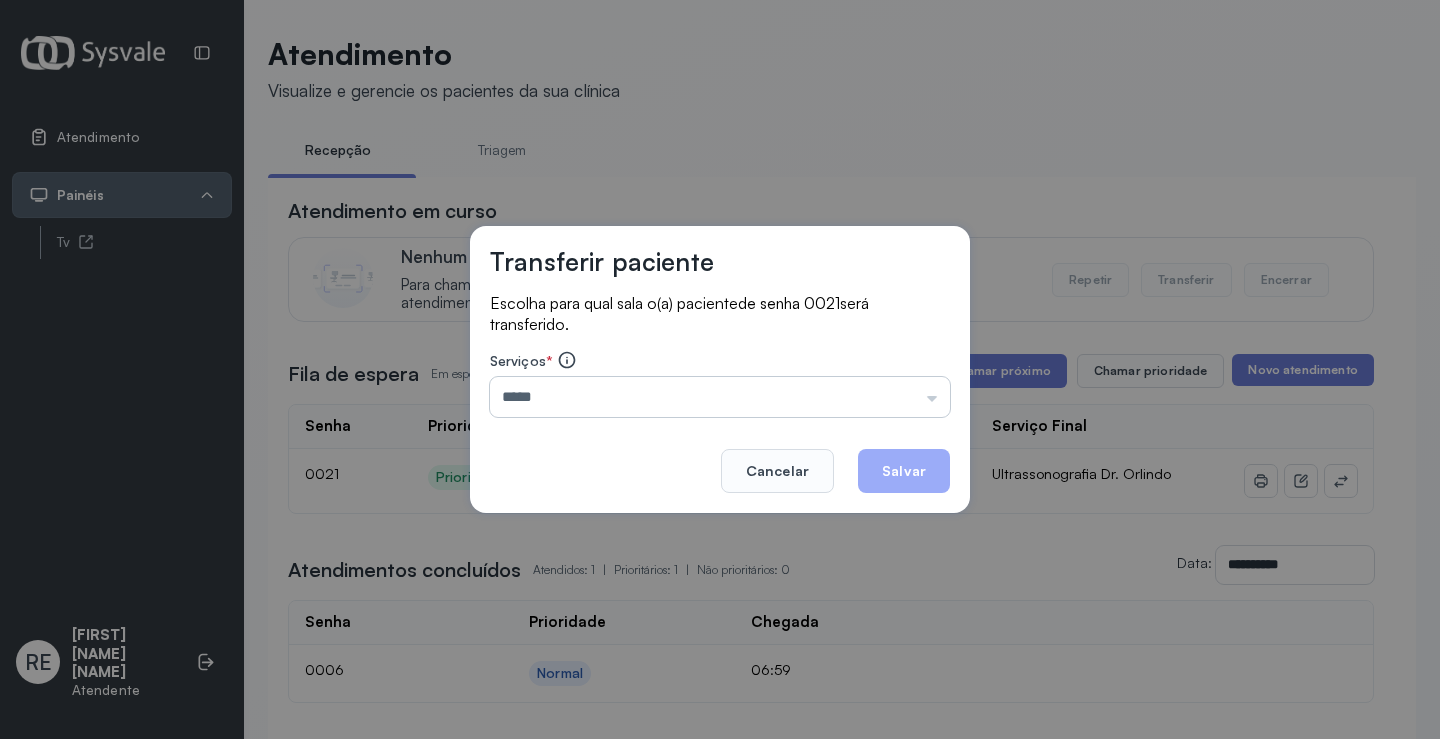 click on "*****" at bounding box center [720, 397] 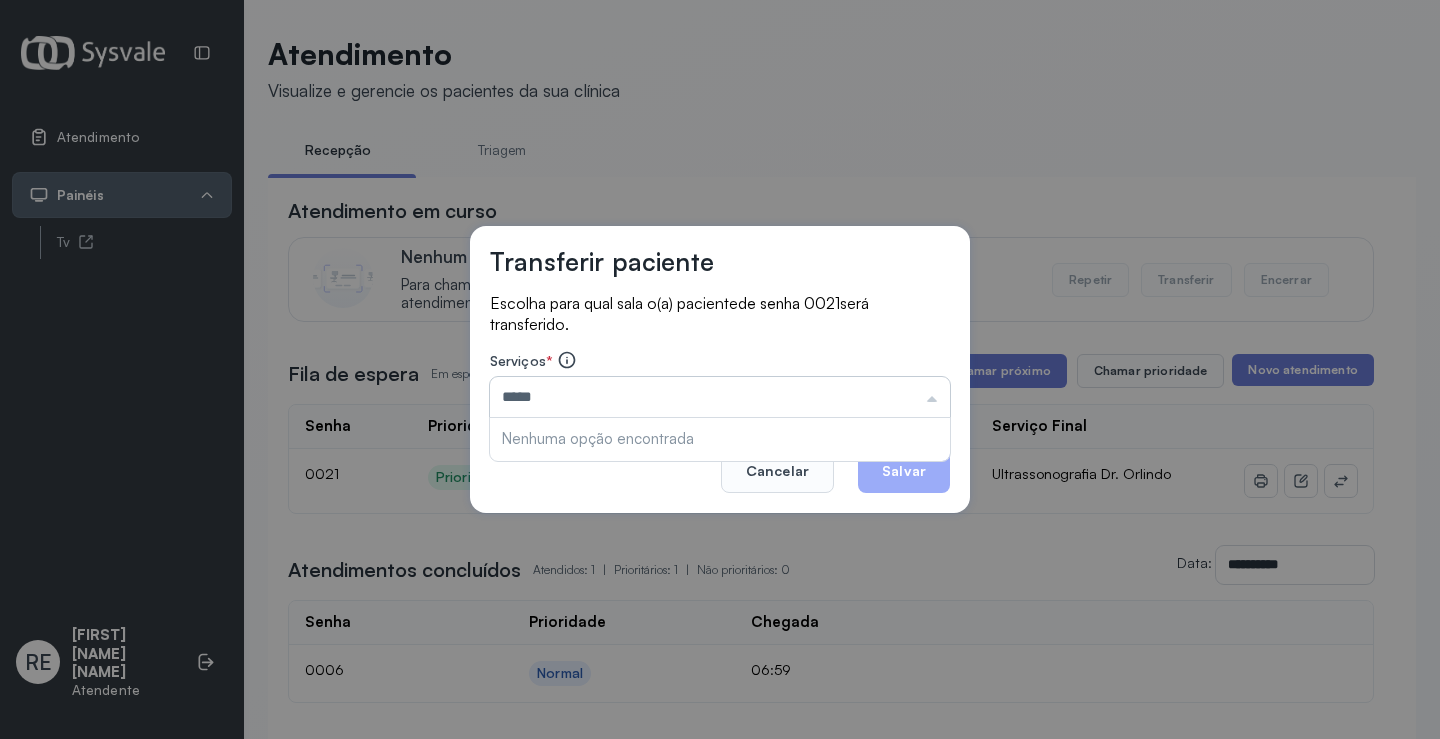 click on "*****" at bounding box center (720, 397) 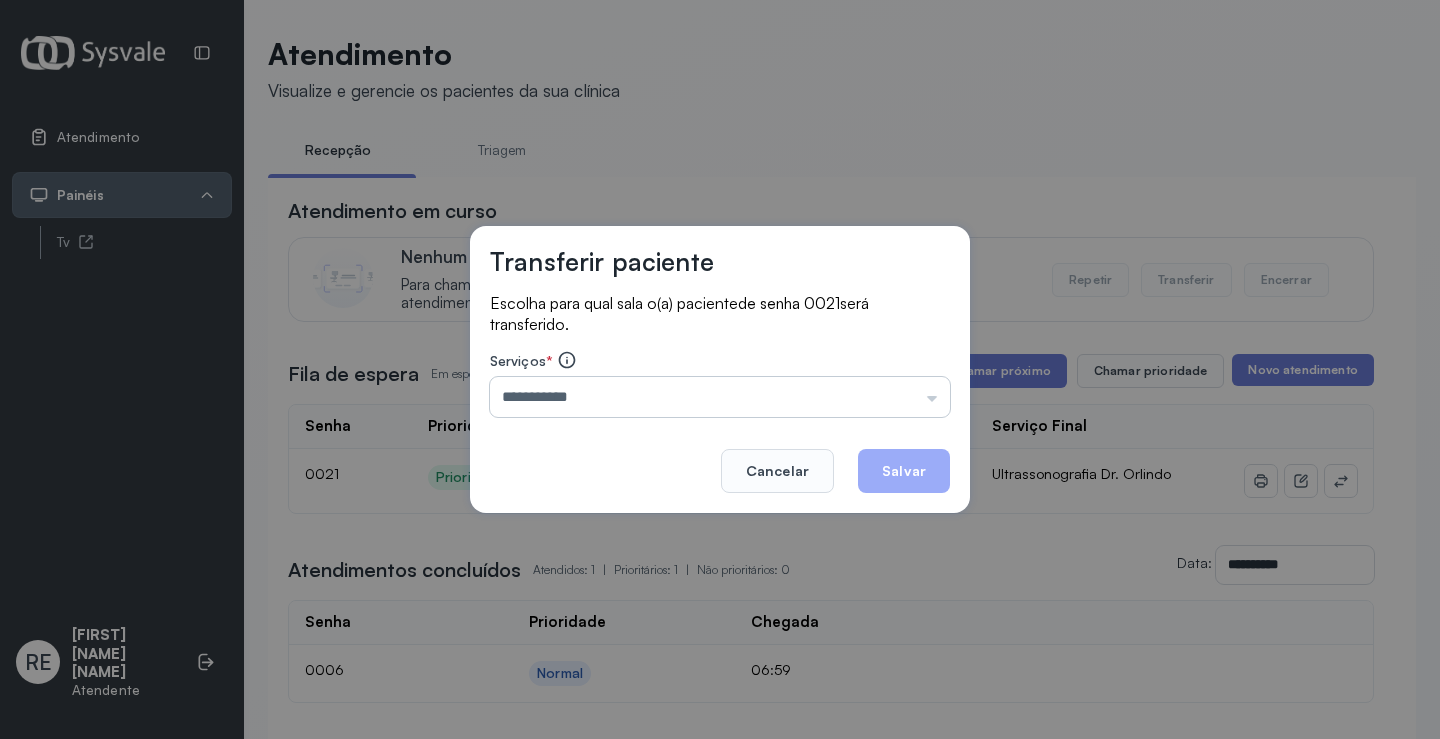 click on "**********" at bounding box center (720, 397) 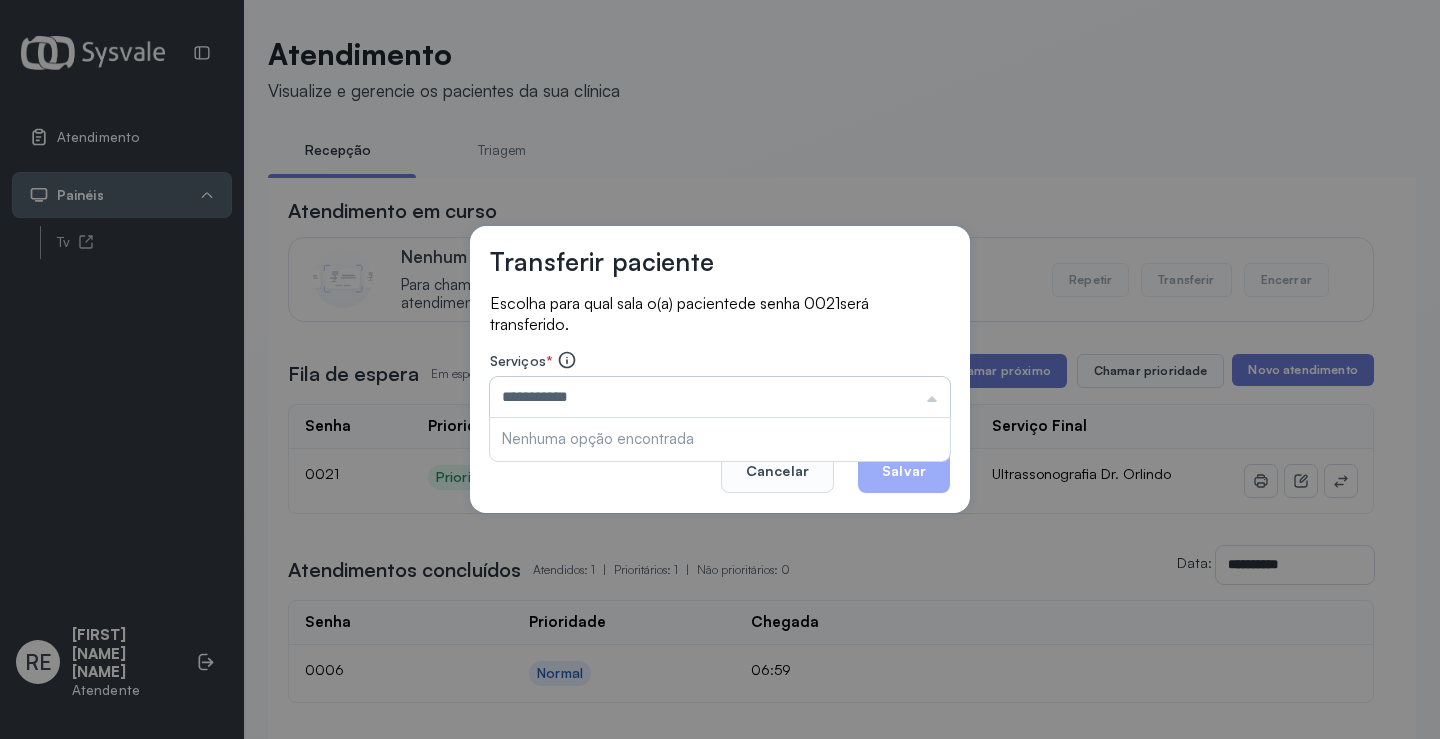 click on "**********" at bounding box center [720, 397] 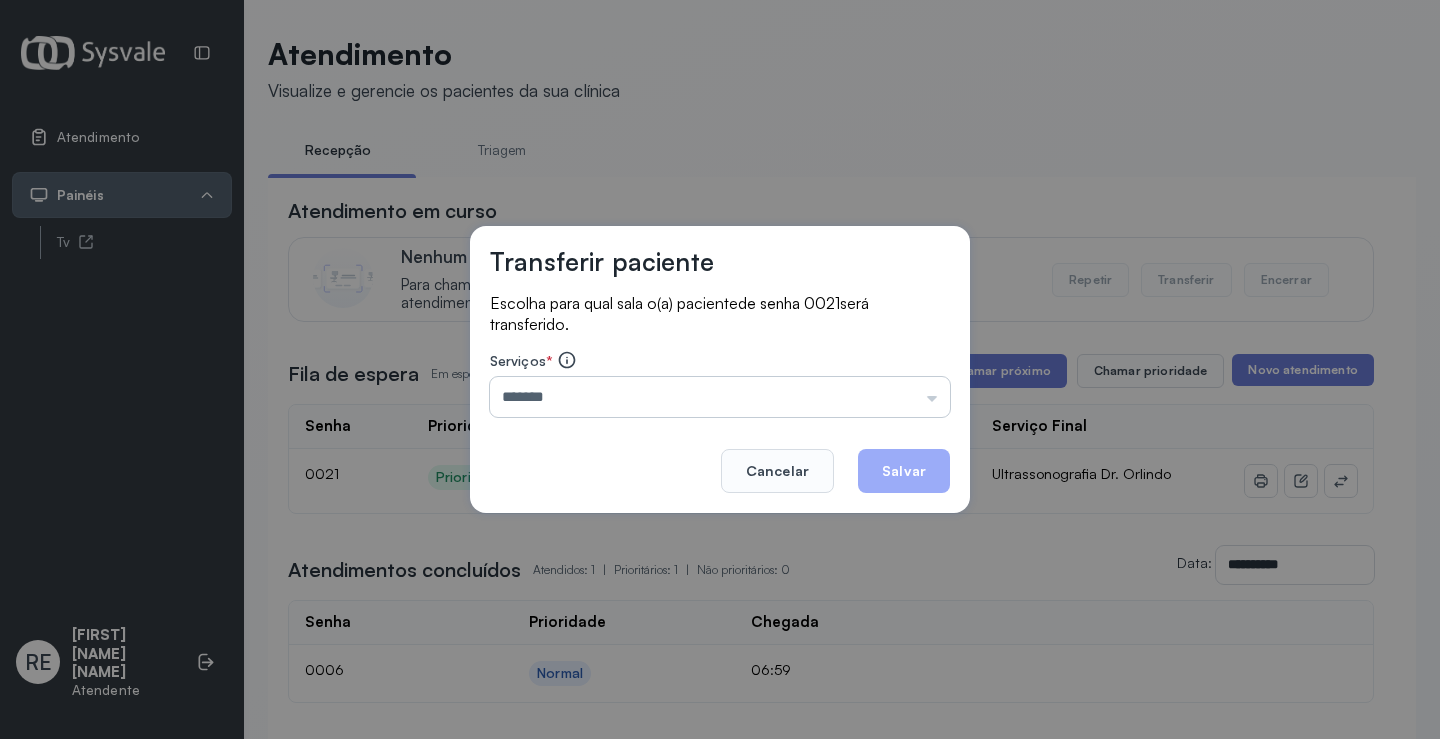 click on "*******" at bounding box center [720, 397] 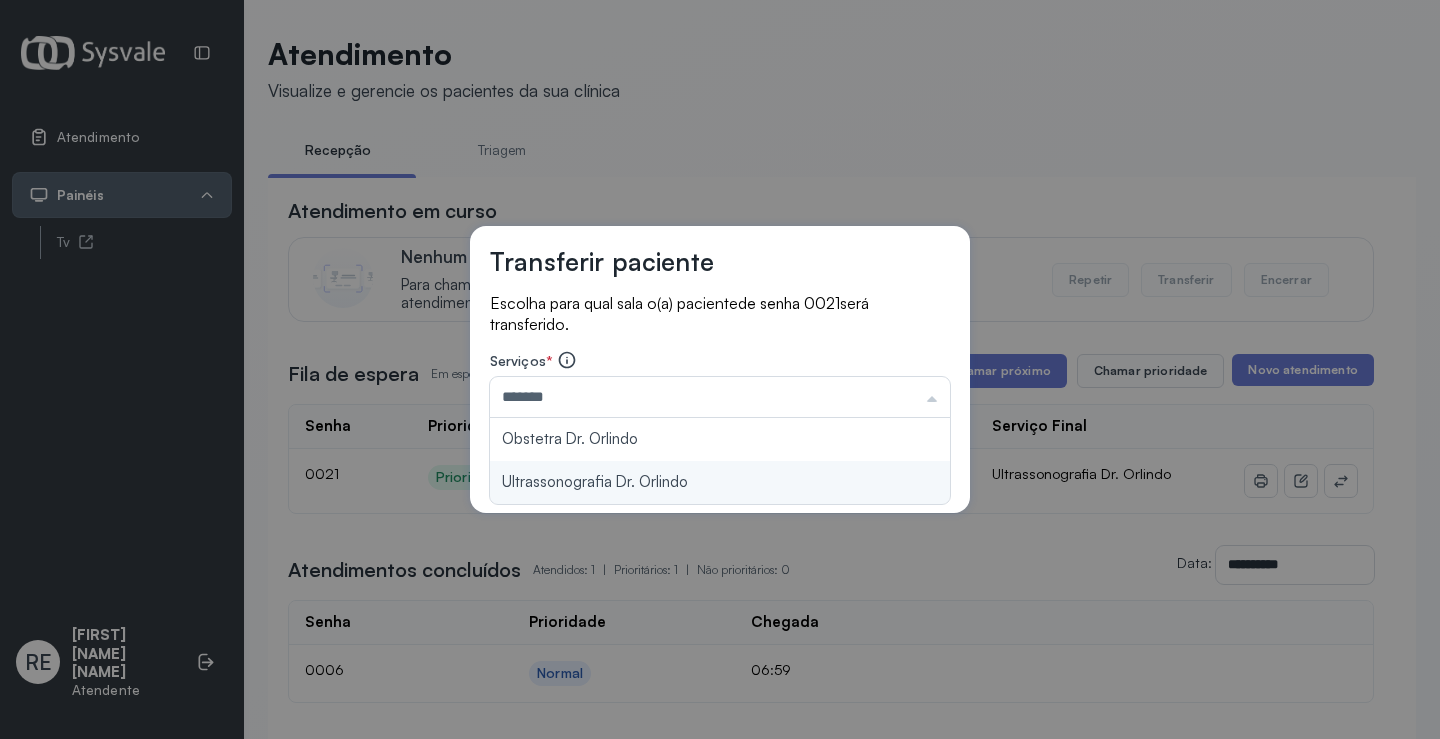 type on "**********" 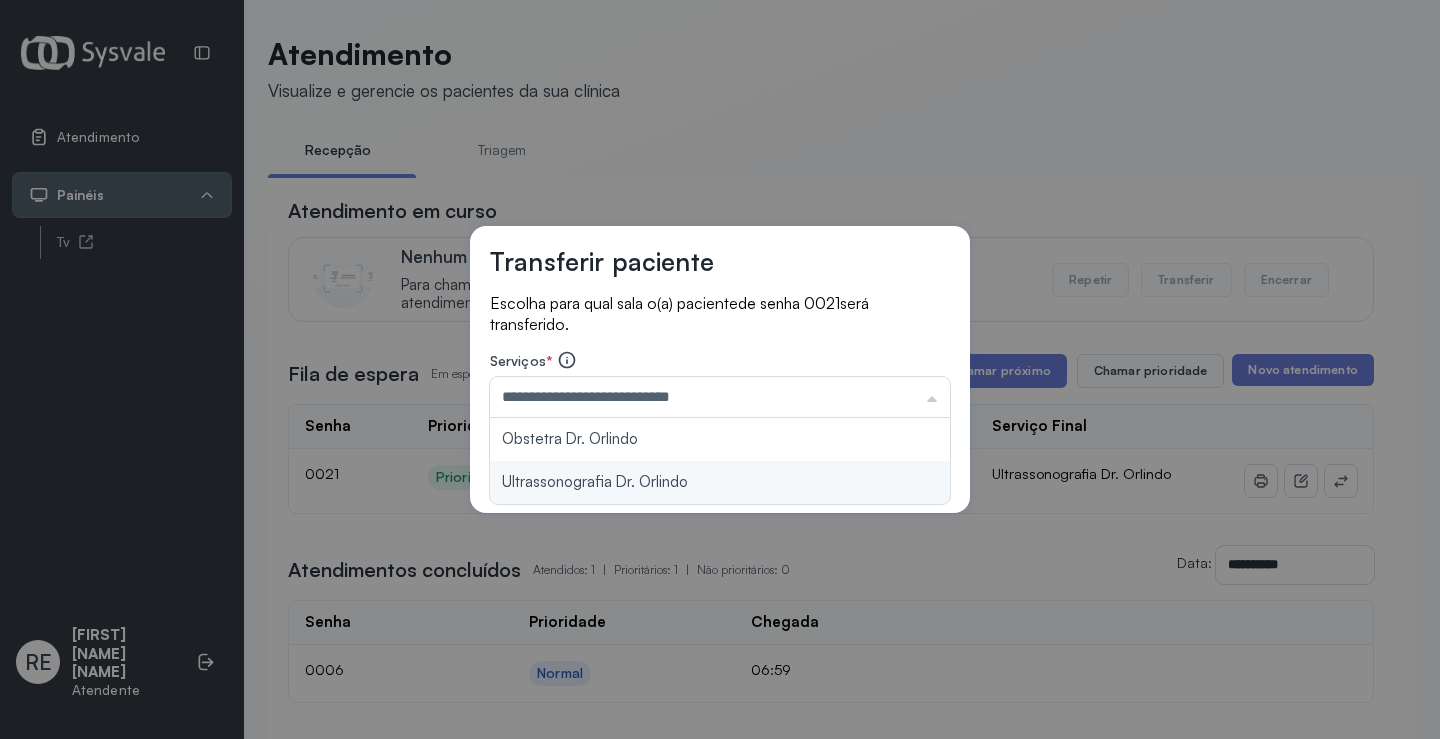 click on "**********" at bounding box center (720, 370) 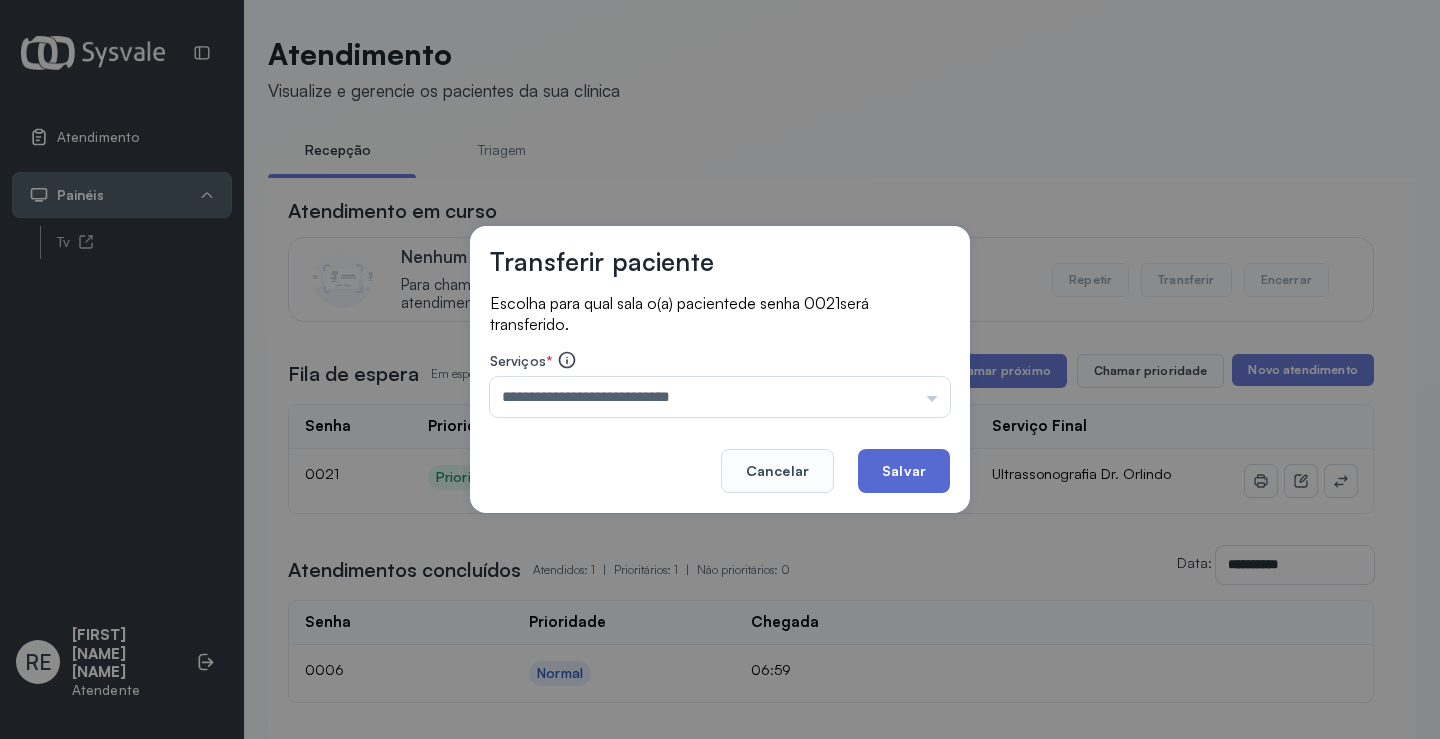 click on "Salvar" 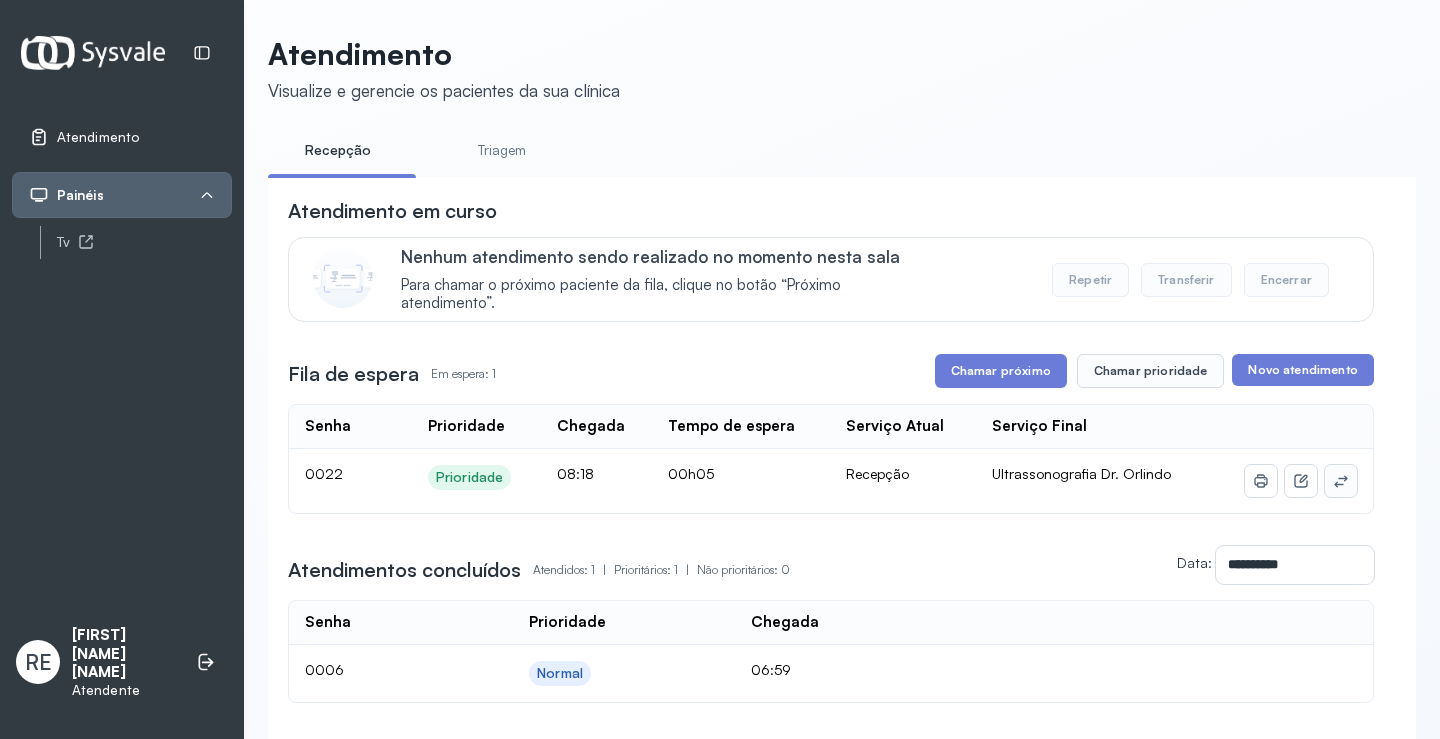 click 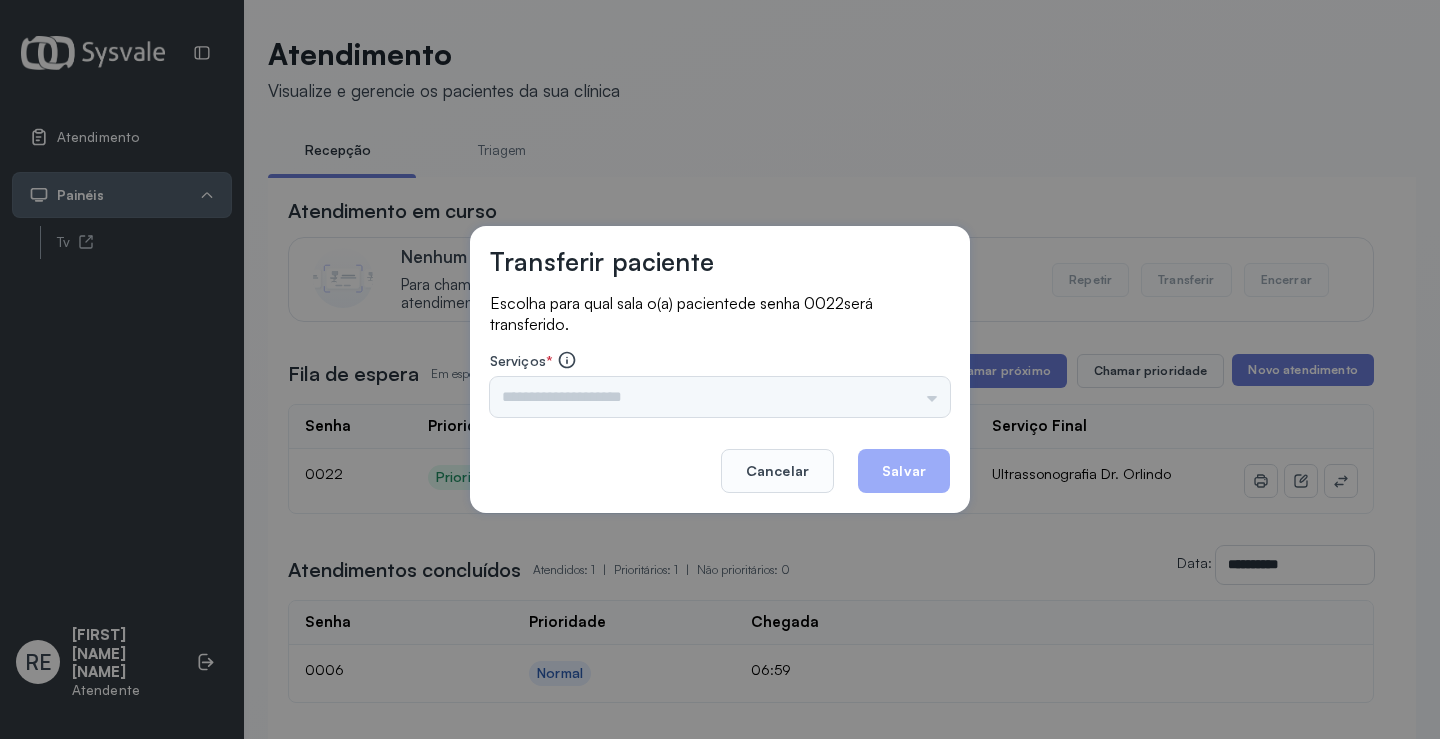 click on "Triagem Ortopedista Dr. Mauricio Ortopedista Dr. Ramon Ginecologista Dr. Amilton Ginecologista Dra. Luana Obstetra Dr. Orlindo Obstetra Dra. Vera Ultrassonografia Dr. Orlindo Ultrassonografia Dr. Amilton Consulta com Neurologista Dr. Ezir Reumatologista Dr. Juvenilson Endocrinologista Washington Dermatologista Dra. Renata Nefrologista Dr. Edvaldo Geriatra Dra. Vanessa Infectologista Dra. Vanessa Oftalmologista Dra. Consulta Proctologista/Cirurgia Geral Dra. Geislane Otorrinolaringologista Dr. Pedro Pequena Cirurgia Dr. Geislane Pequena Cirurgia Dr. AMILTON ECG Espirometria com Broncodilatador Espirometria sem Broncodilatador Ecocardiograma - Dra. Vanessa Viana Exame de PPD Enf. Jane Raquel RETIRADA DE CERUME DR. PEDRO VACINAÇÃO Preventivo Enf. Luciana Preventivo Enf. Tiago Araujo Consulta de Enfermagem Enf. Tiago Consulta de Enfermagem Enf. Luciana Consulta  Cardiologista Dr. Everson Consulta Enf. Jane Raquel Dispensação de Medicação Agendamento Consulta Enf. Tiago Agendamento consulta Enf. Luciana" at bounding box center (720, 397) 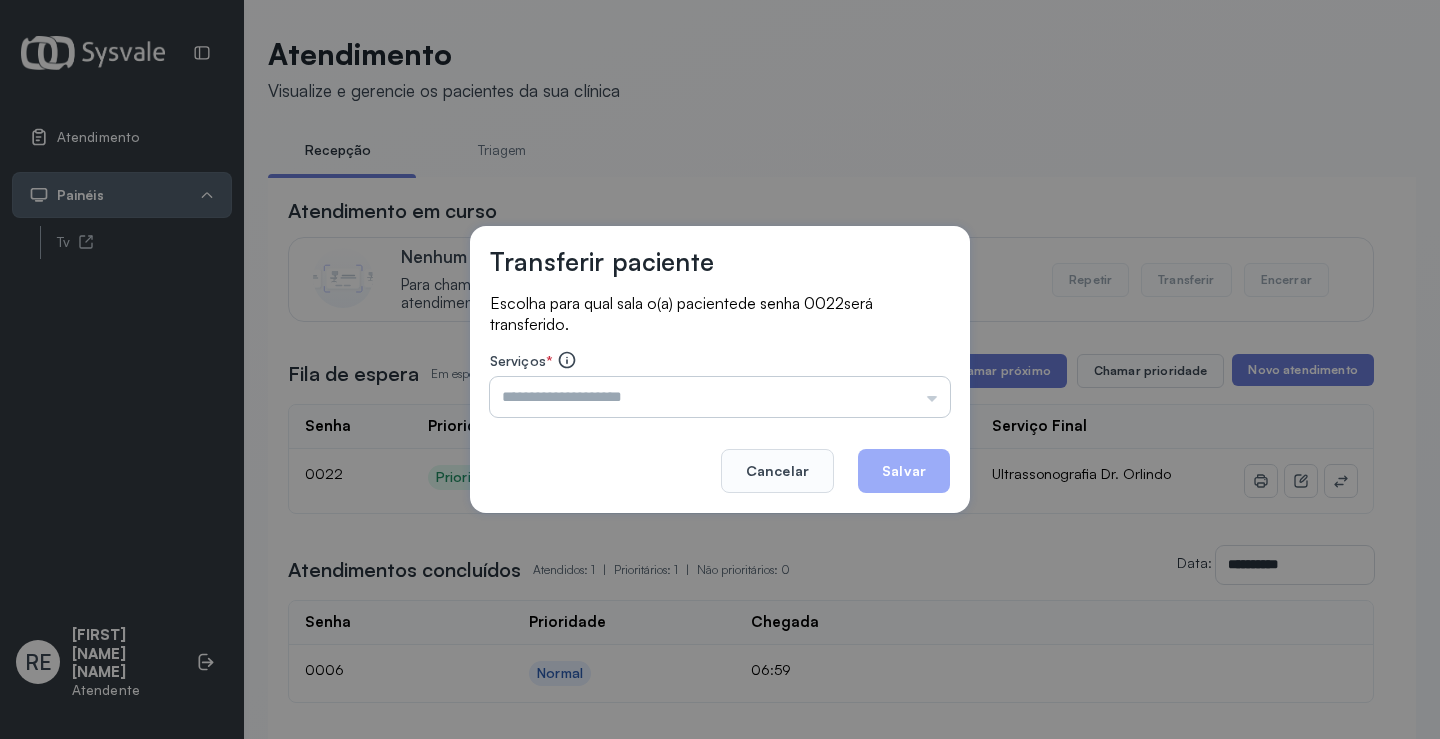 click at bounding box center (720, 397) 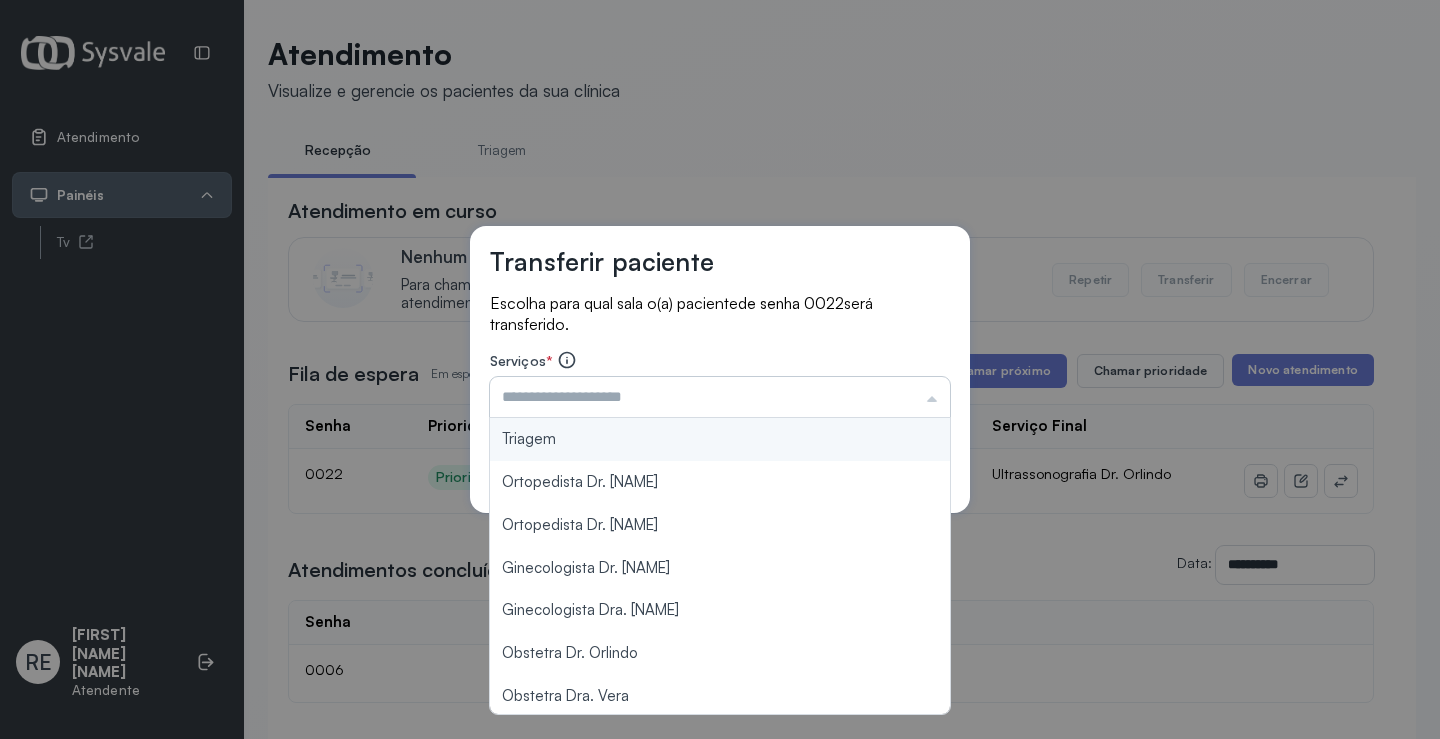 click at bounding box center (720, 397) 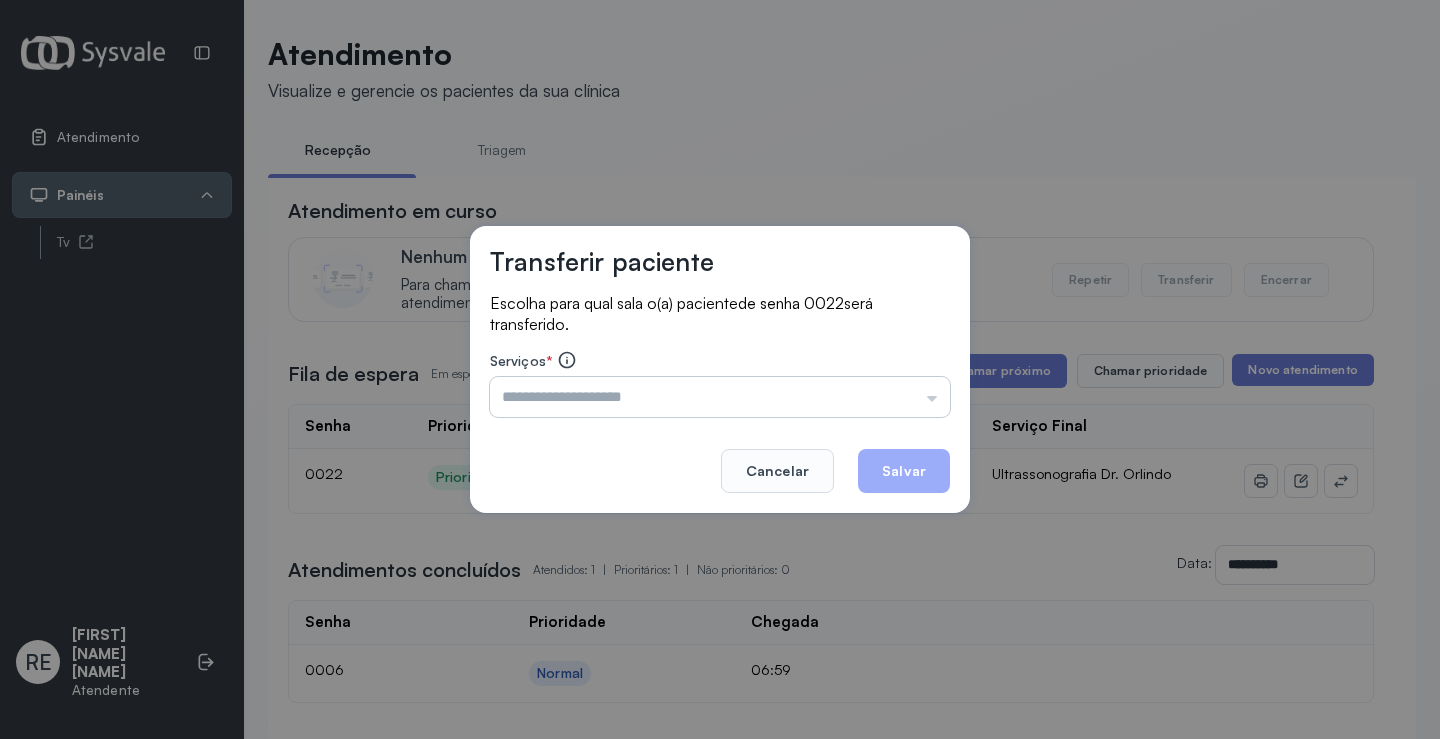 click at bounding box center (720, 397) 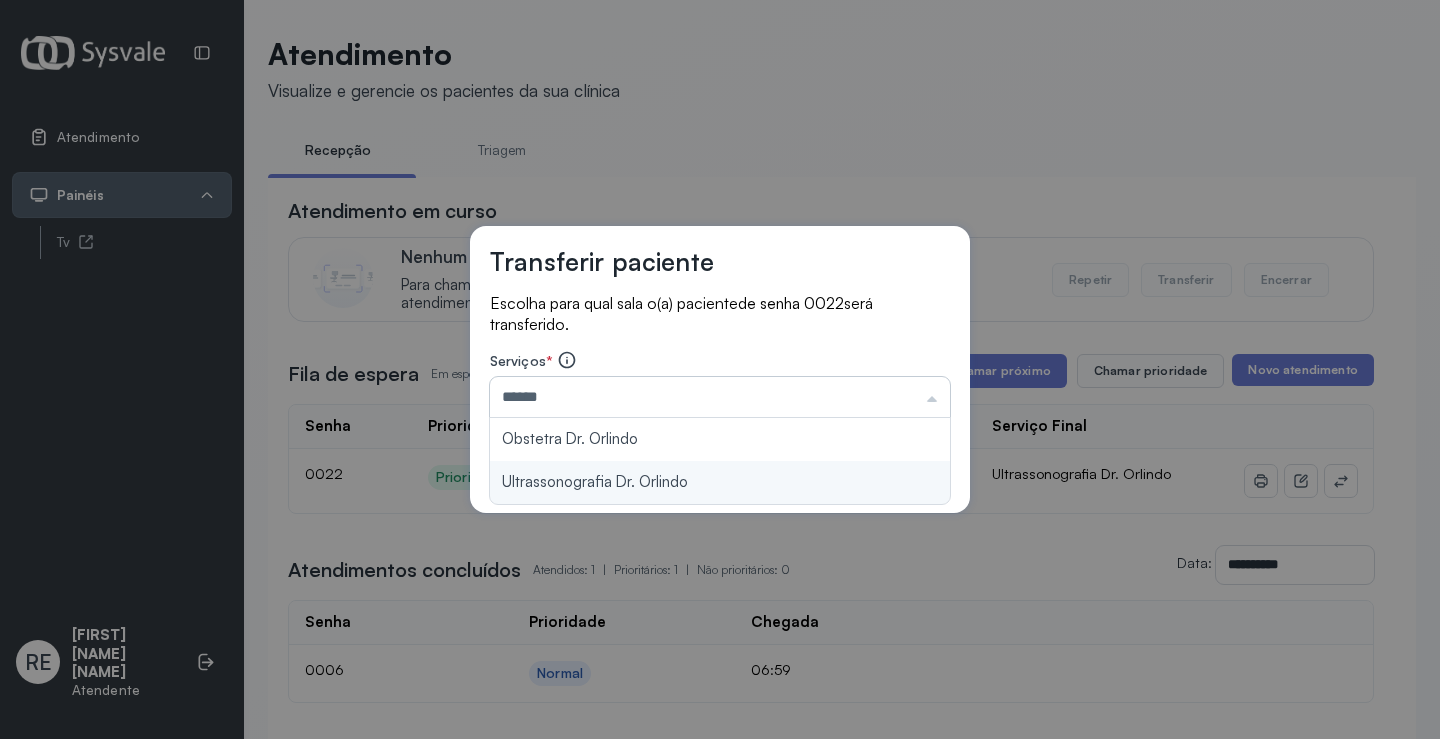 type on "**********" 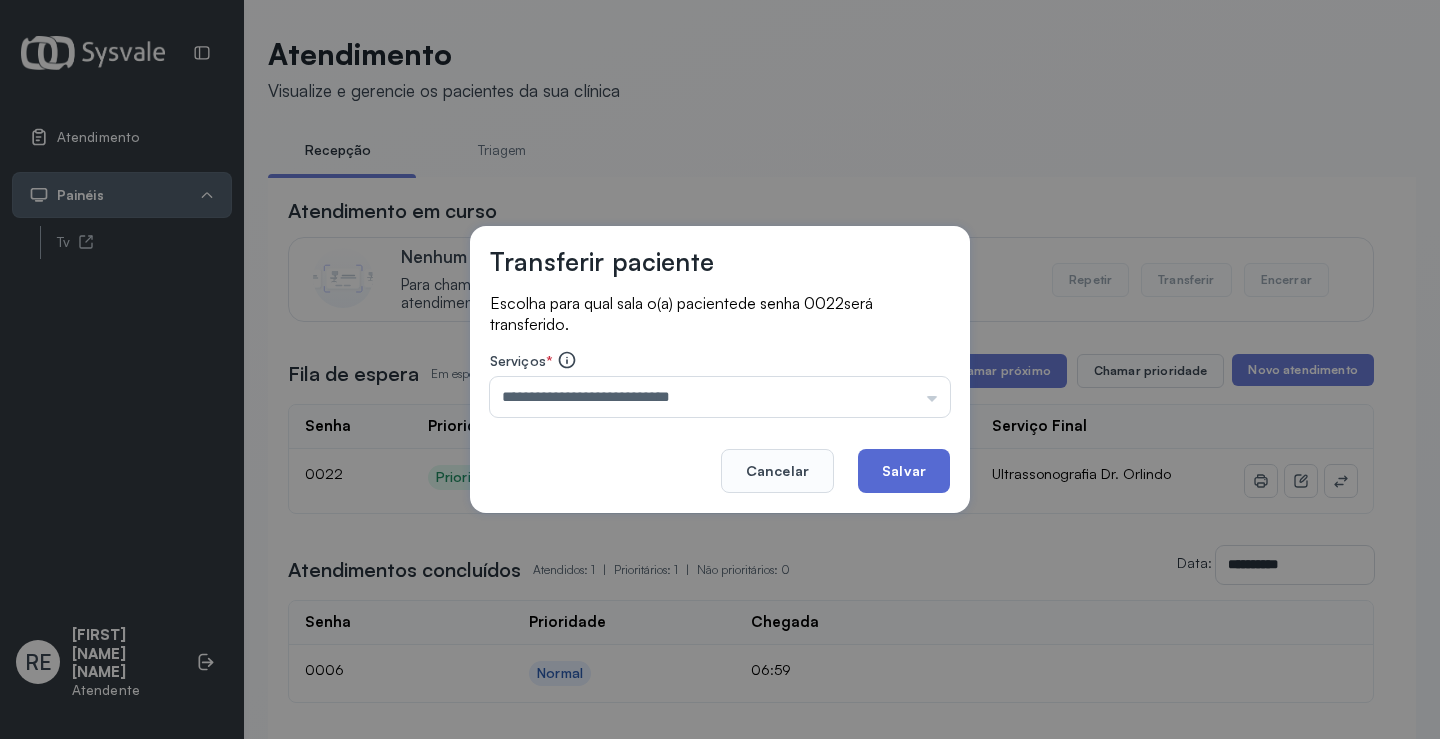 click on "Salvar" 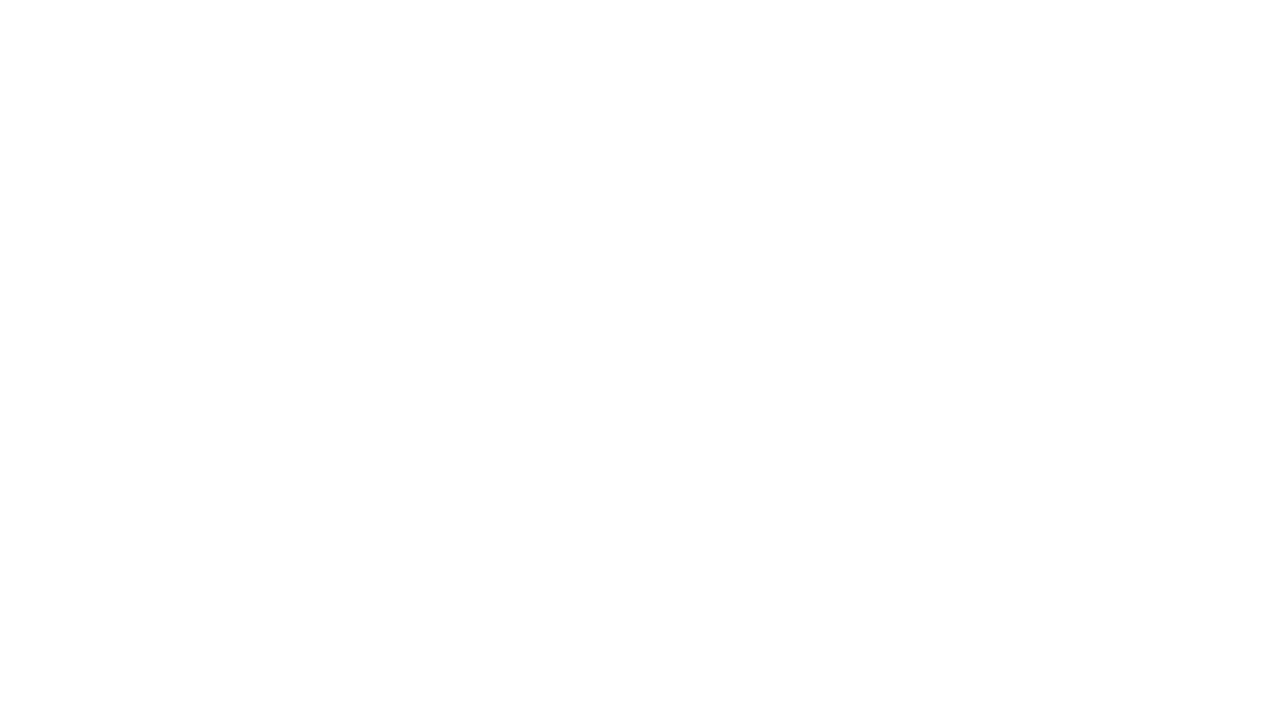 scroll, scrollTop: 0, scrollLeft: 0, axis: both 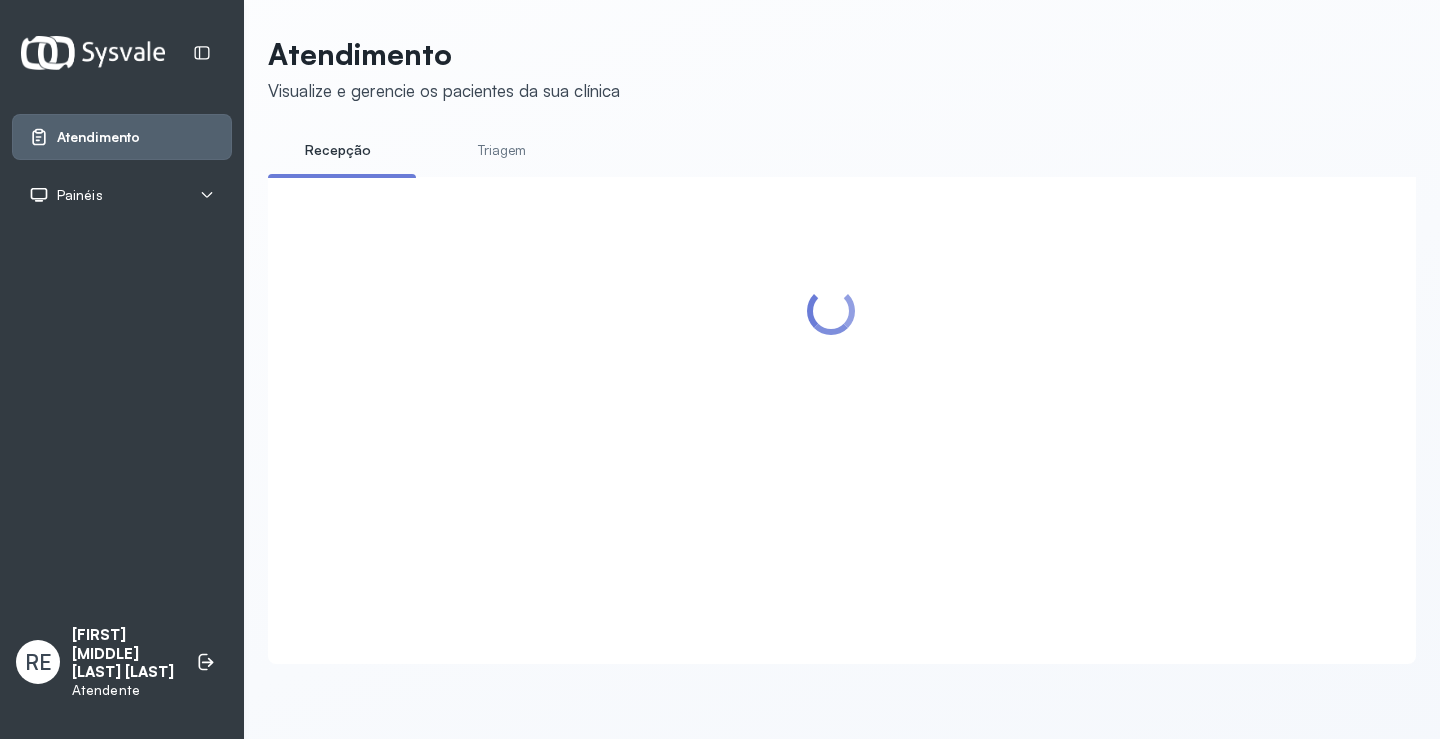 click 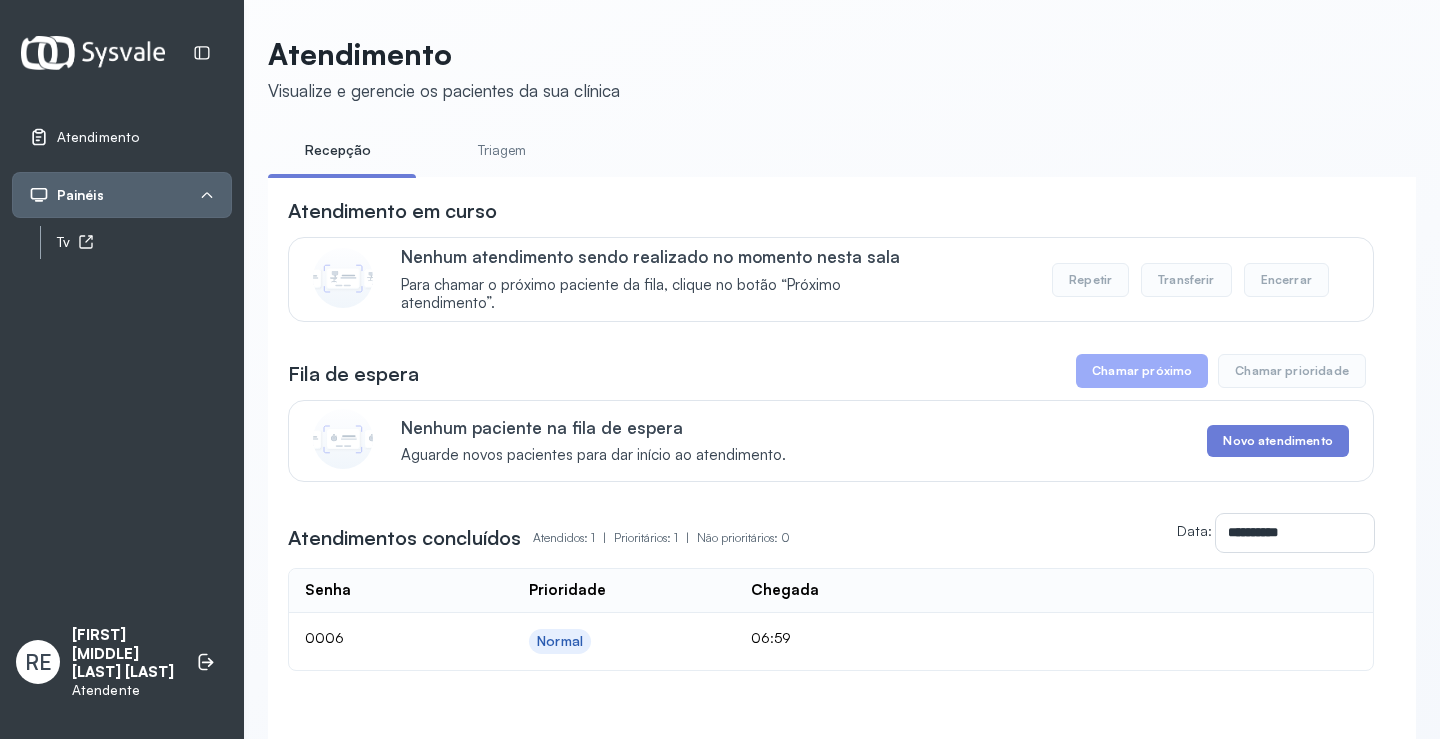 click on "Tv" 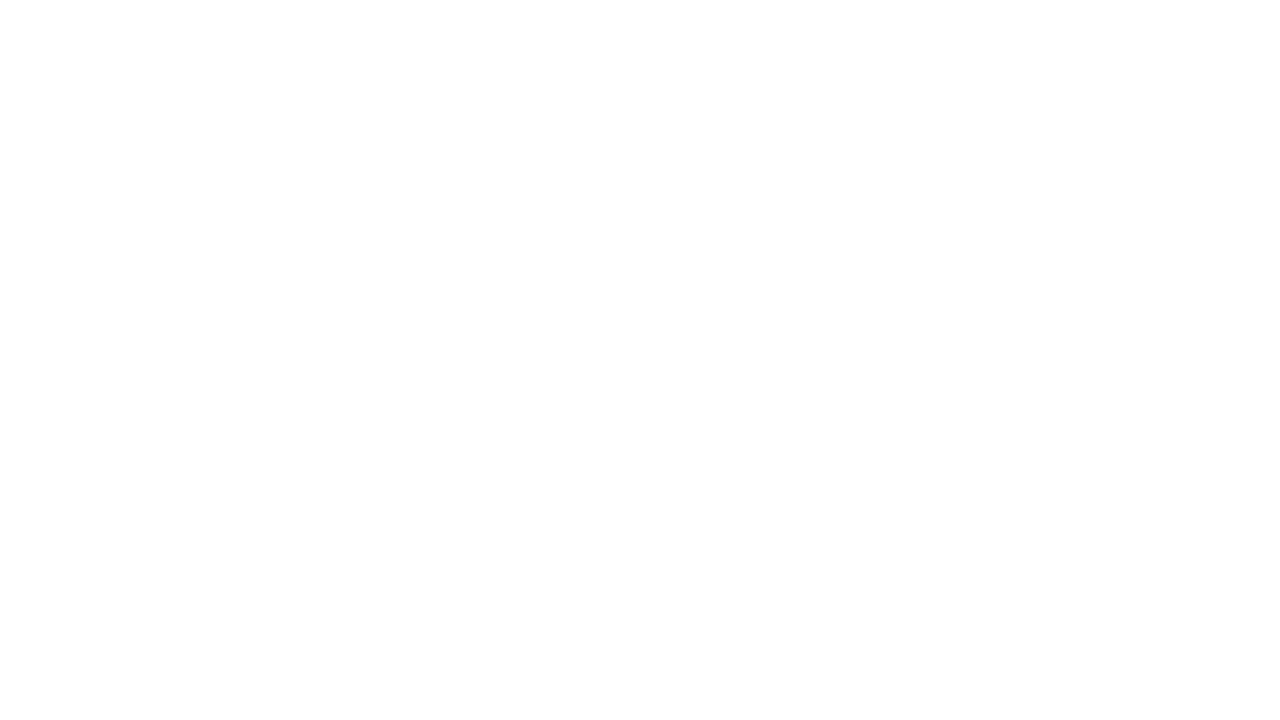 scroll, scrollTop: 0, scrollLeft: 0, axis: both 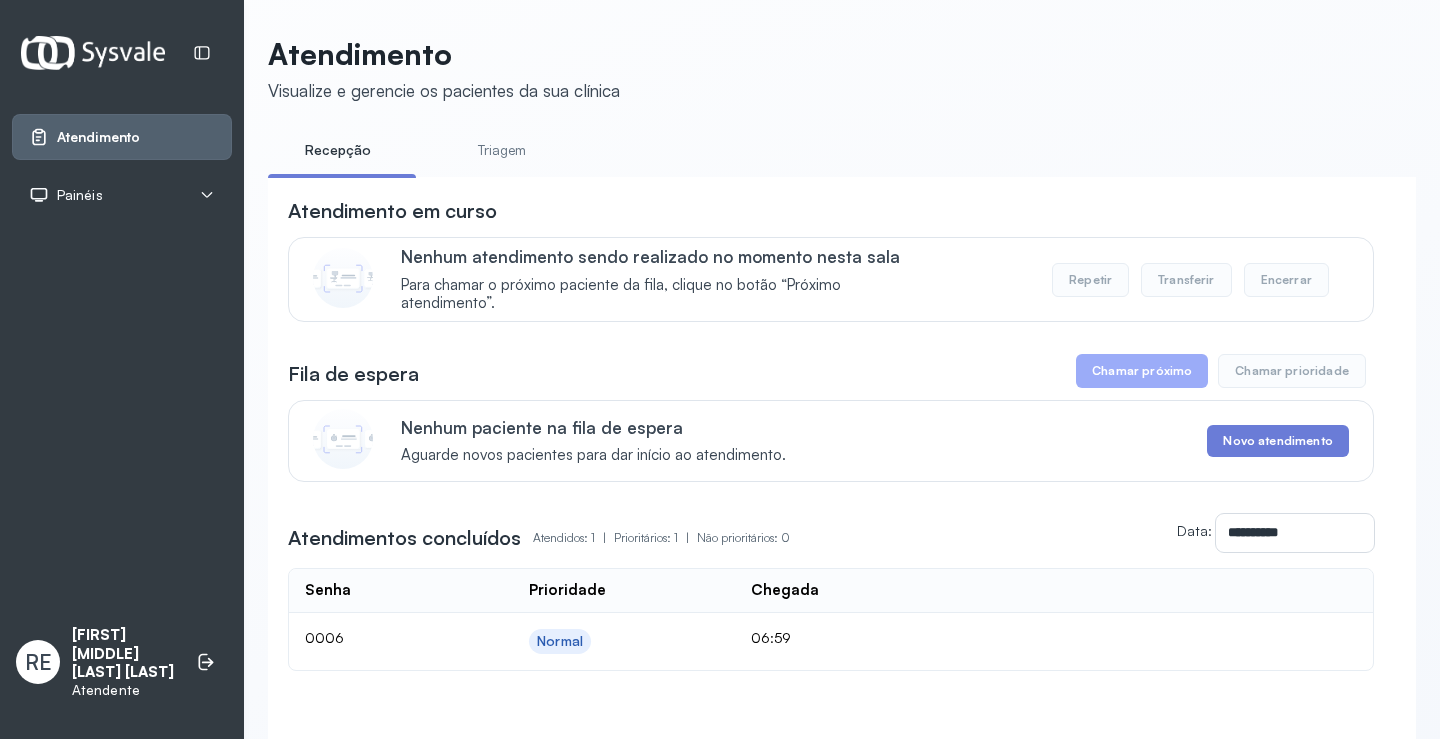 click on "Painéis" at bounding box center [122, 195] 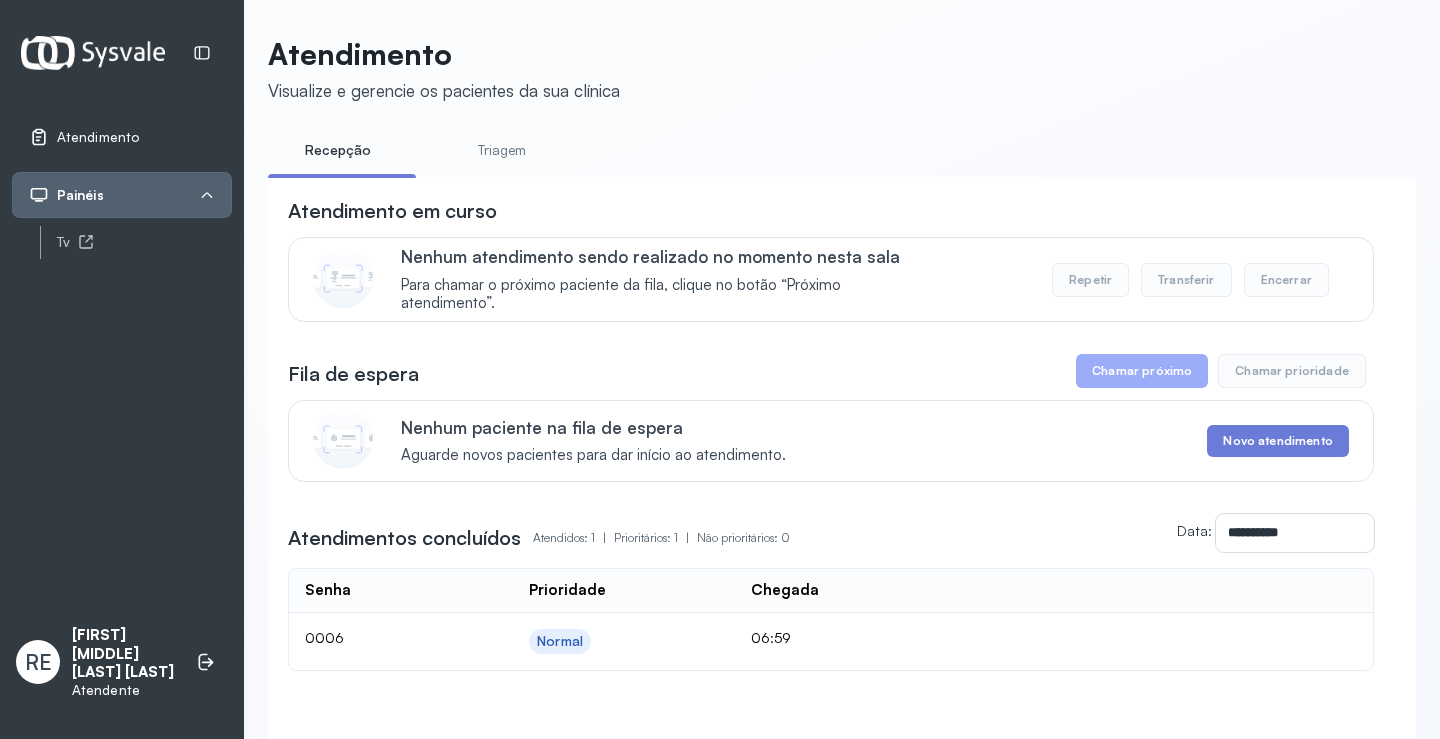 click on "Tv" at bounding box center (136, 242) 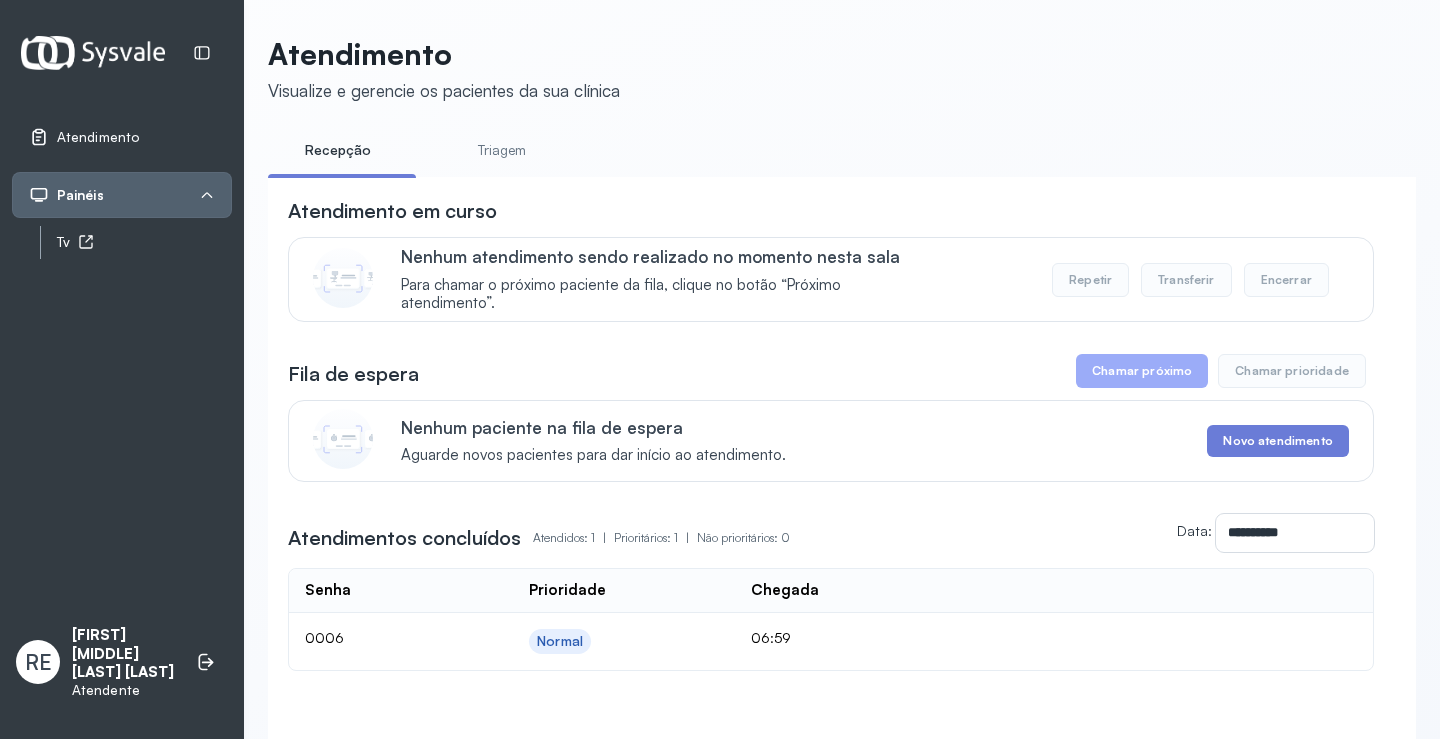 click 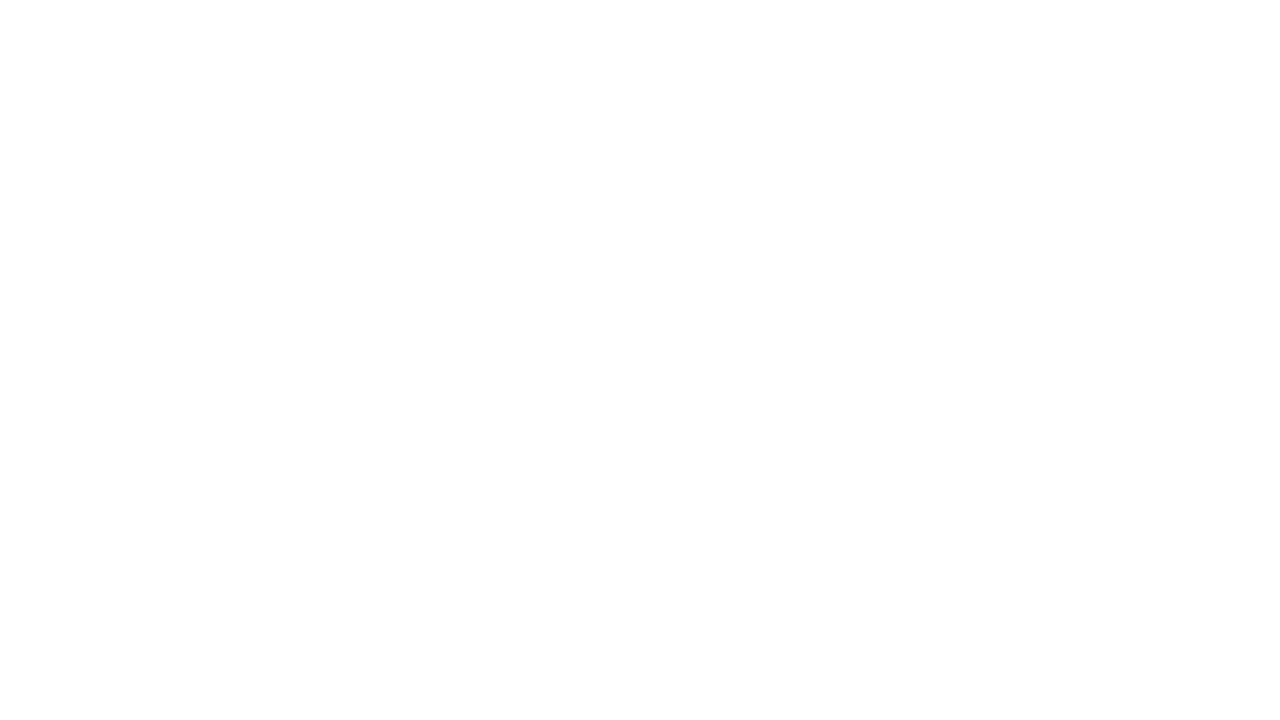 scroll, scrollTop: 0, scrollLeft: 0, axis: both 